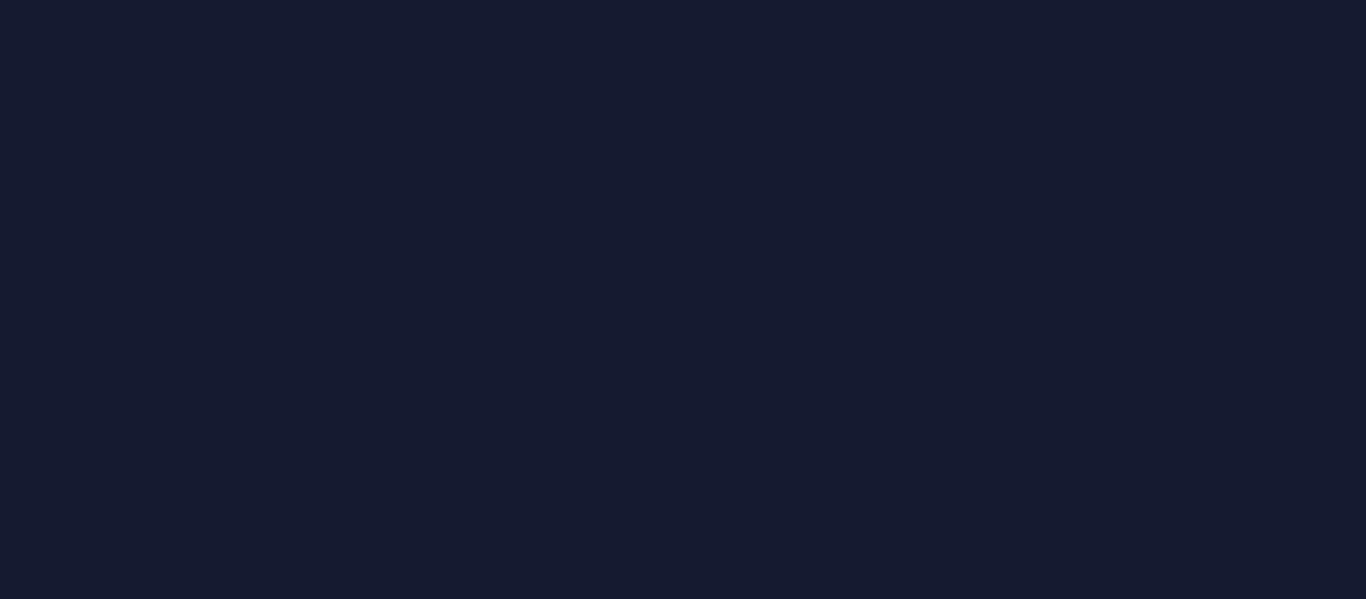 scroll, scrollTop: 0, scrollLeft: 0, axis: both 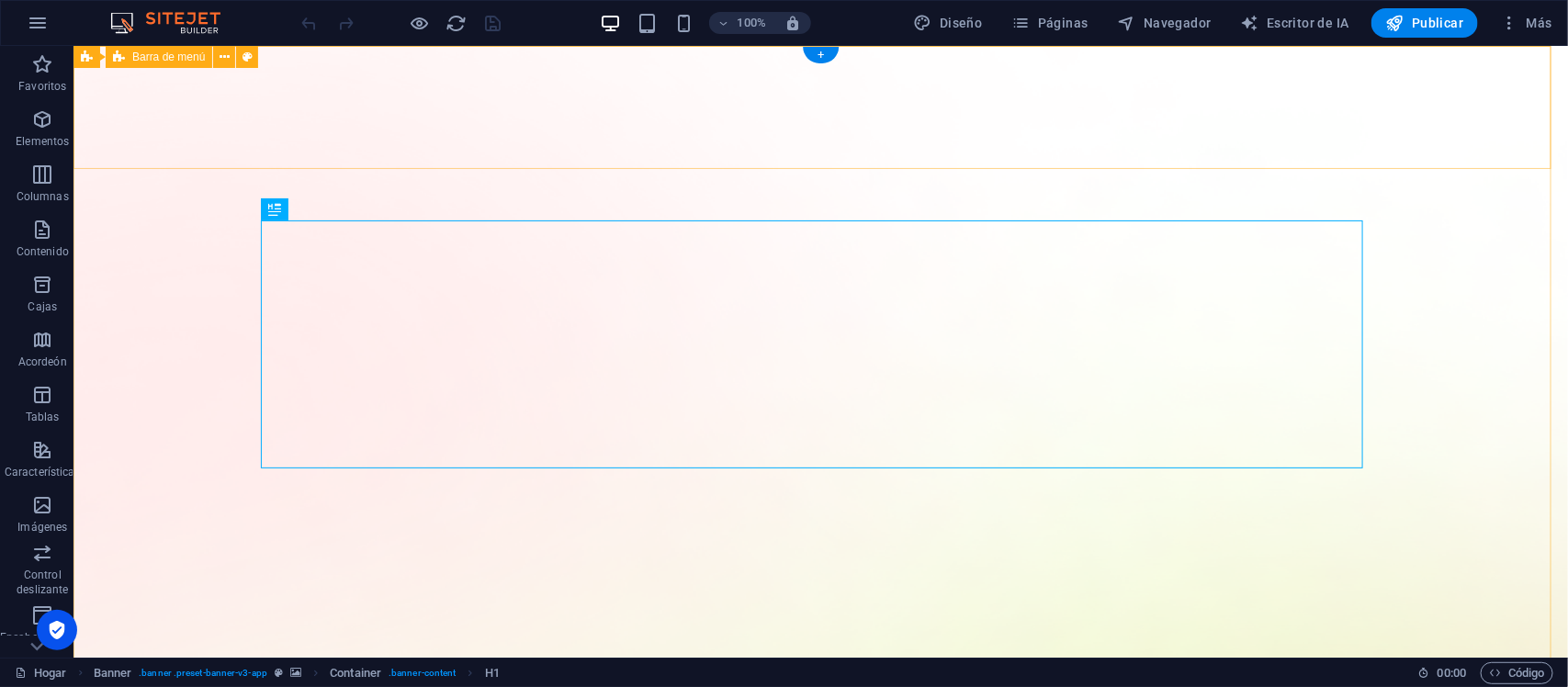 drag, startPoint x: 1288, startPoint y: 45, endPoint x: 1084, endPoint y: 152, distance: 230.35842 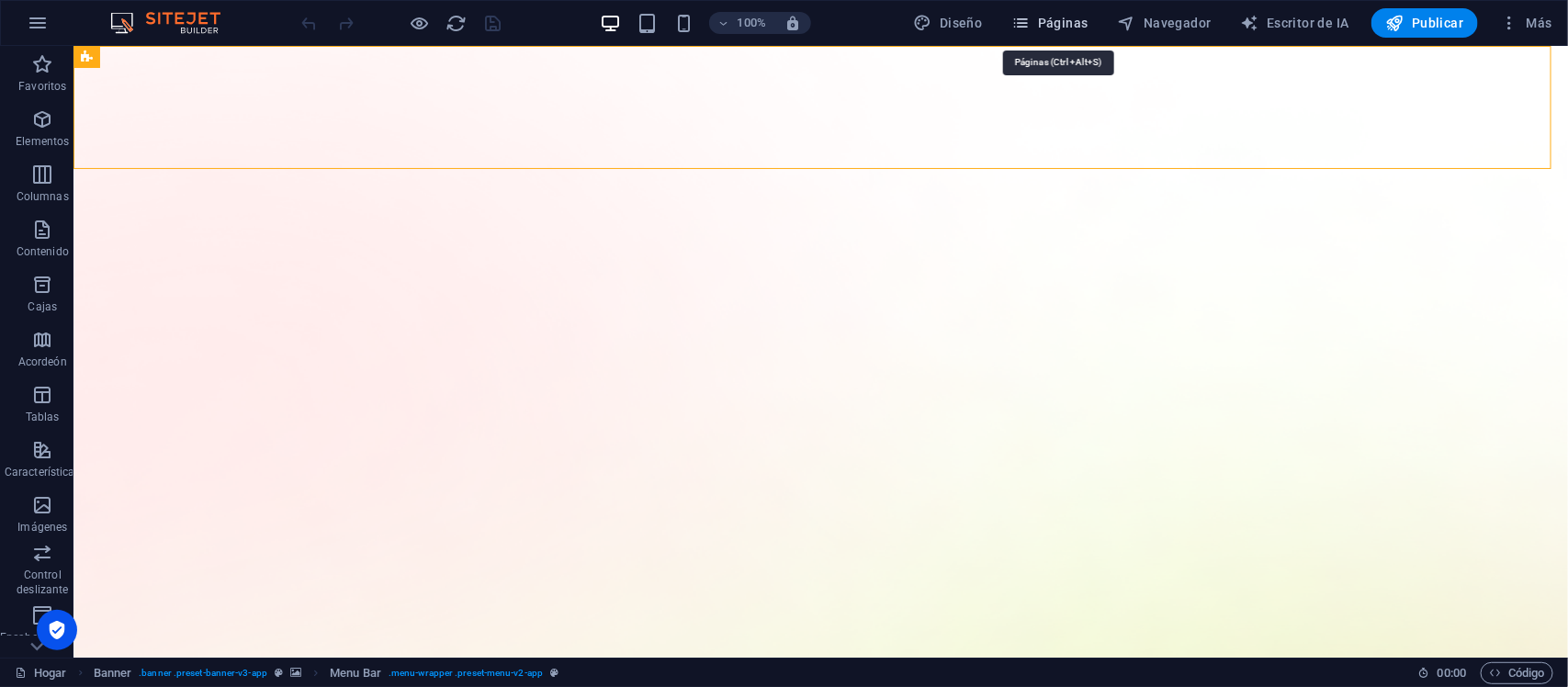 click on "Páginas" at bounding box center [1063, 23] 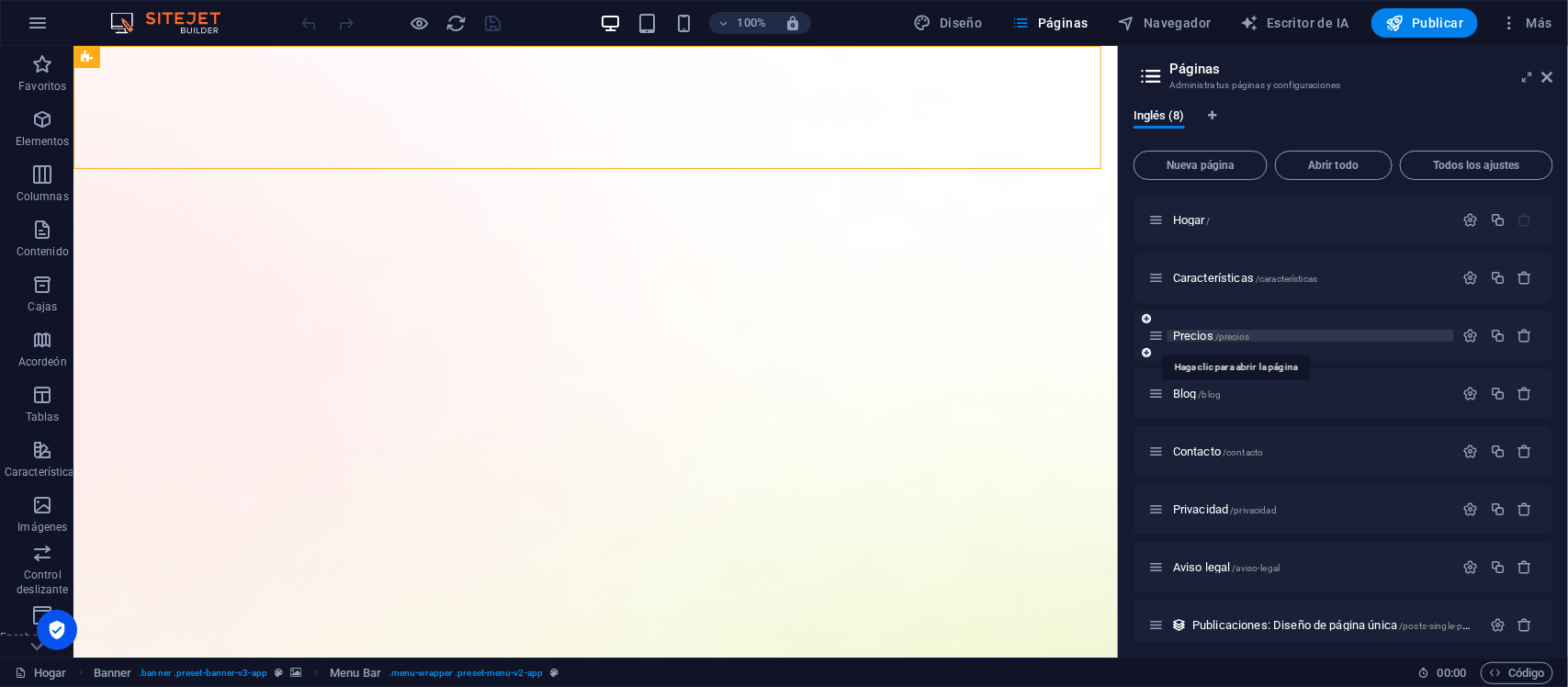 click on "Precios" at bounding box center (1193, 335) 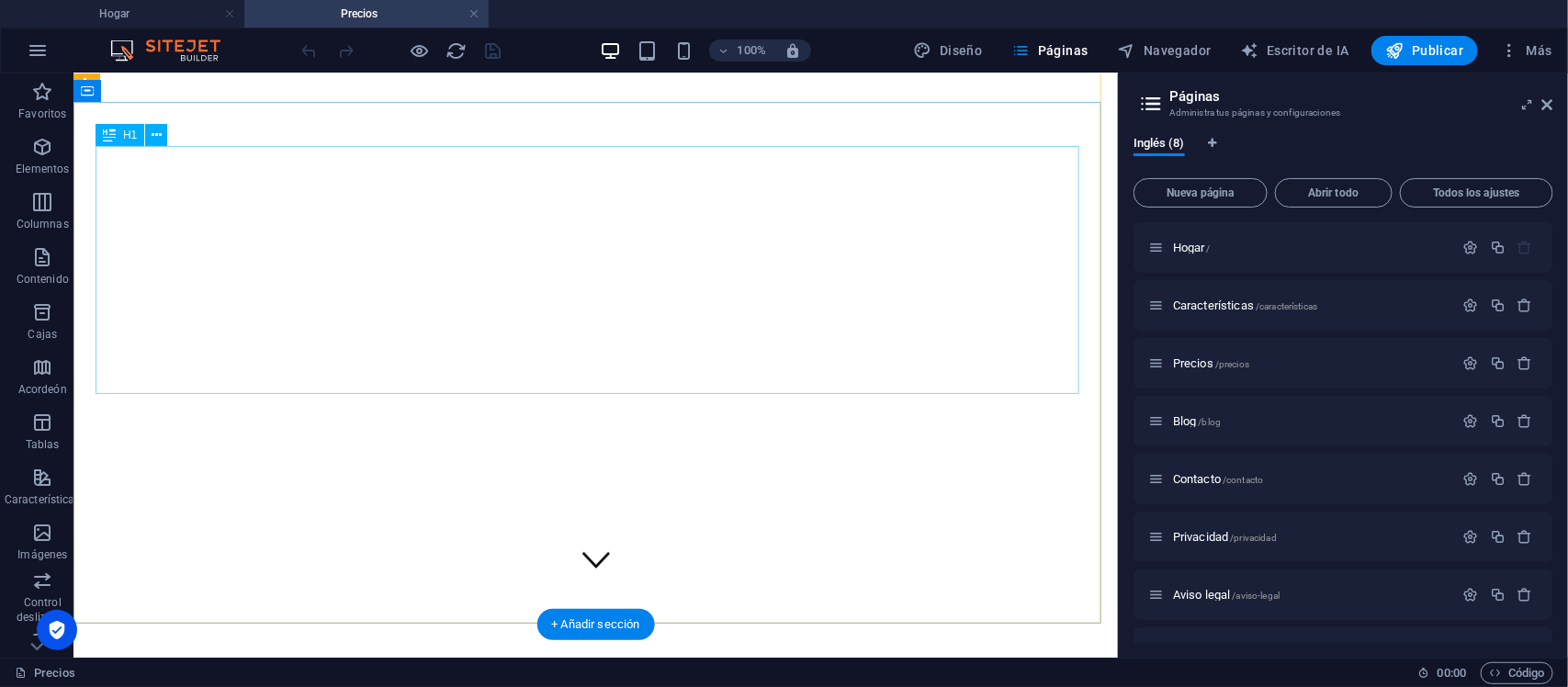 scroll, scrollTop: 55, scrollLeft: 0, axis: vertical 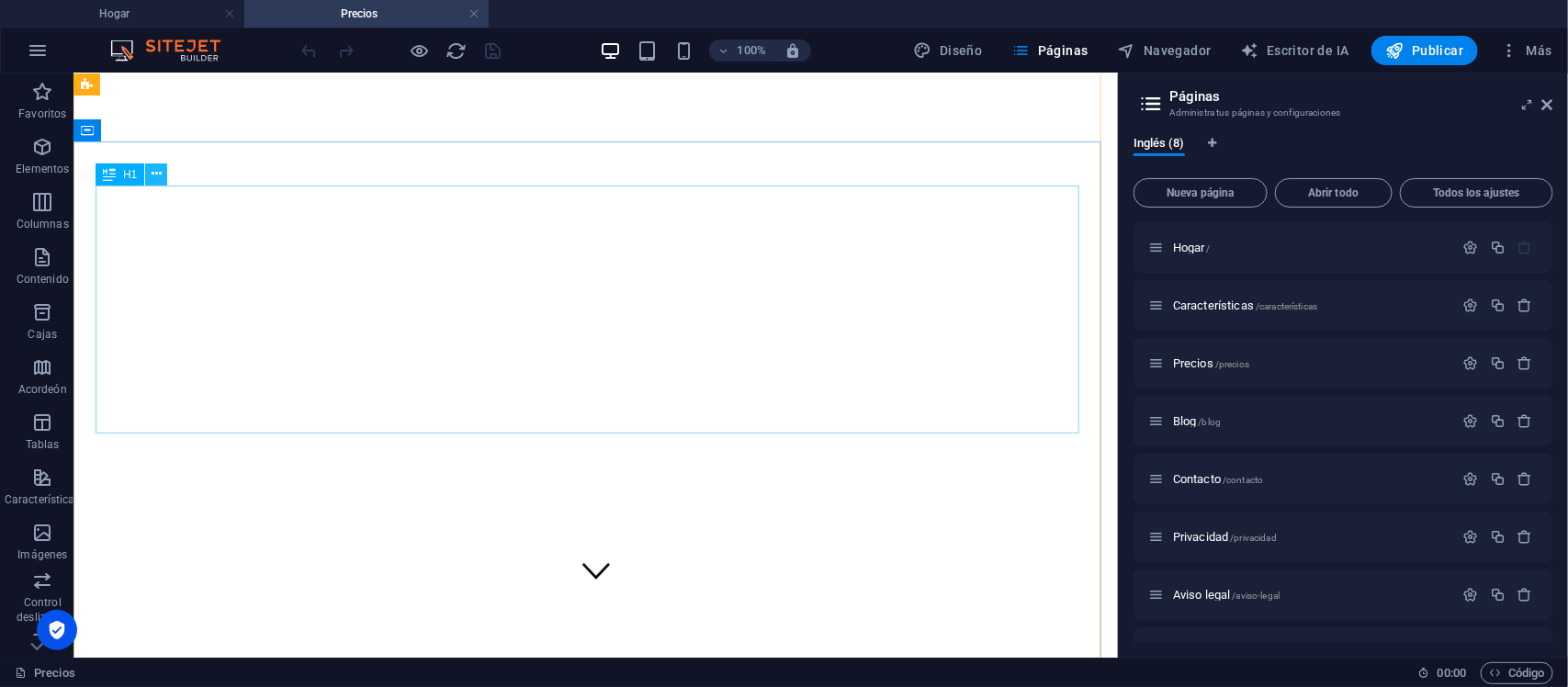 click at bounding box center (156, 174) 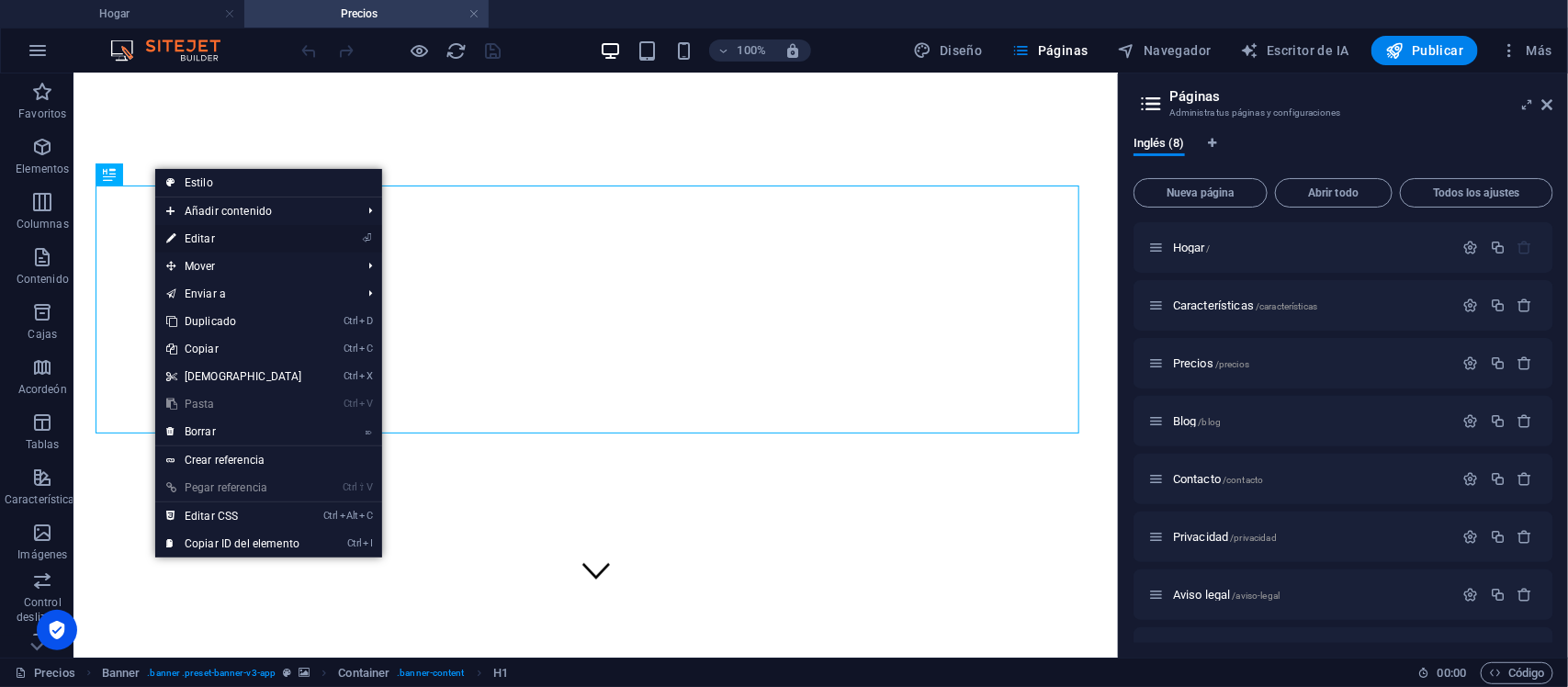 click on "Editar" at bounding box center (199, 239) 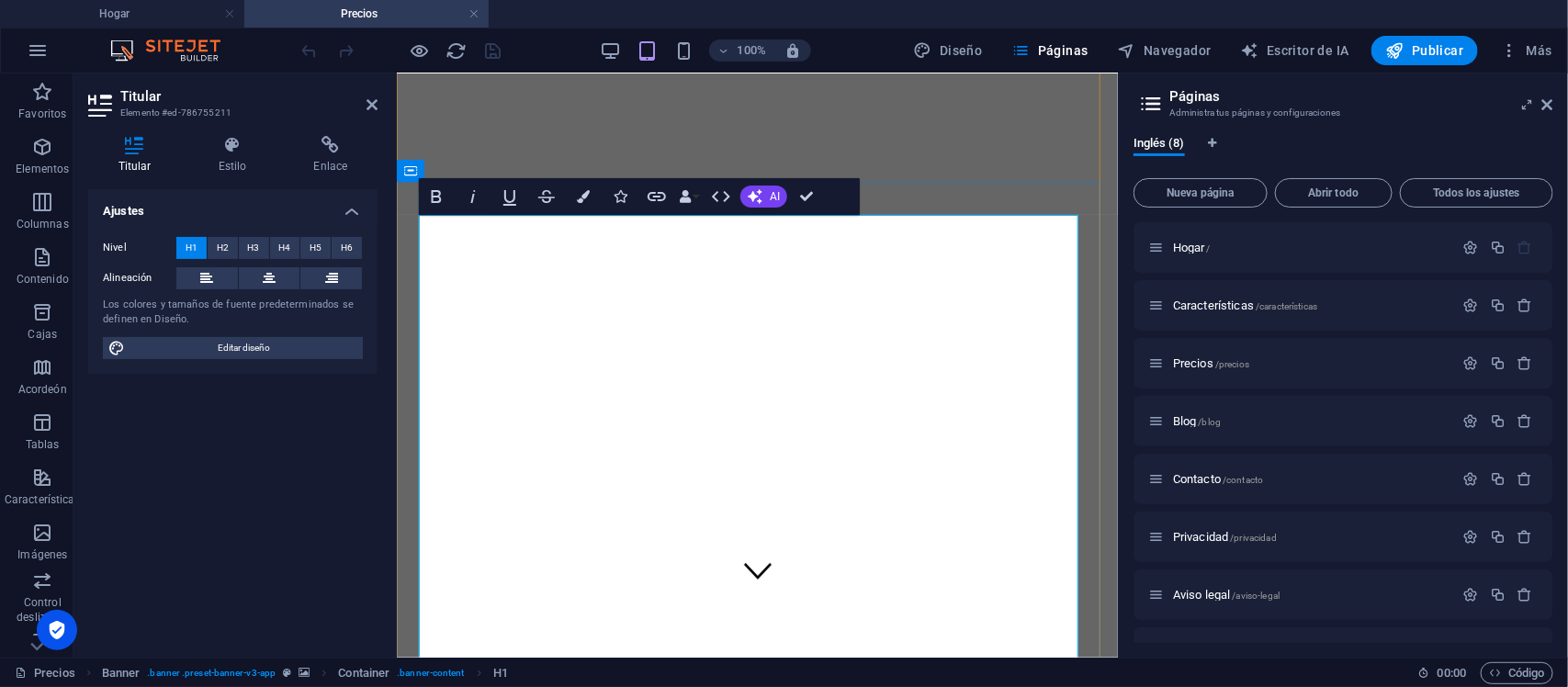 click on "•Visión: Ser la voz independiente y poderosa de la comunidad latina. •Misión: Informar, inspirar y empoderar a través de una programación relevante y rentable." at bounding box center [750, 1477] 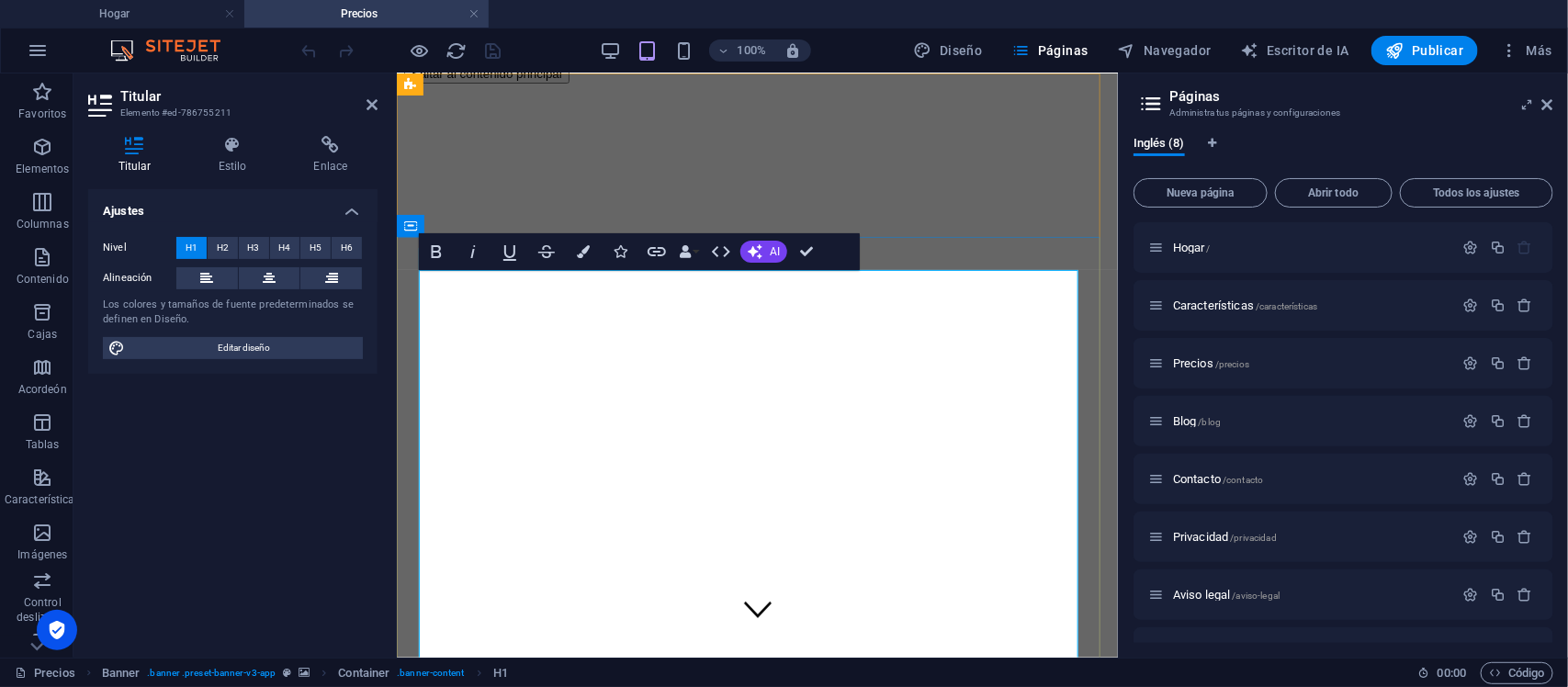 scroll, scrollTop: 0, scrollLeft: 0, axis: both 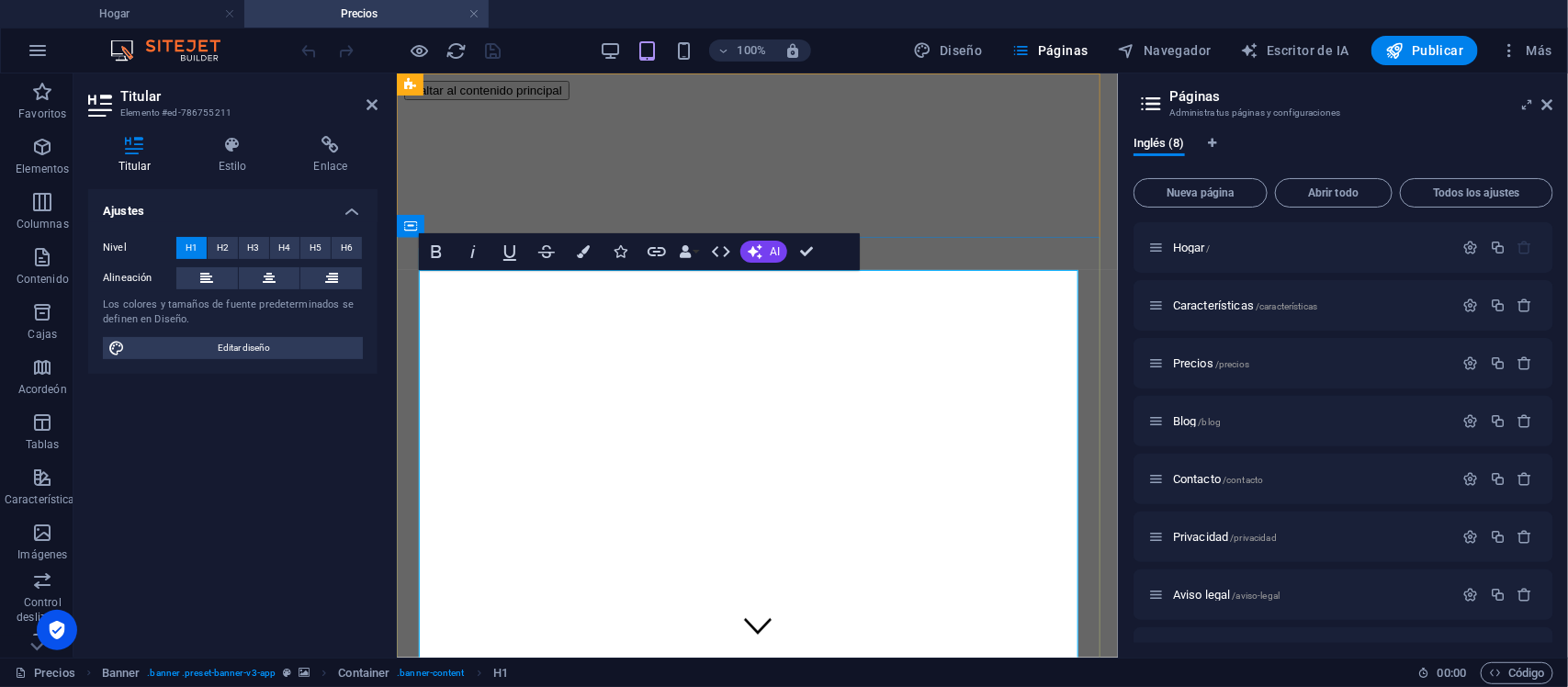 type 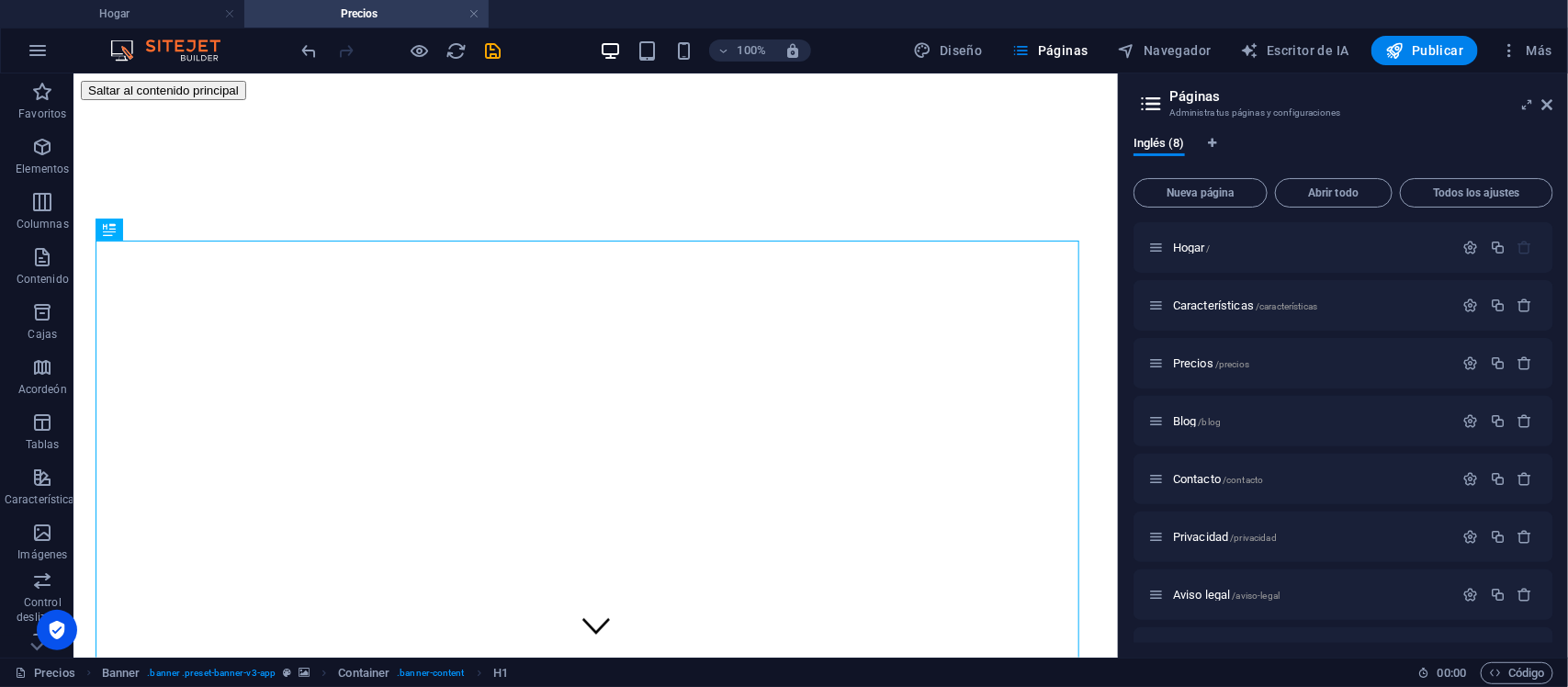 scroll, scrollTop: 511, scrollLeft: 0, axis: vertical 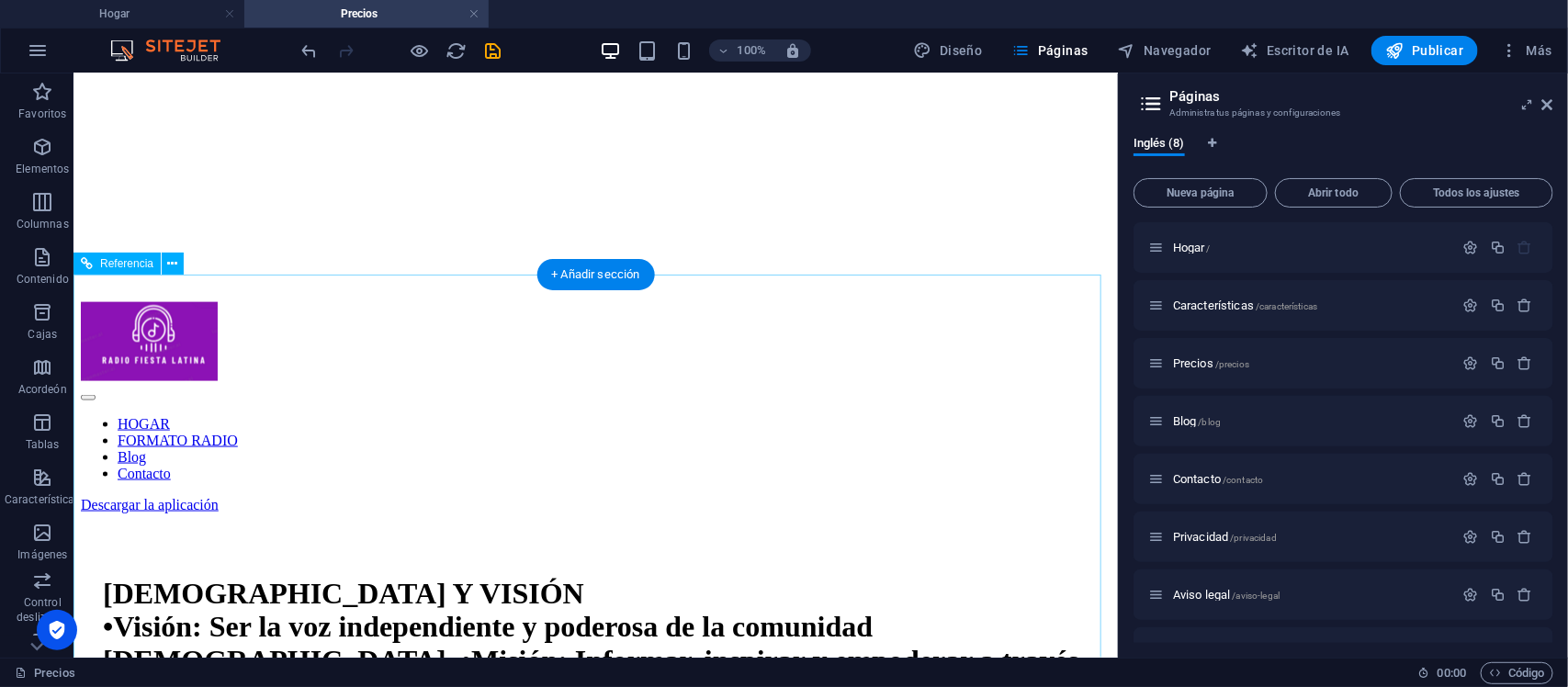 click on "Precios" at bounding box center (594, 950) 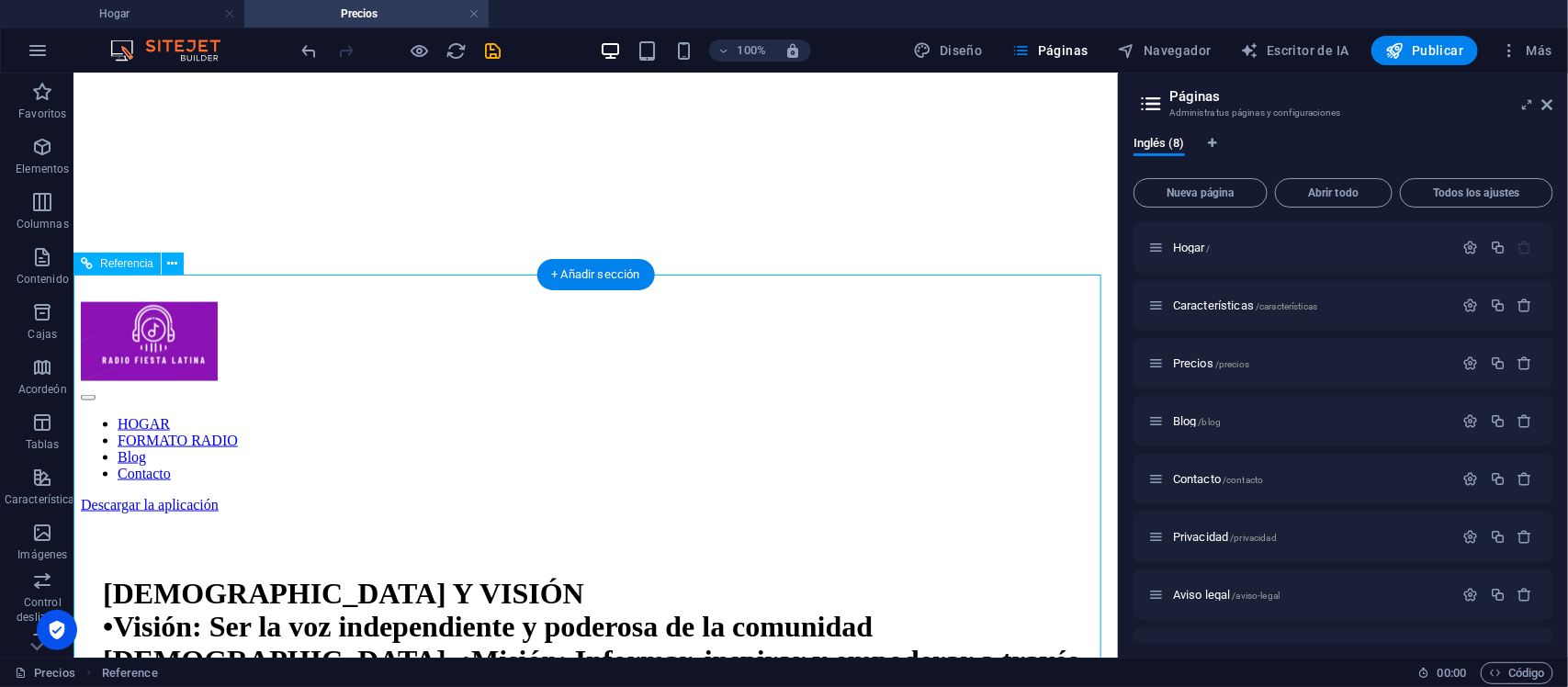 click on "Elige el mejor plan para ti" at bounding box center (594, 1015) 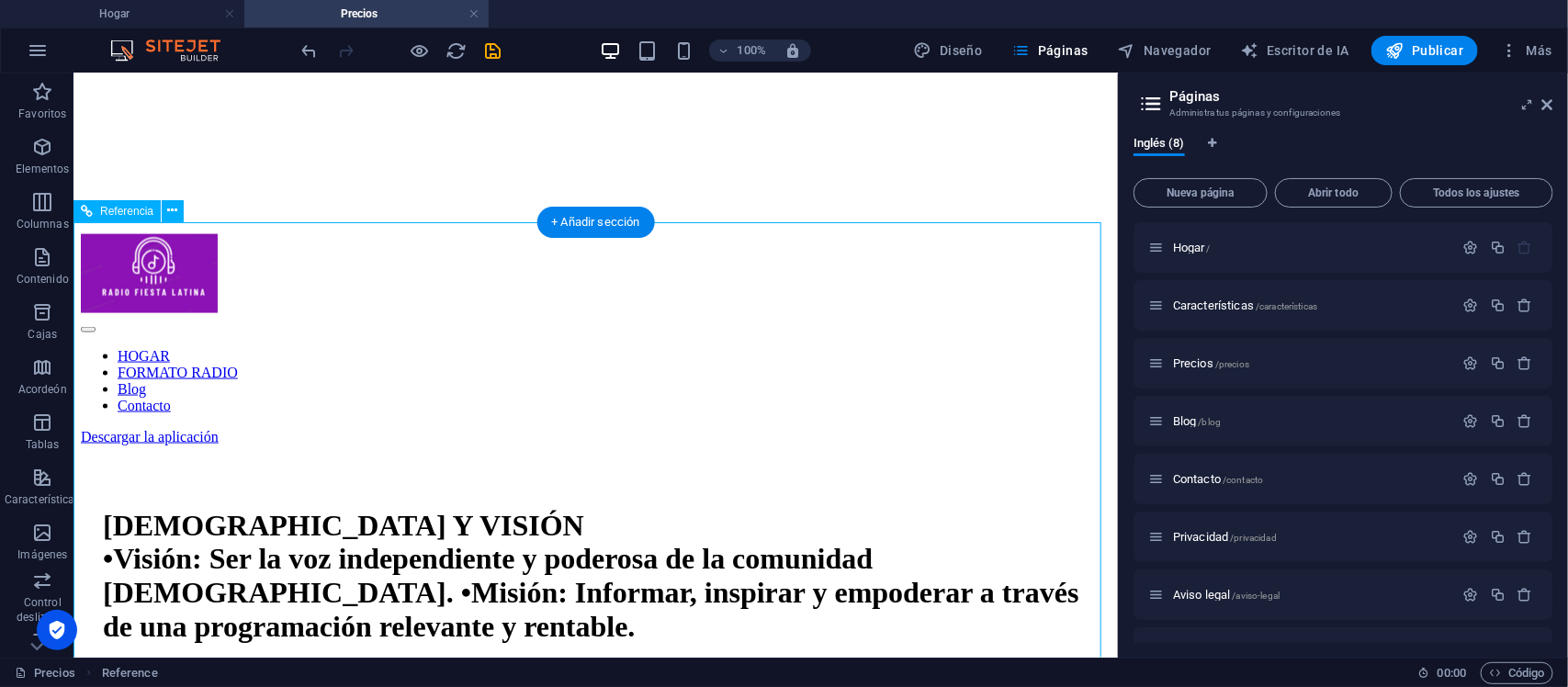 scroll, scrollTop: 1059, scrollLeft: 0, axis: vertical 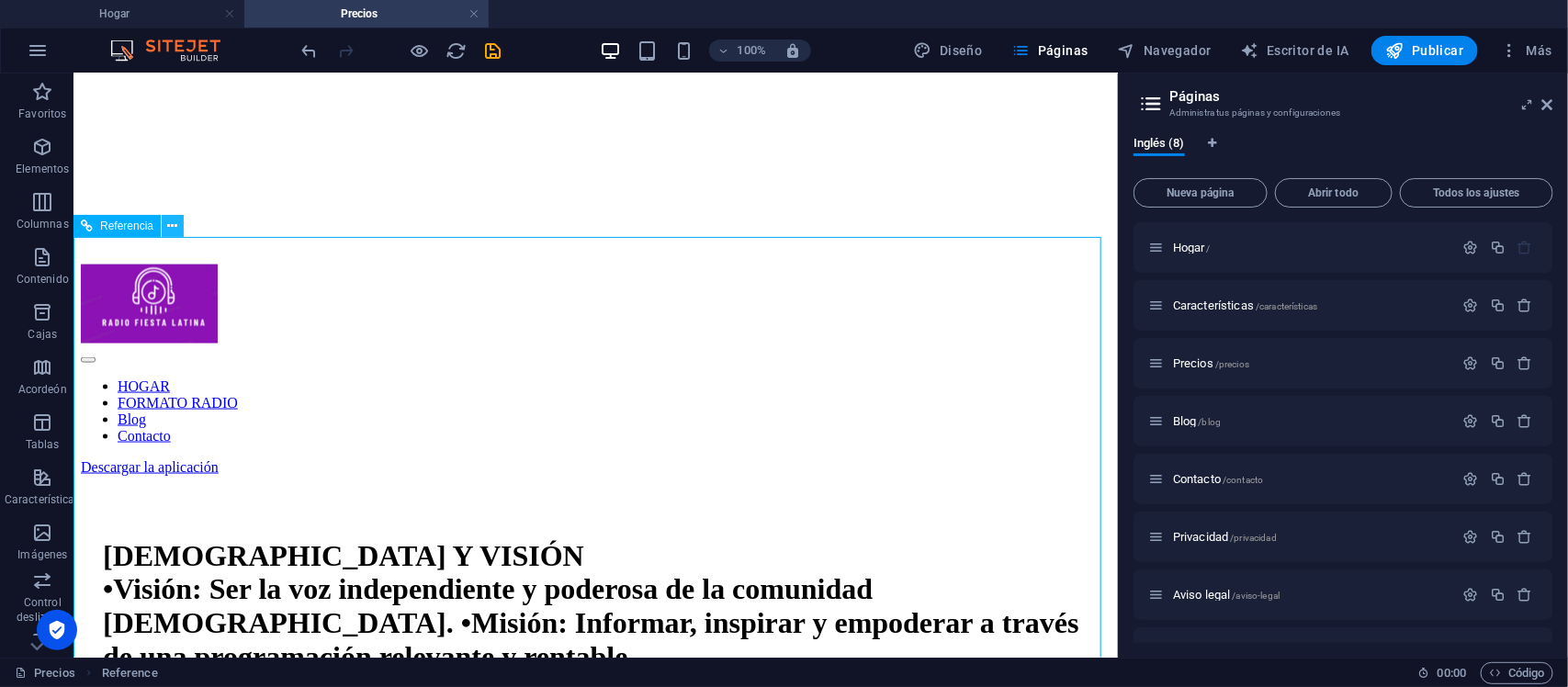 click at bounding box center [173, 226] 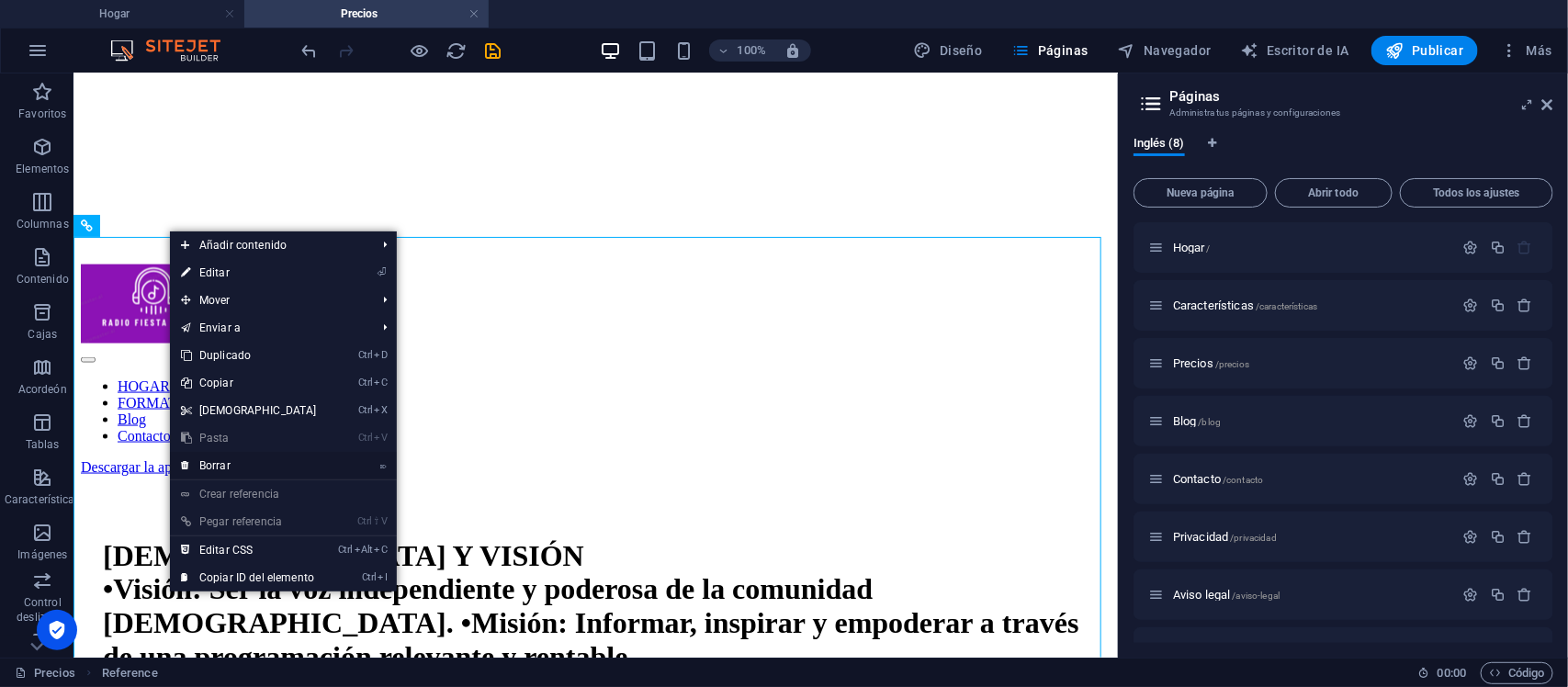 click on "Borrar" at bounding box center [215, 466] 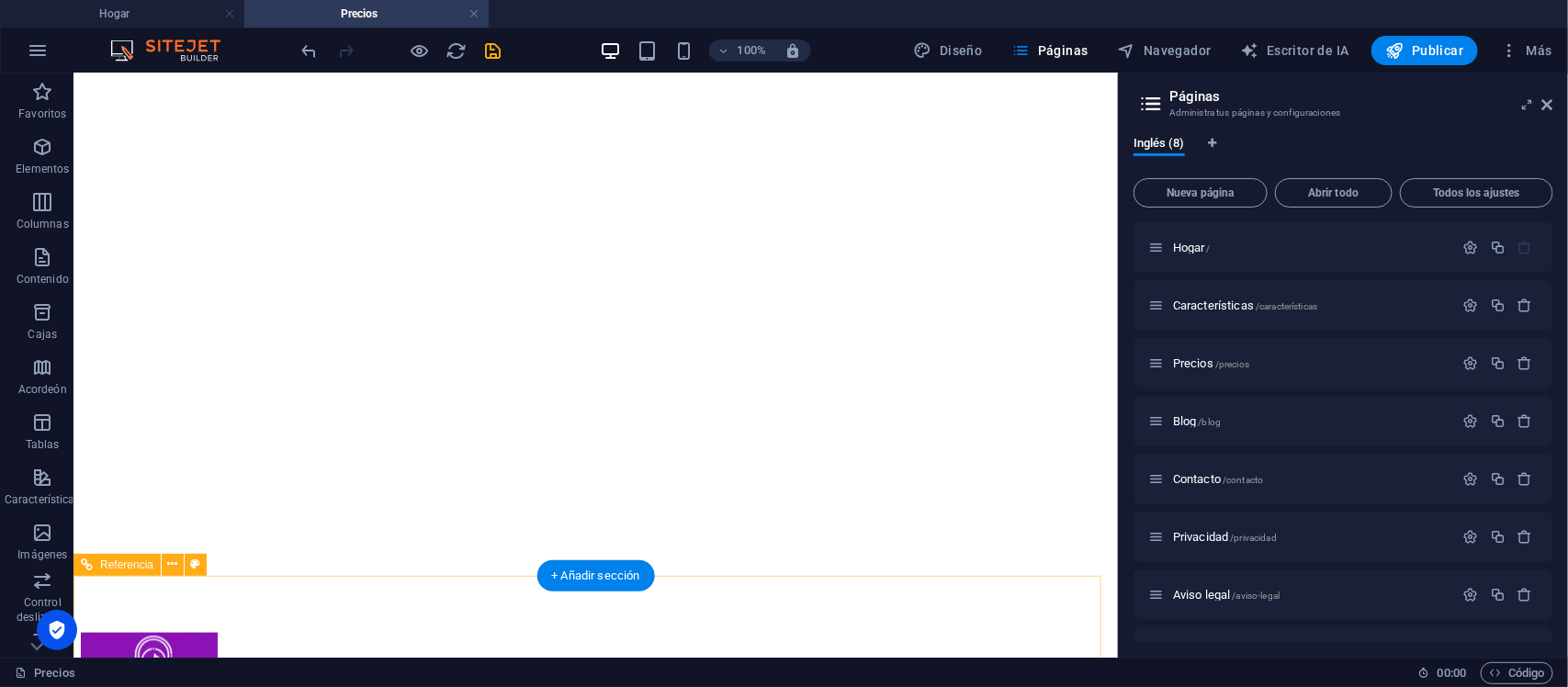 scroll, scrollTop: 726, scrollLeft: 0, axis: vertical 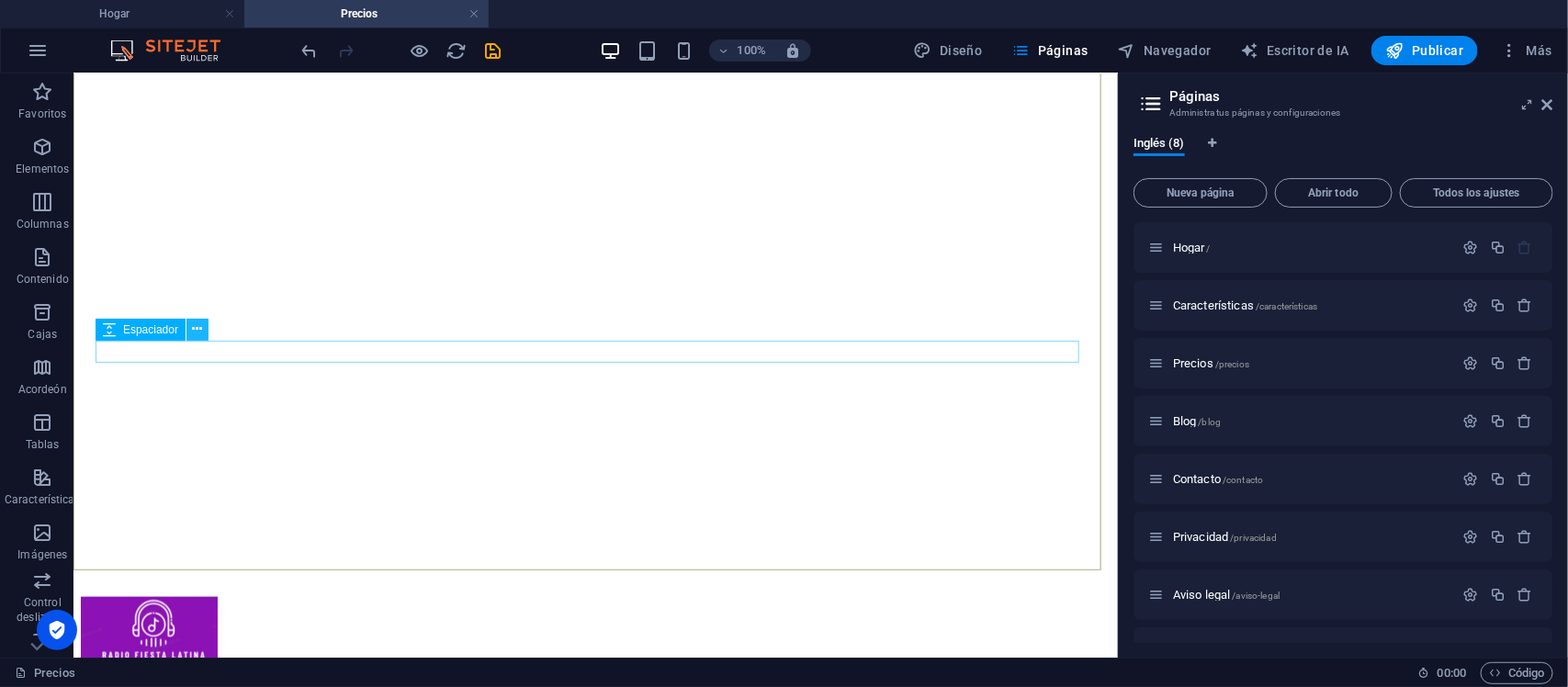 click at bounding box center [197, 329] 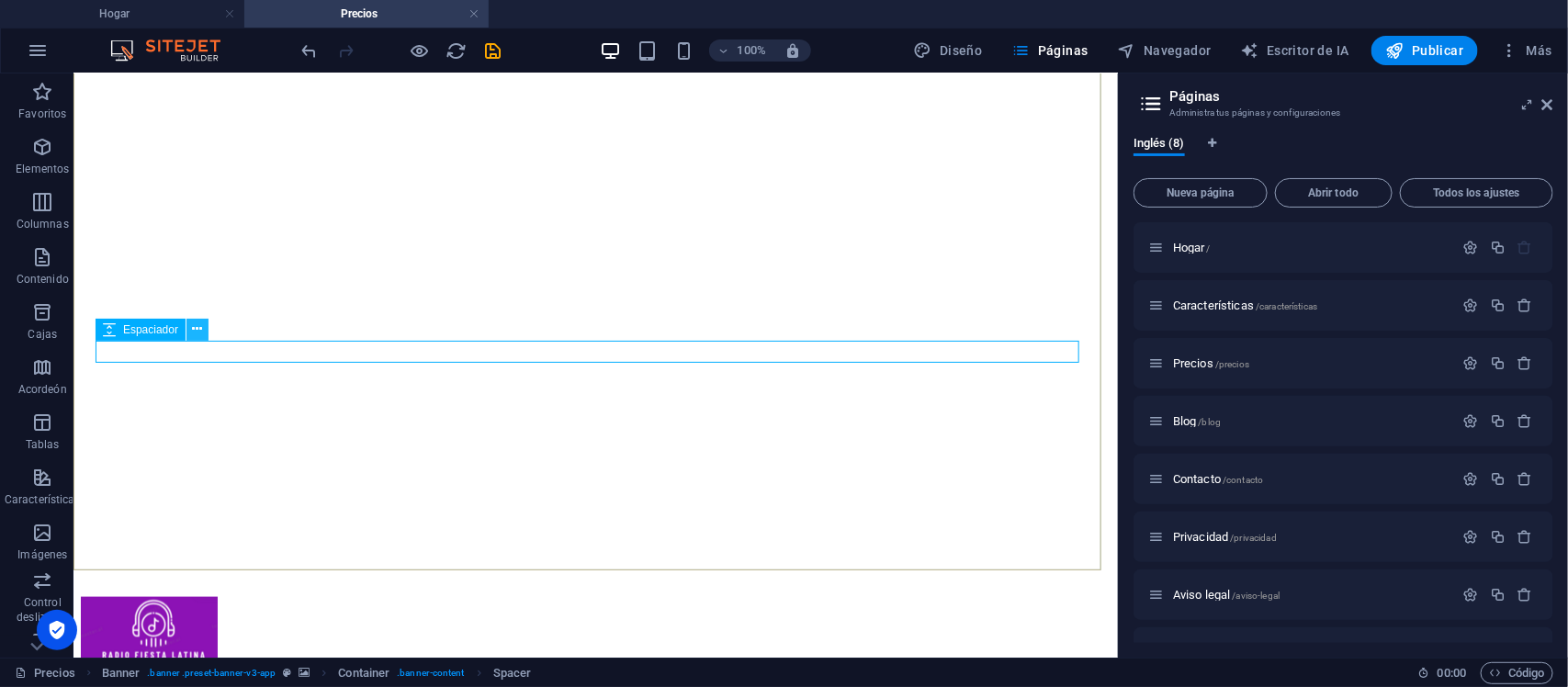 click at bounding box center [197, 329] 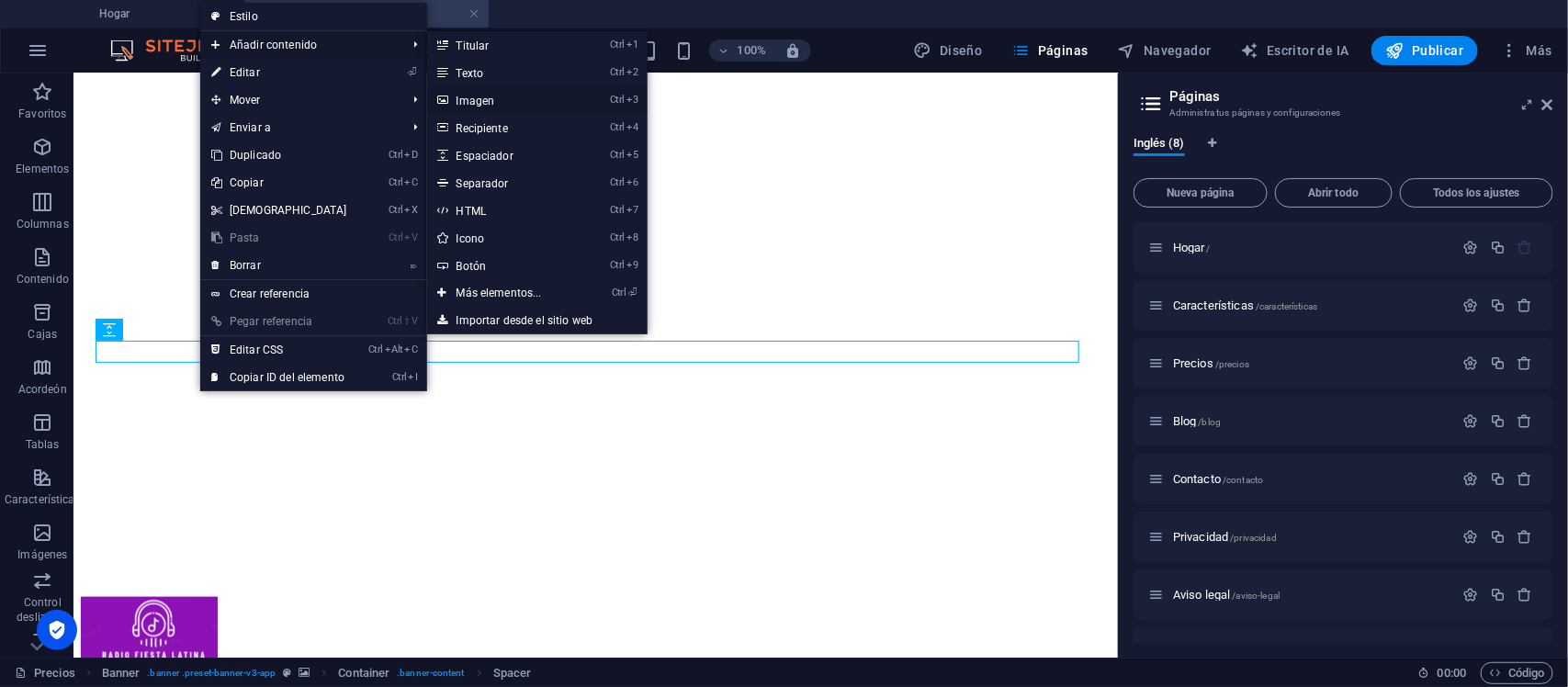 click on "Imagen" at bounding box center [476, 101] 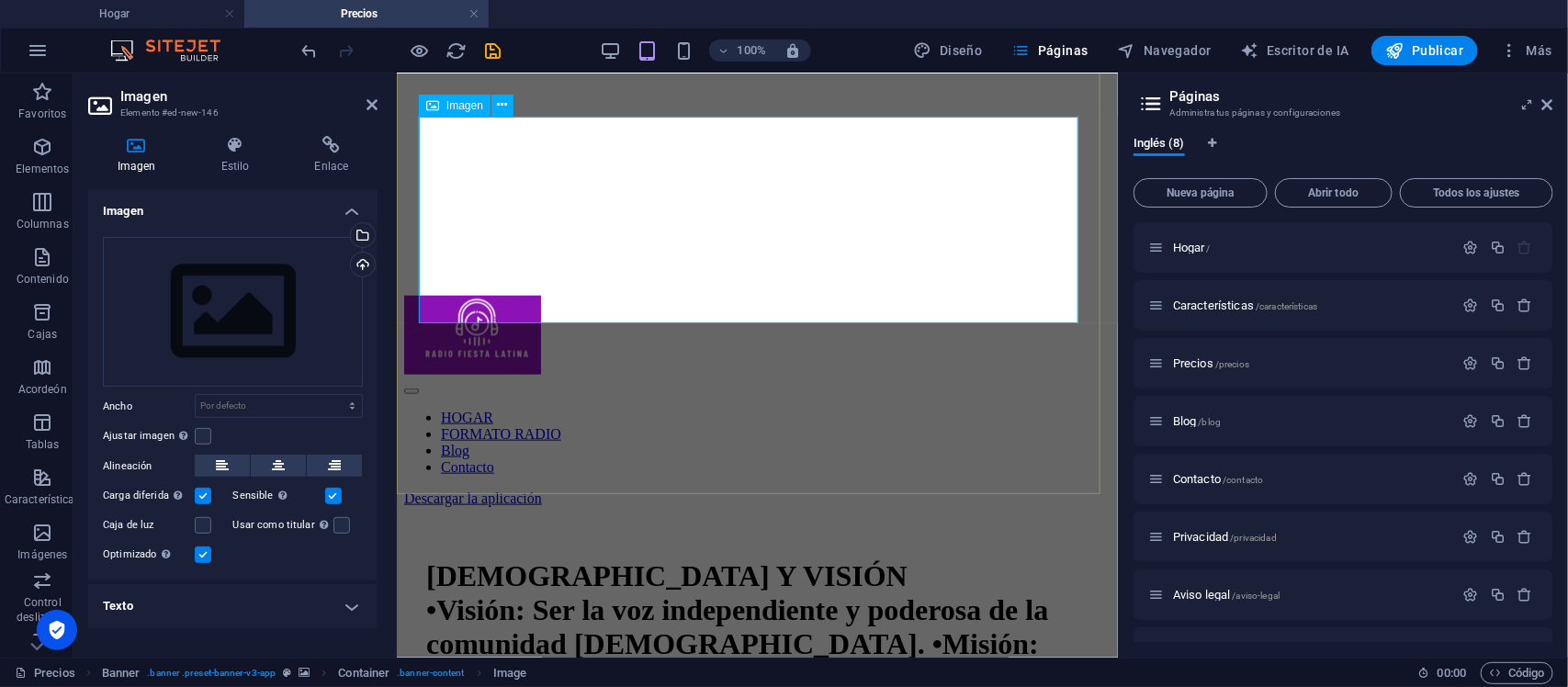 click at bounding box center (756, 875) 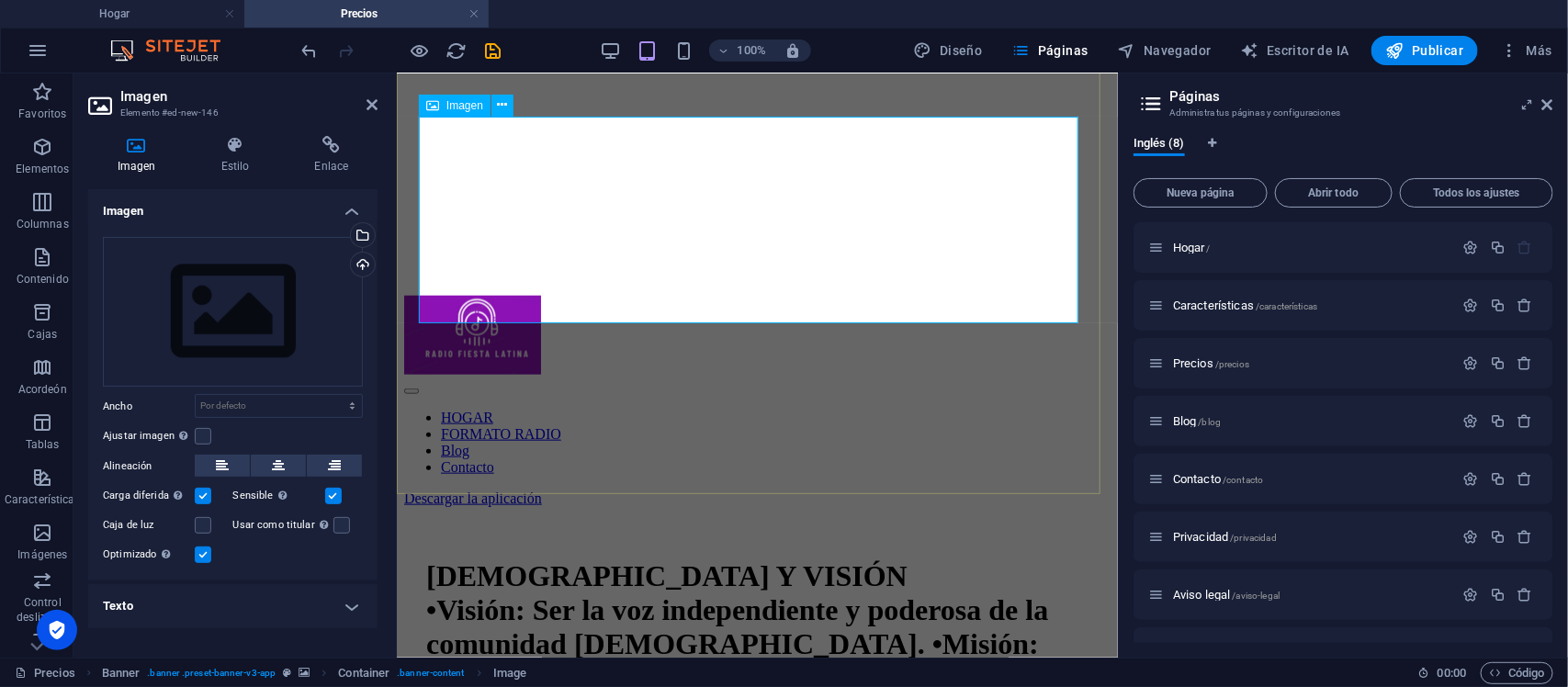 click at bounding box center (756, 875) 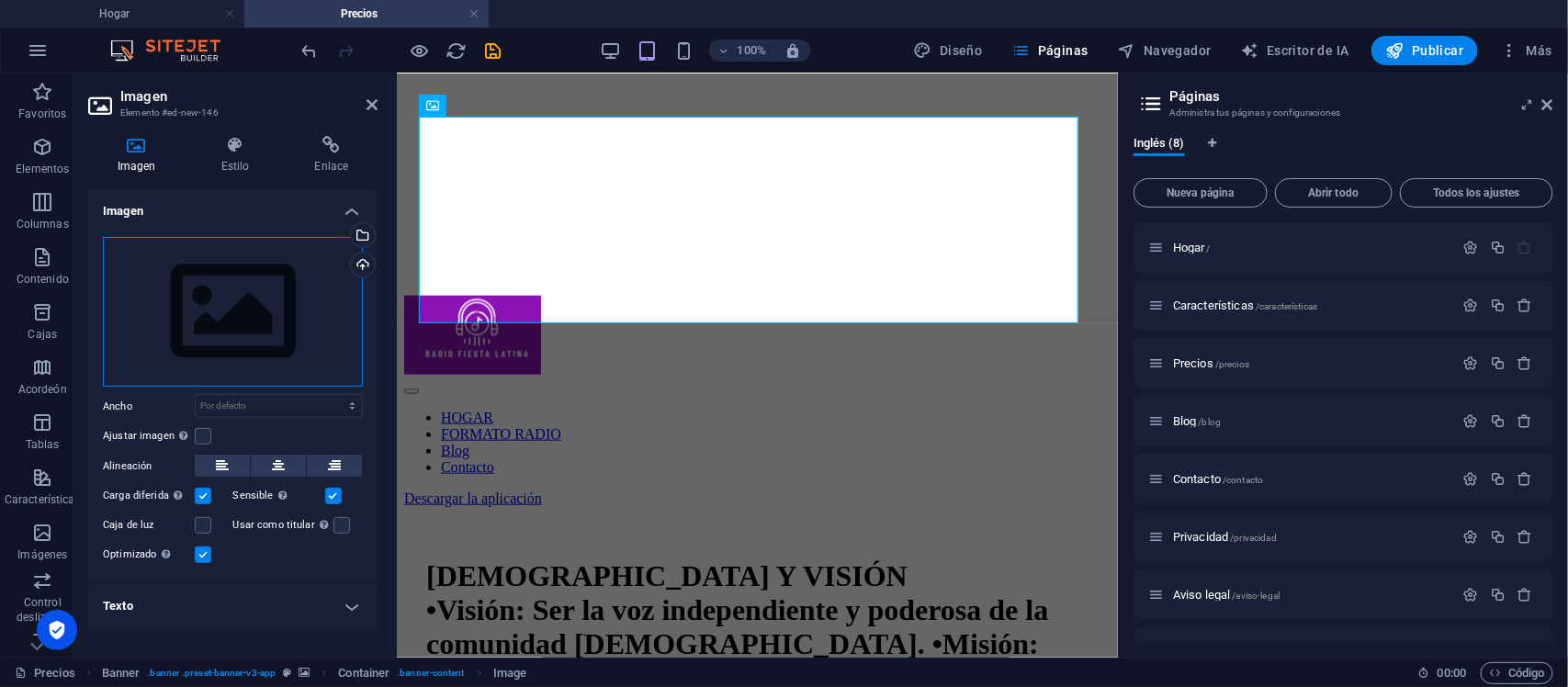 click on "Arrastre los archivos aquí, haga clic para elegir archivos o  seleccione archivos de Archivos o de nuestras fotos y videos de archivo gratuitos" at bounding box center [232, 312] 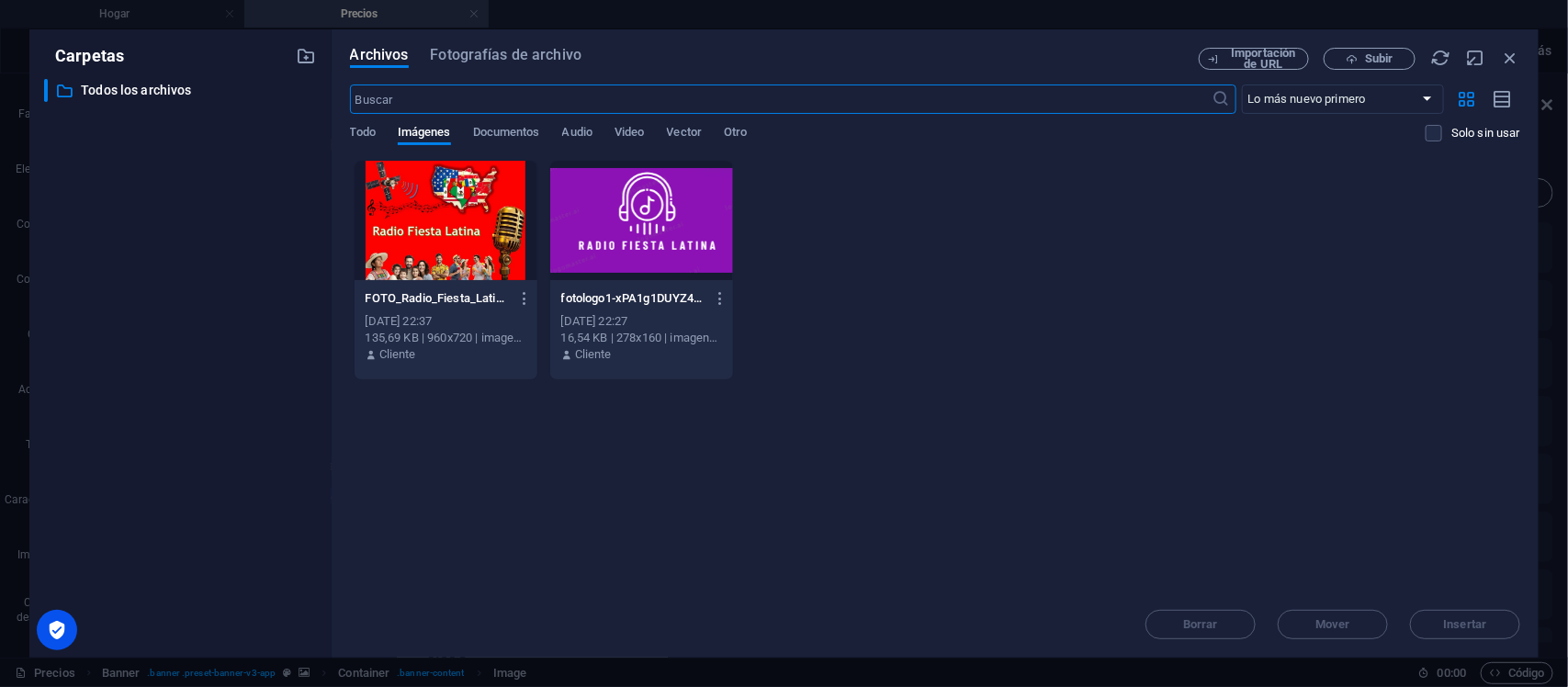 click at bounding box center (446, 220) 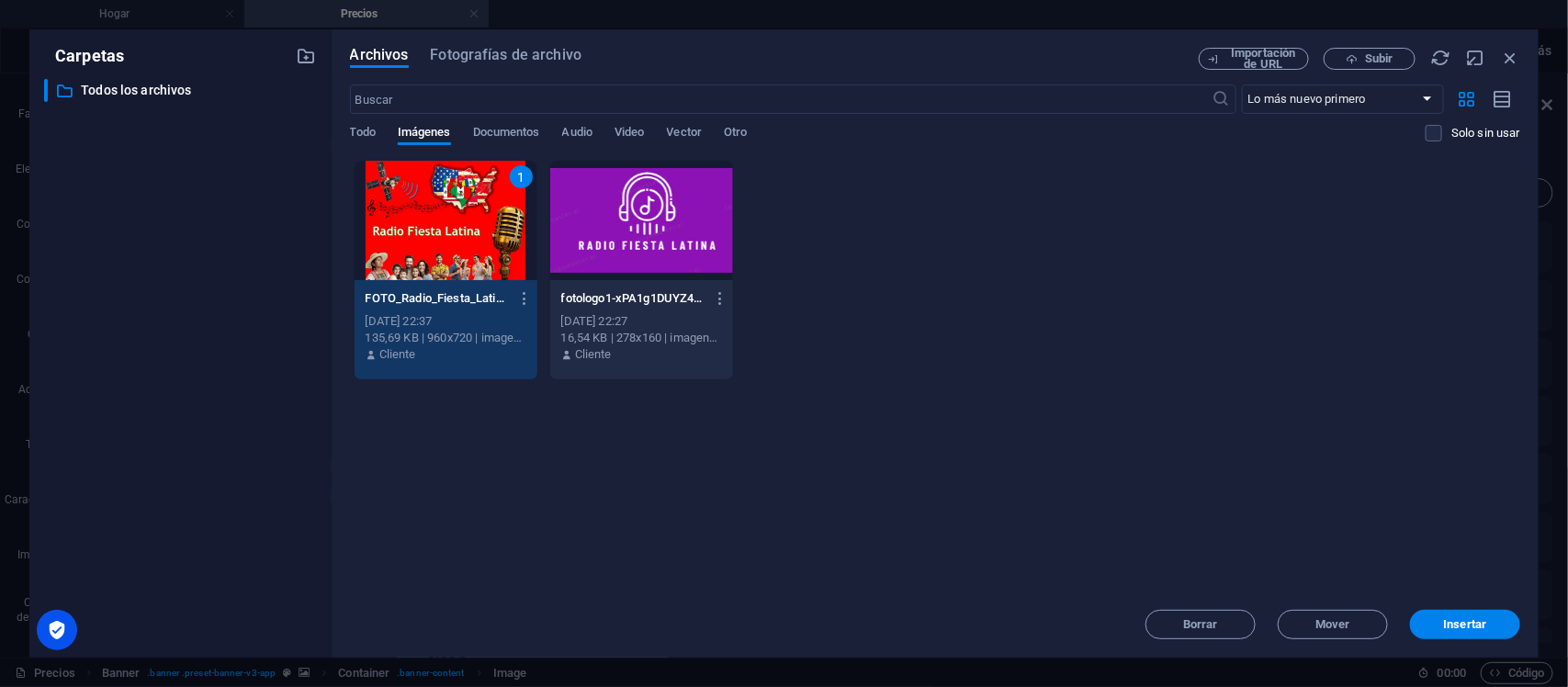 click on "1" at bounding box center (446, 220) 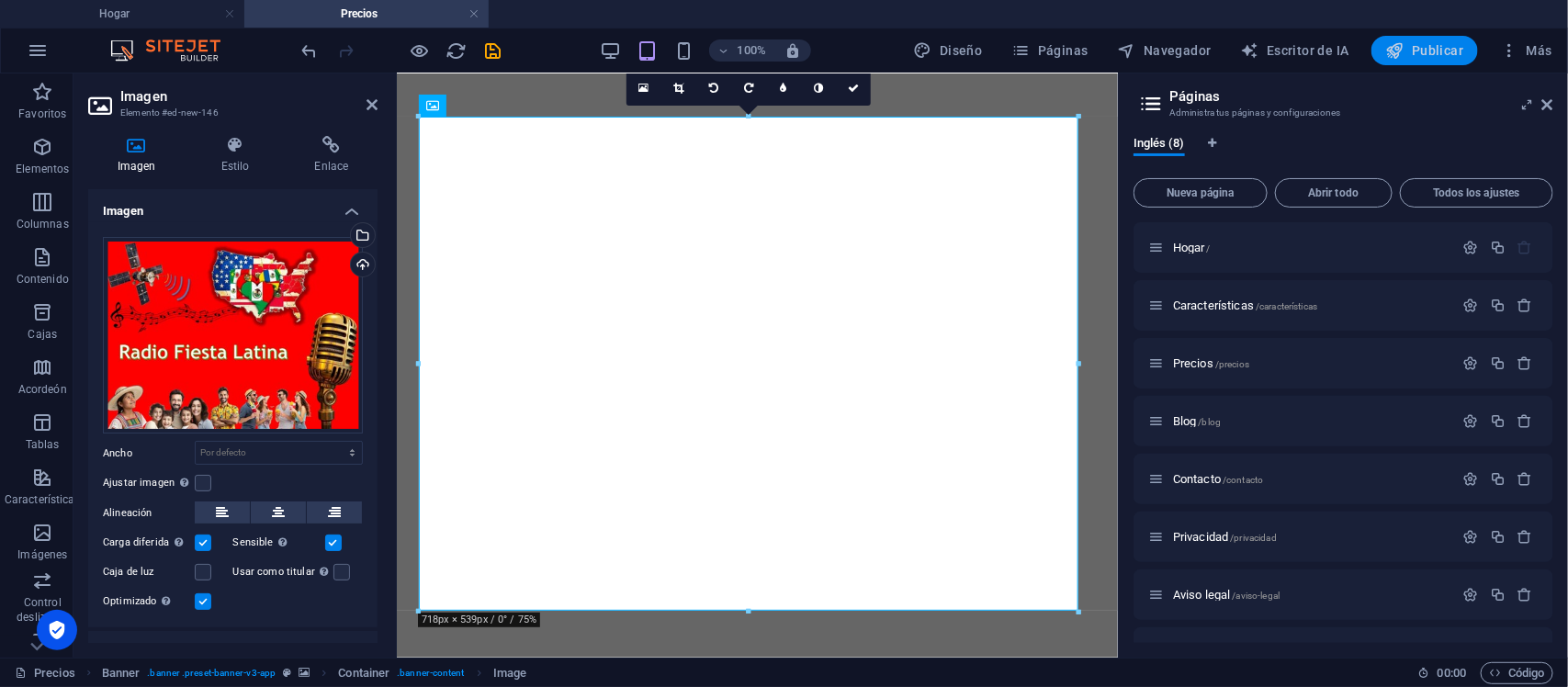 click on "Publicar" at bounding box center (1438, 51) 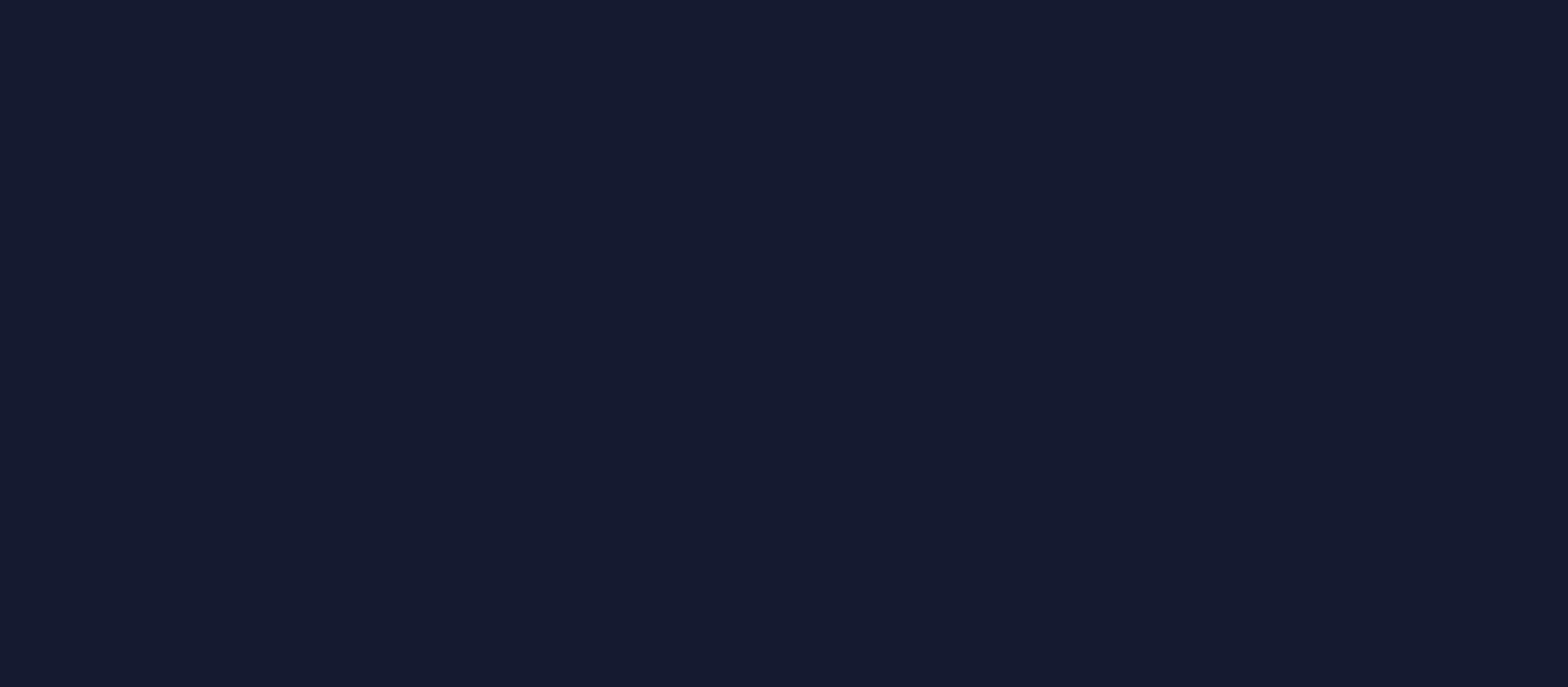 scroll, scrollTop: 0, scrollLeft: 0, axis: both 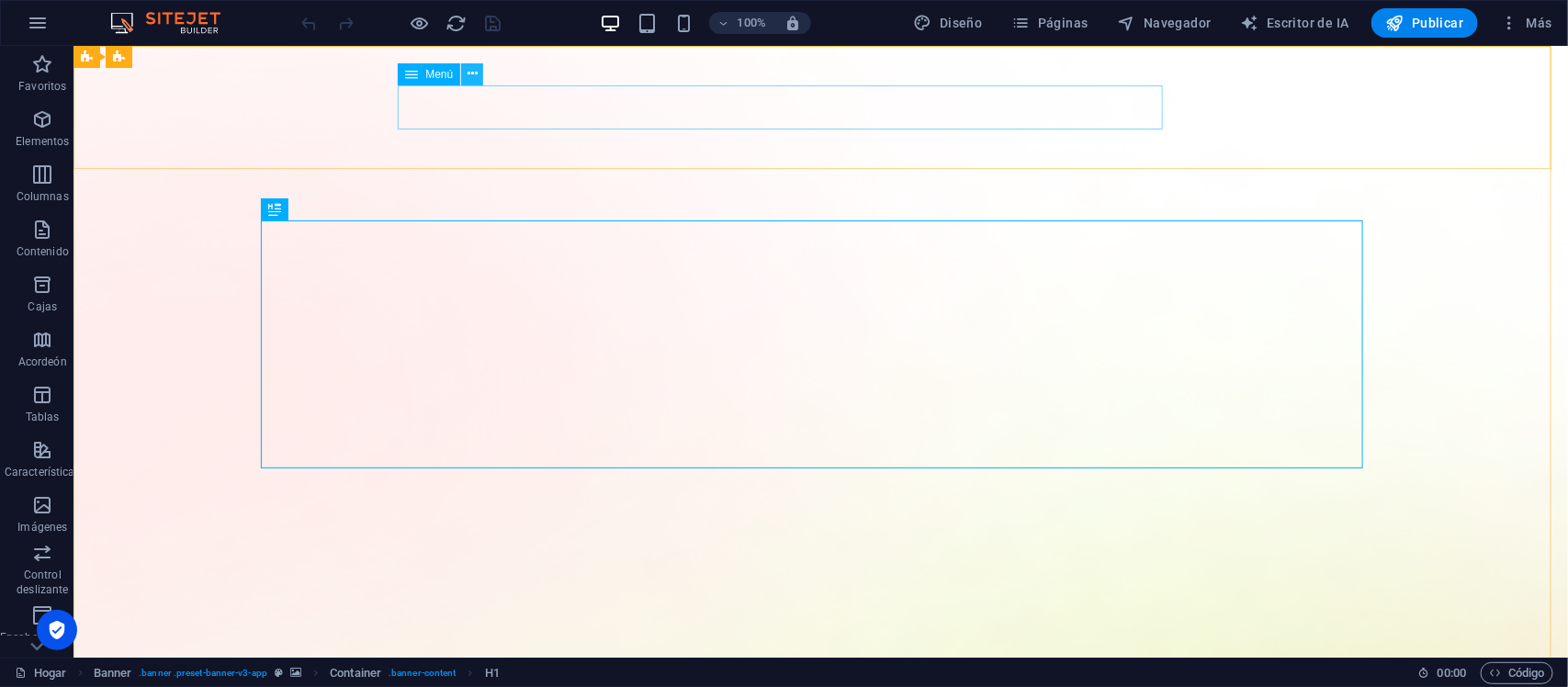 click at bounding box center (472, 73) 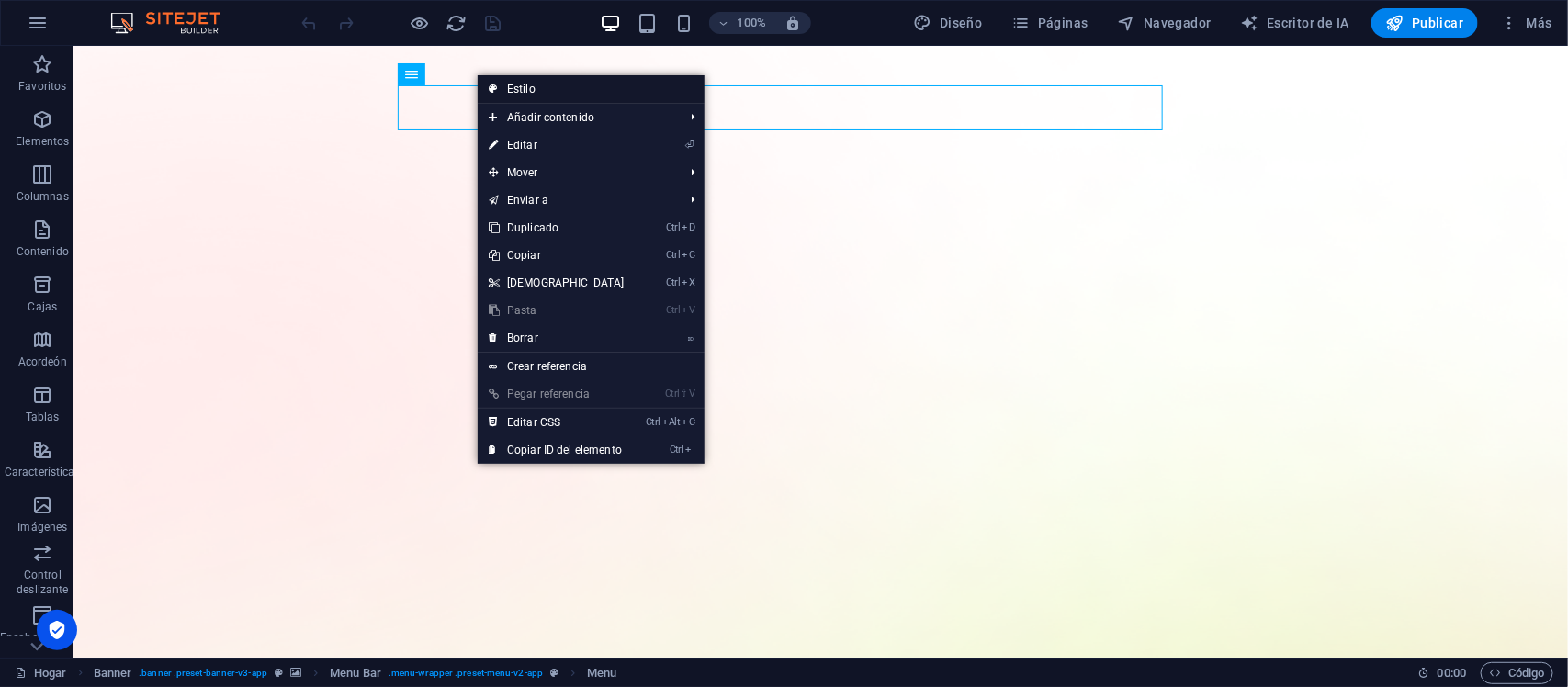 click on "Estilo" at bounding box center [521, 89] 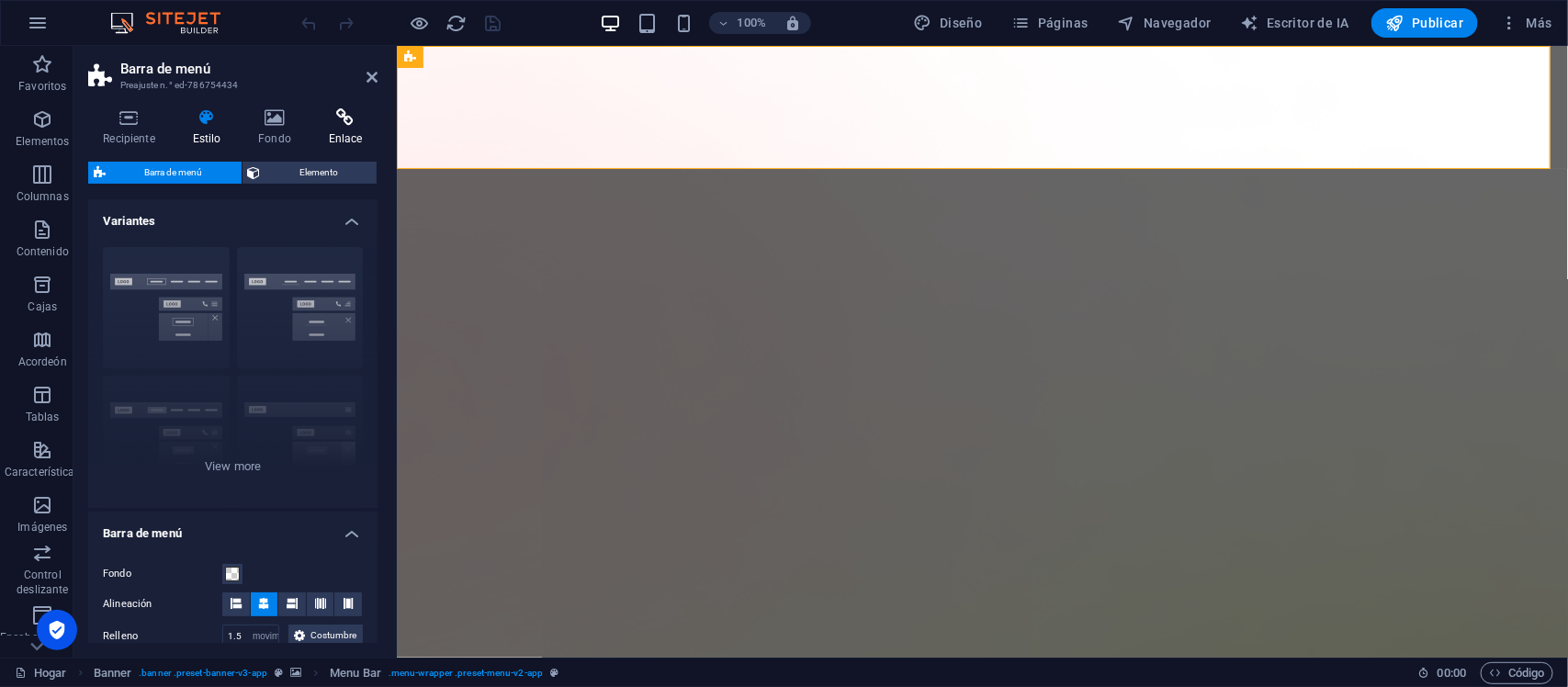 click at bounding box center [345, 118] 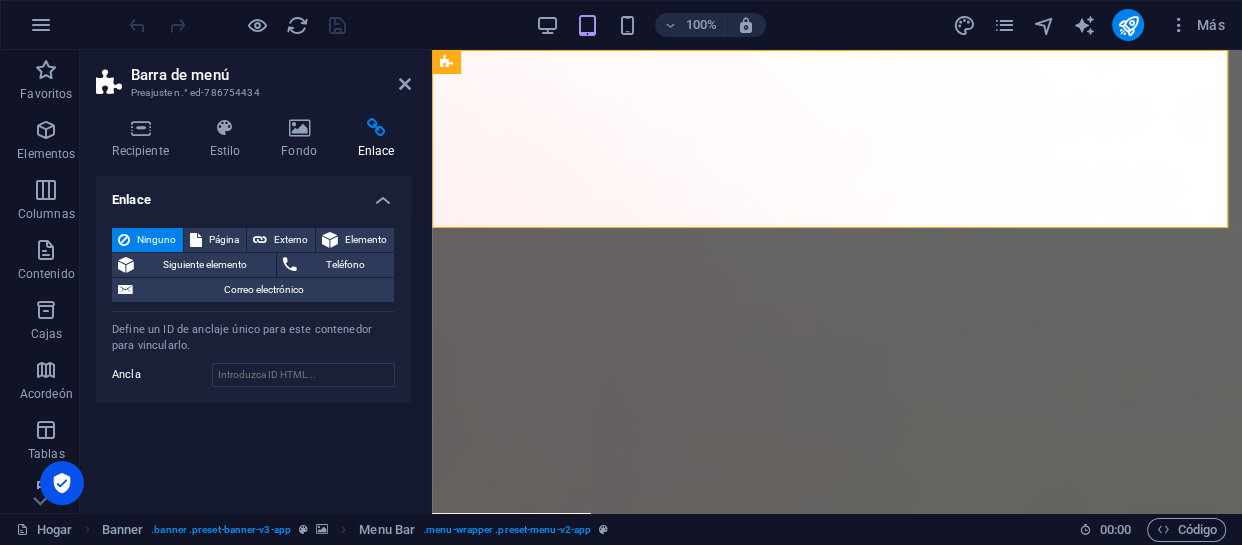 drag, startPoint x: 1658, startPoint y: 1, endPoint x: 417, endPoint y: 381, distance: 1297.8756 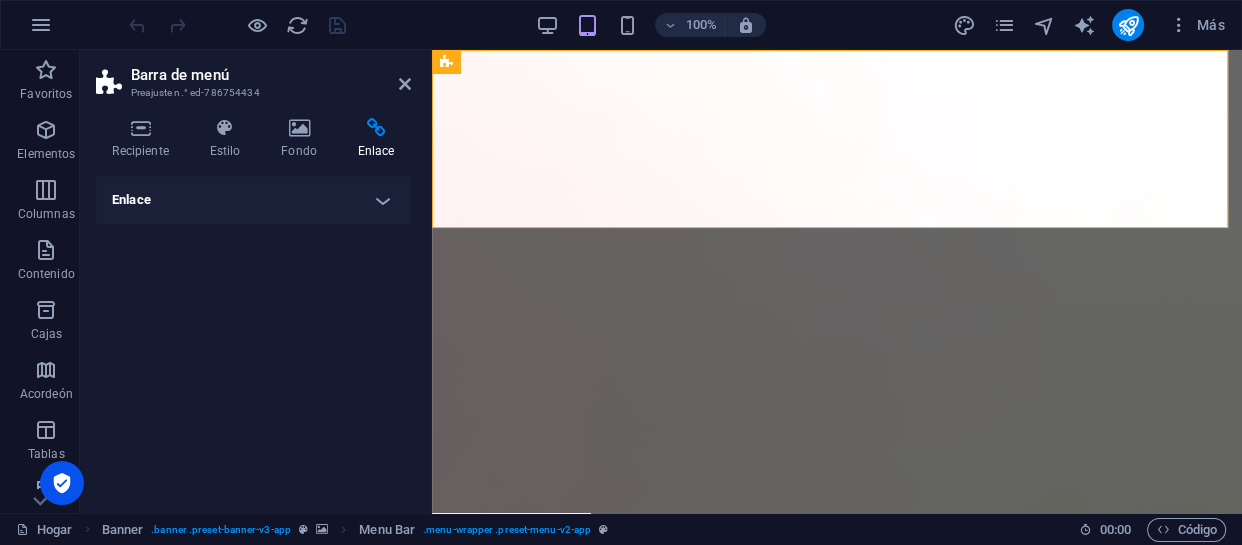 click on "Enlace" at bounding box center [253, 200] 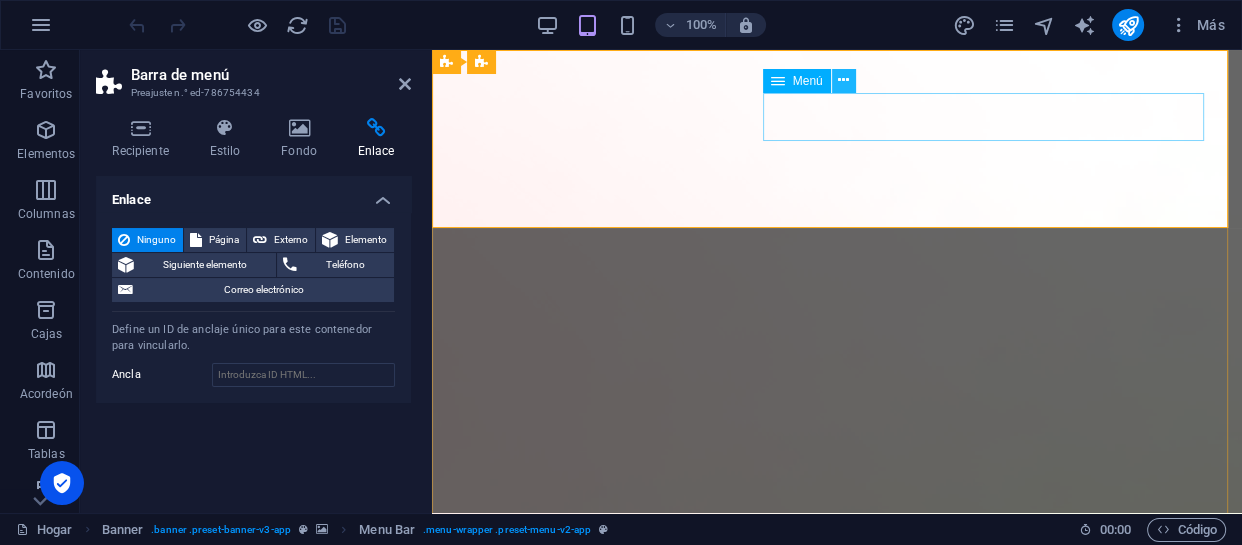click at bounding box center [843, 80] 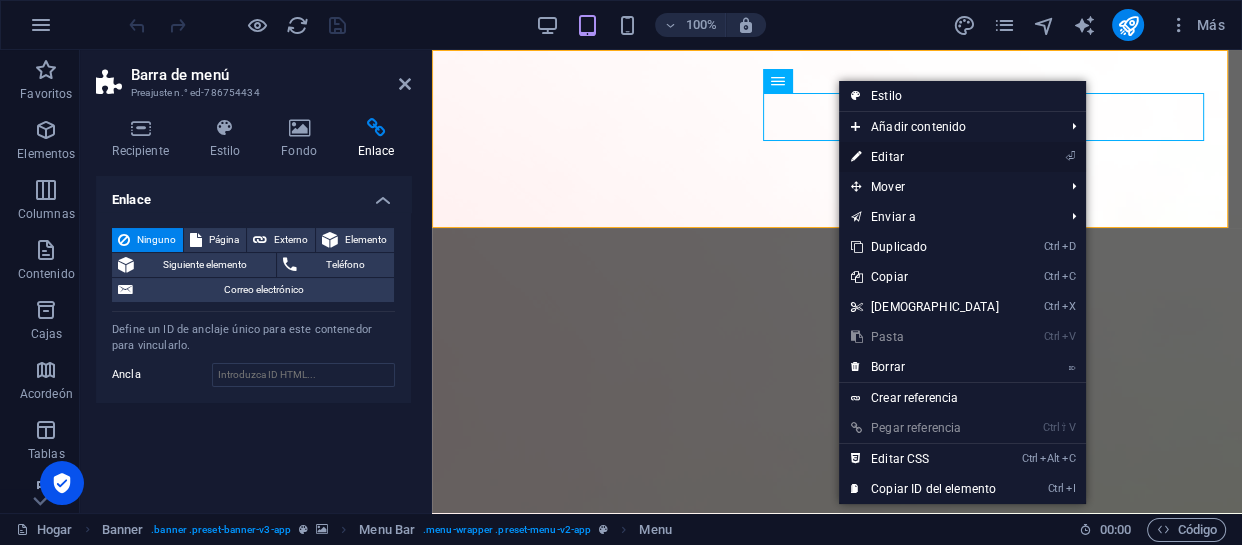 click on "Editar" at bounding box center (887, 157) 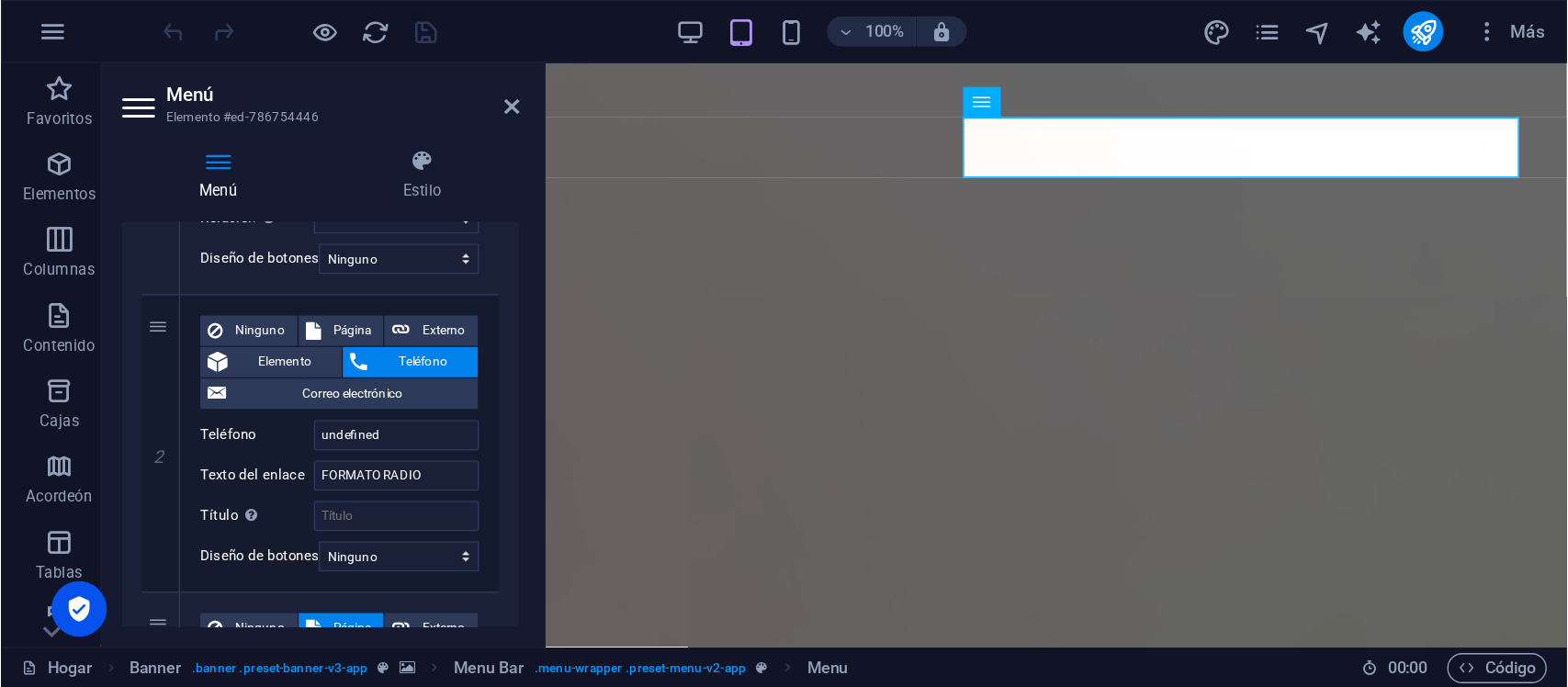 scroll, scrollTop: 419, scrollLeft: 0, axis: vertical 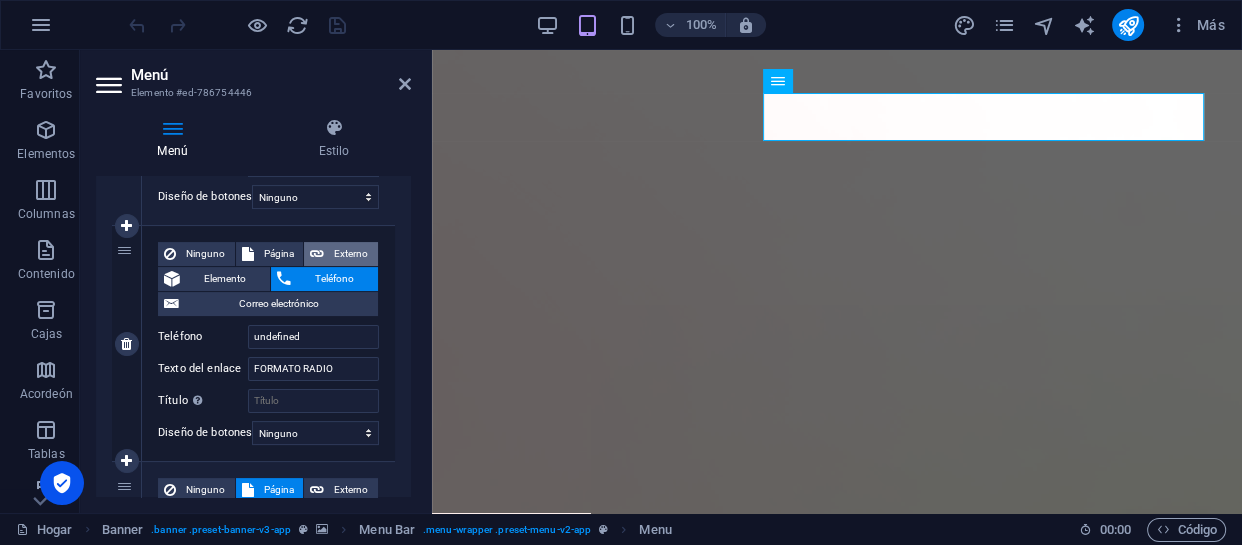 click on "Externo" at bounding box center (351, 253) 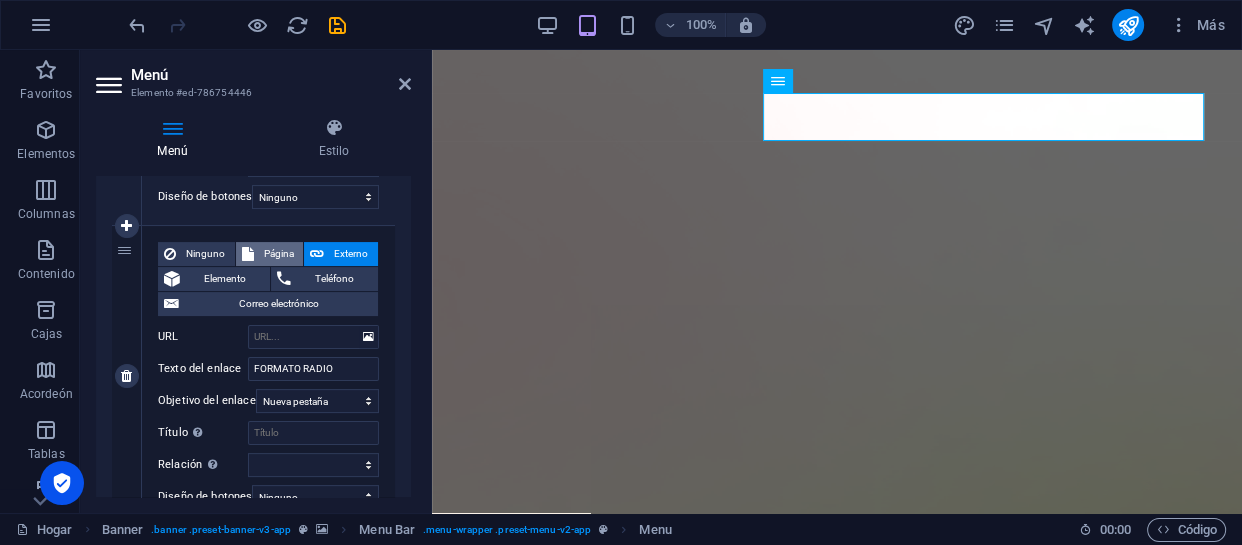 click on "Página" at bounding box center [279, 254] 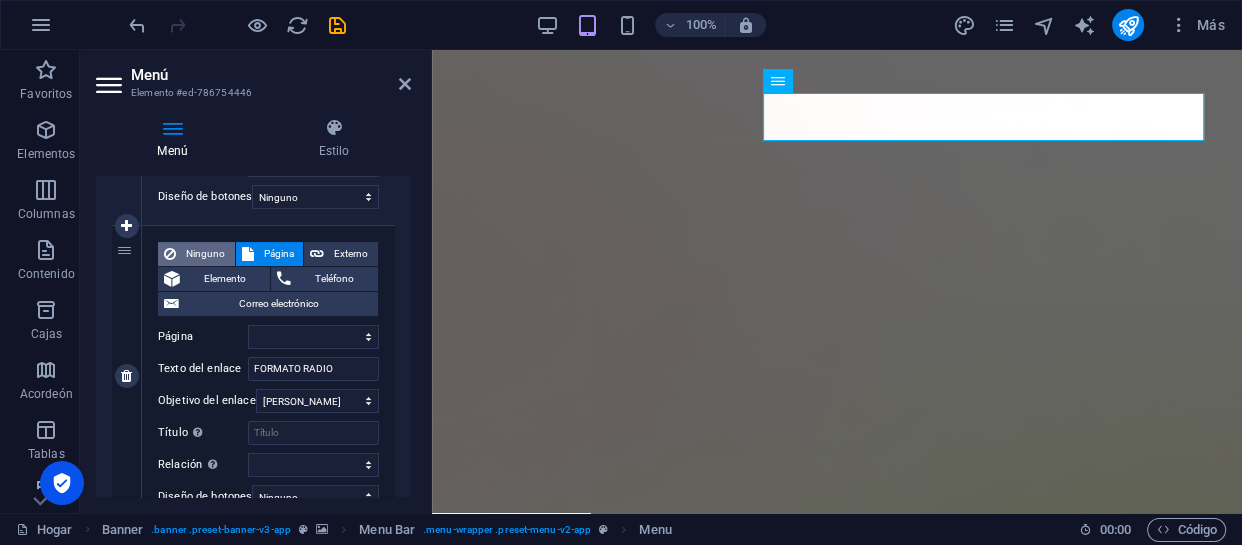 click on "Ninguno" at bounding box center (205, 253) 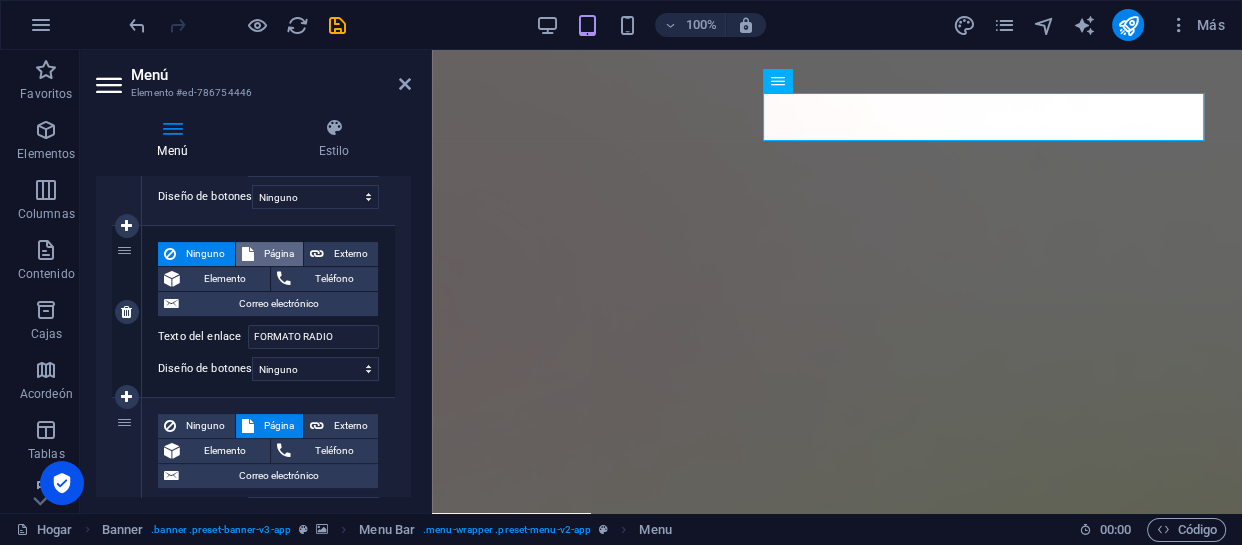 click on "Página" at bounding box center (279, 253) 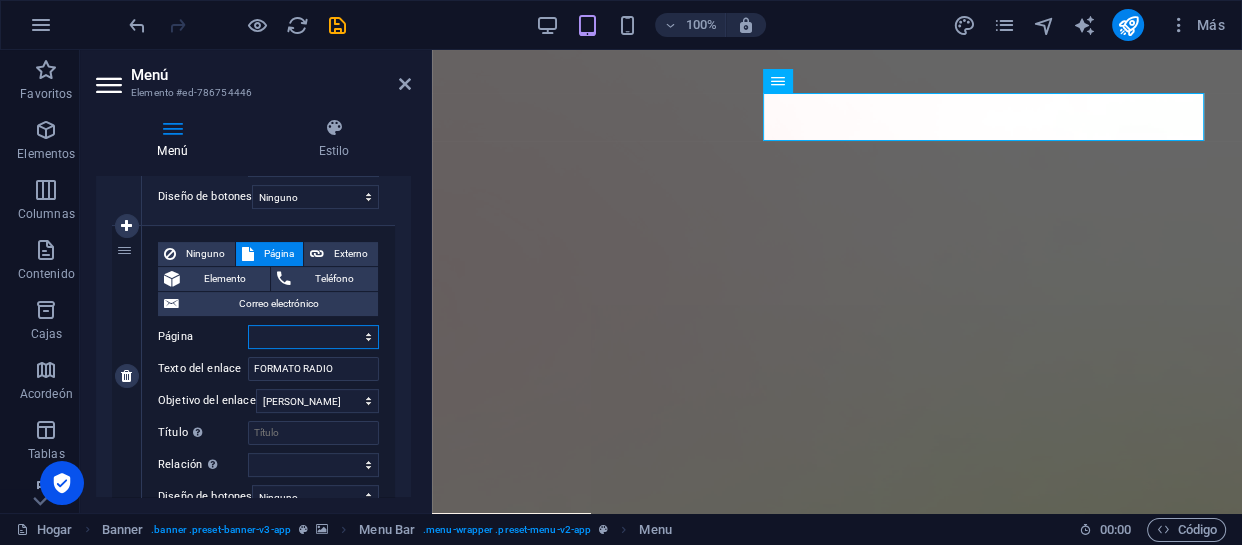 click on "Hogar Características Precios Blog Contacto Privacidad Aviso legal" at bounding box center [313, 337] 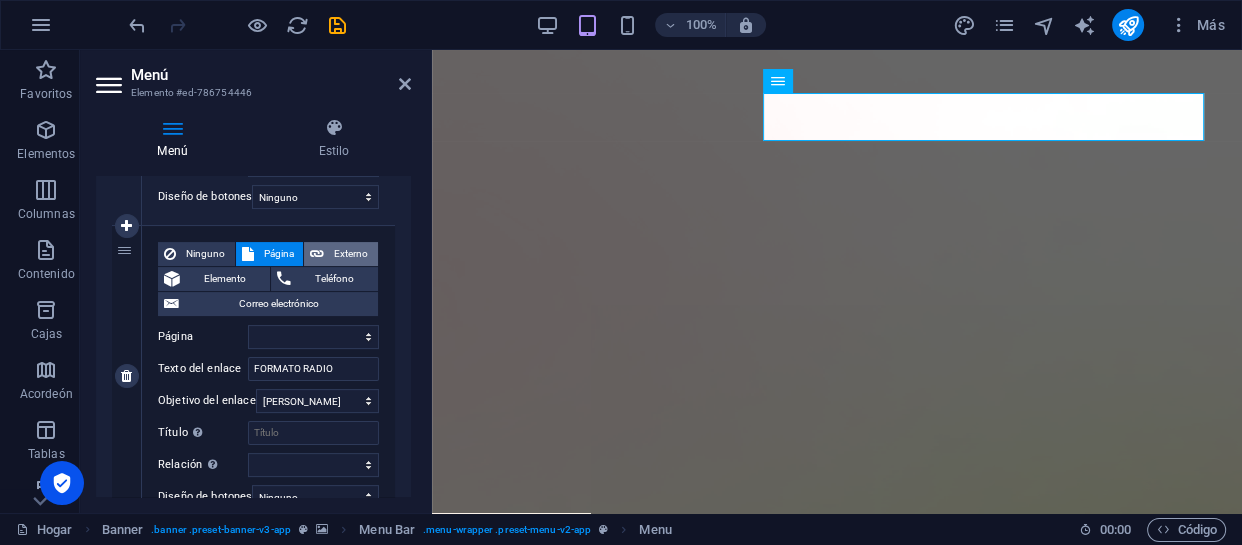 click on "Externo" at bounding box center (351, 254) 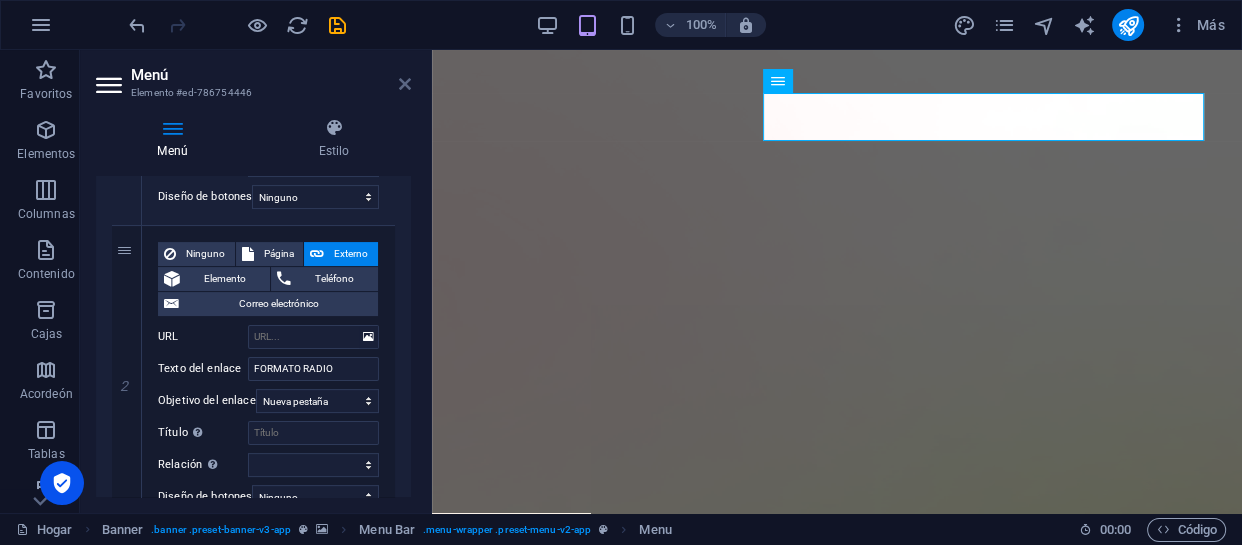 click at bounding box center [405, 84] 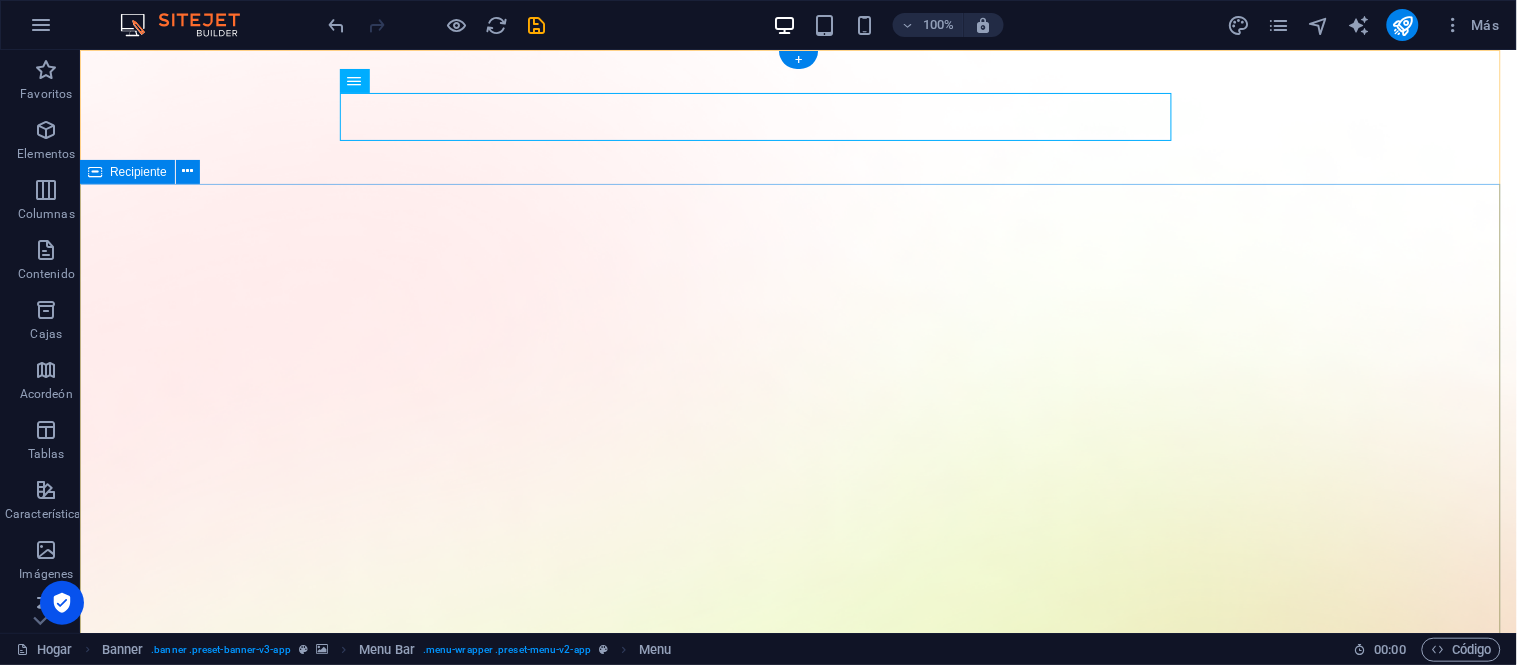 drag, startPoint x: 1240, startPoint y: 49, endPoint x: 1042, endPoint y: 195, distance: 246.00813 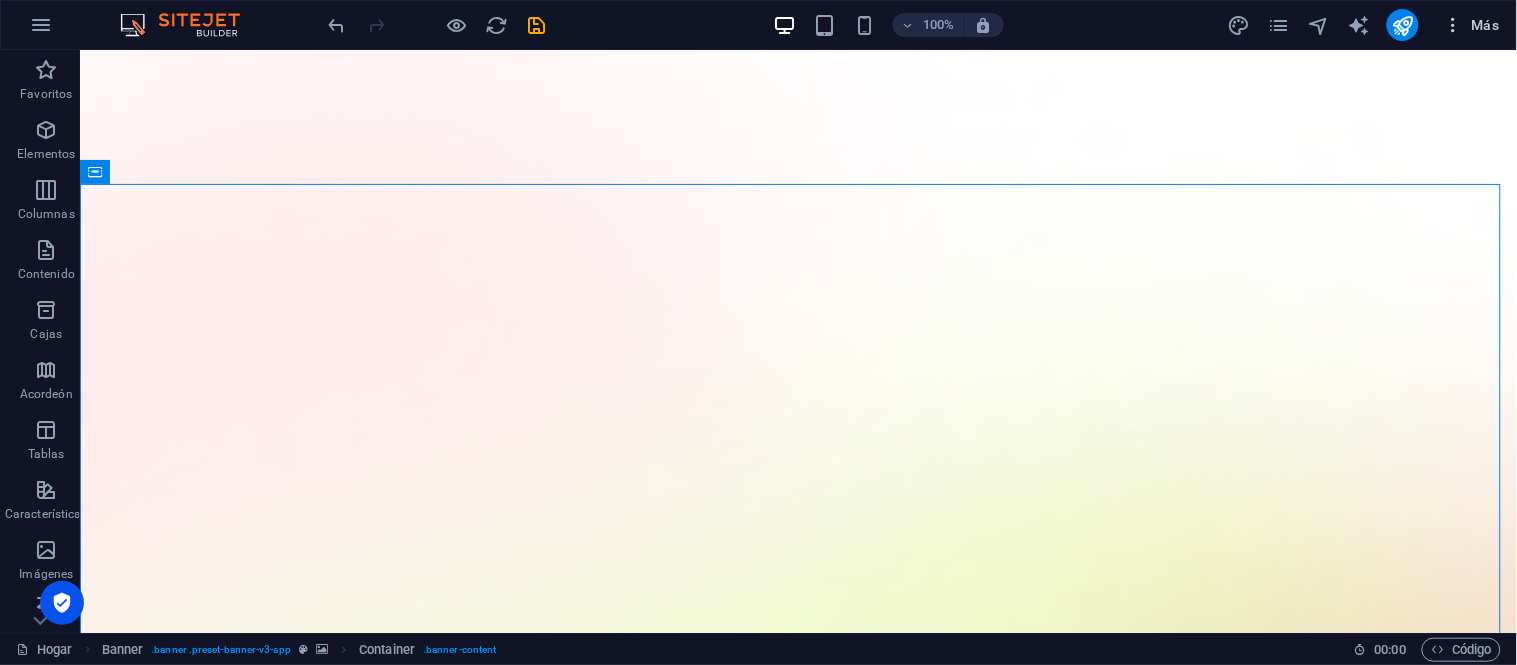 click at bounding box center (1453, 25) 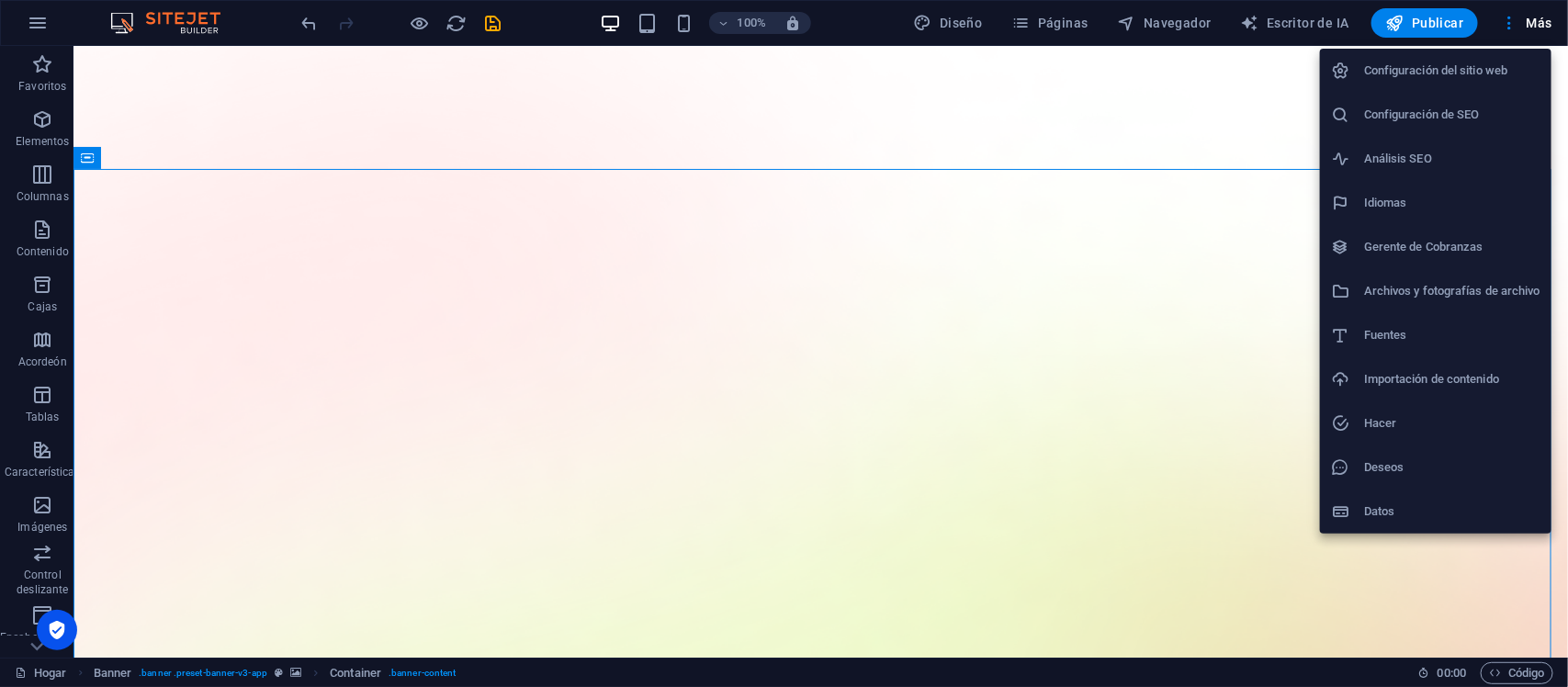 drag, startPoint x: 1346, startPoint y: 5, endPoint x: 1064, endPoint y: 25, distance: 282.70833 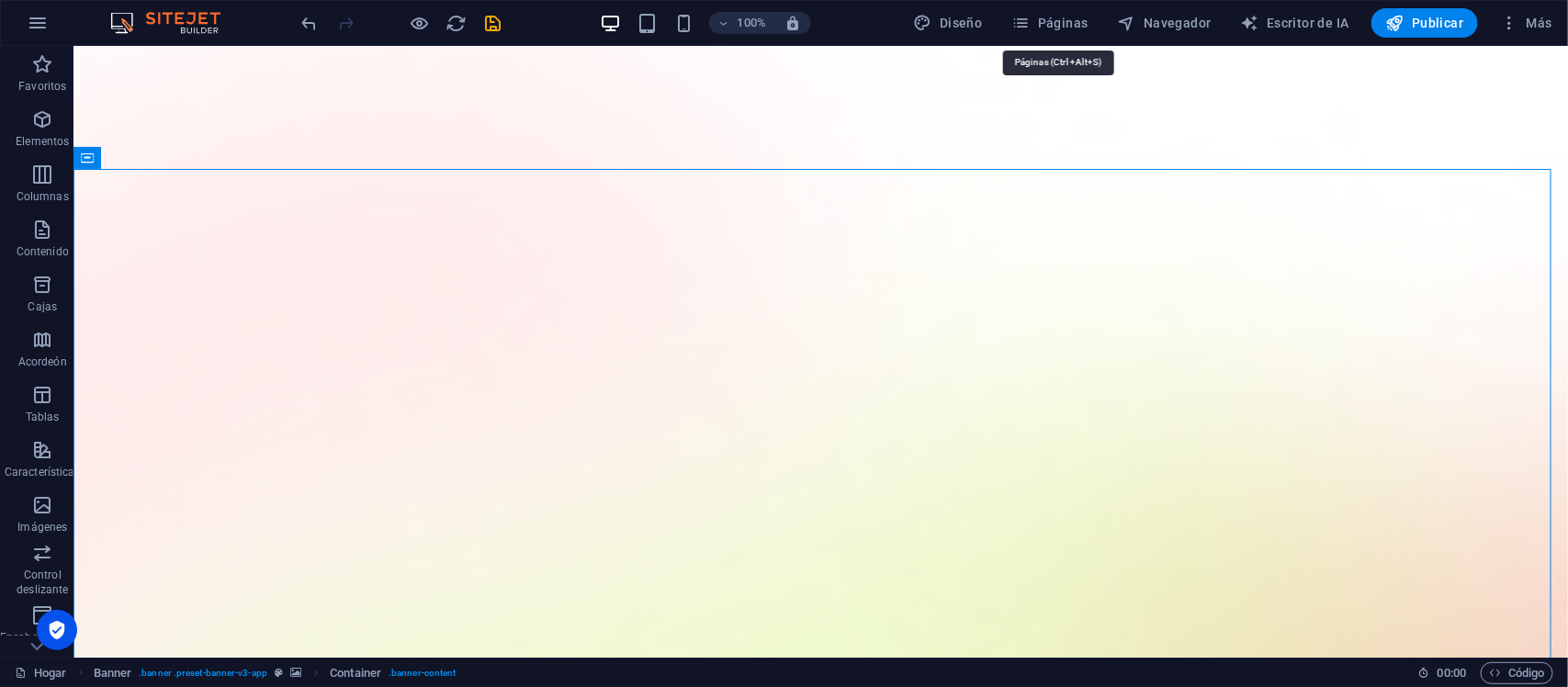 click on "Páginas" at bounding box center (1063, 23) 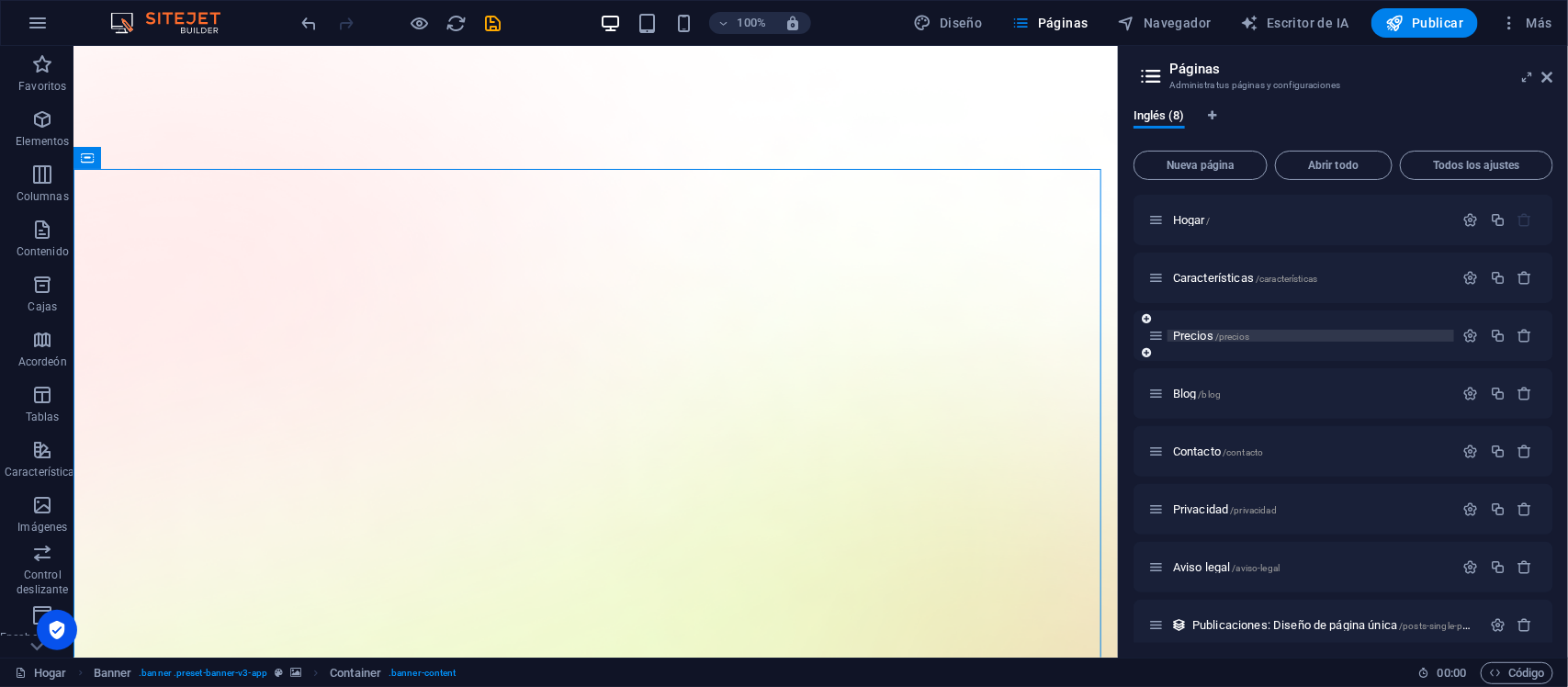 click on "Precios  /precios" at bounding box center (1311, 335) 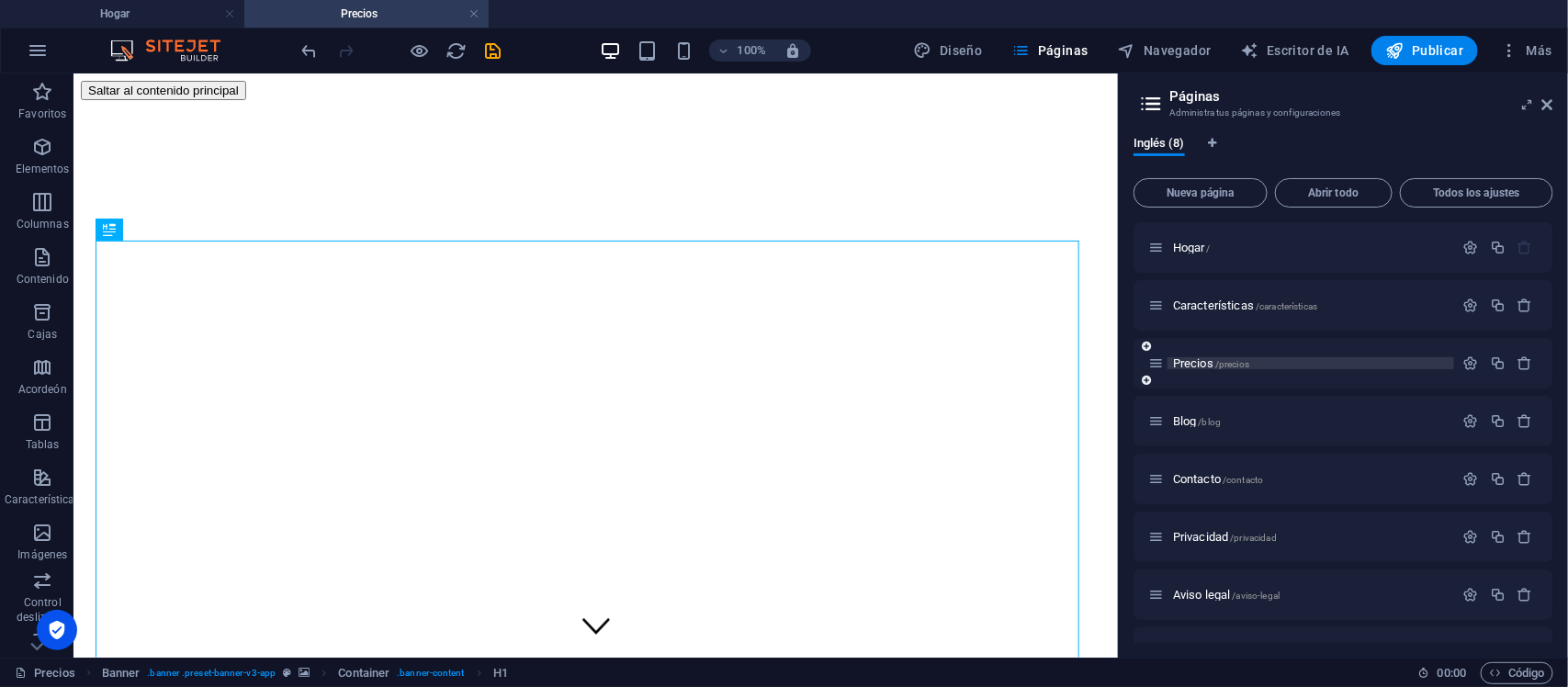 scroll, scrollTop: 0, scrollLeft: 0, axis: both 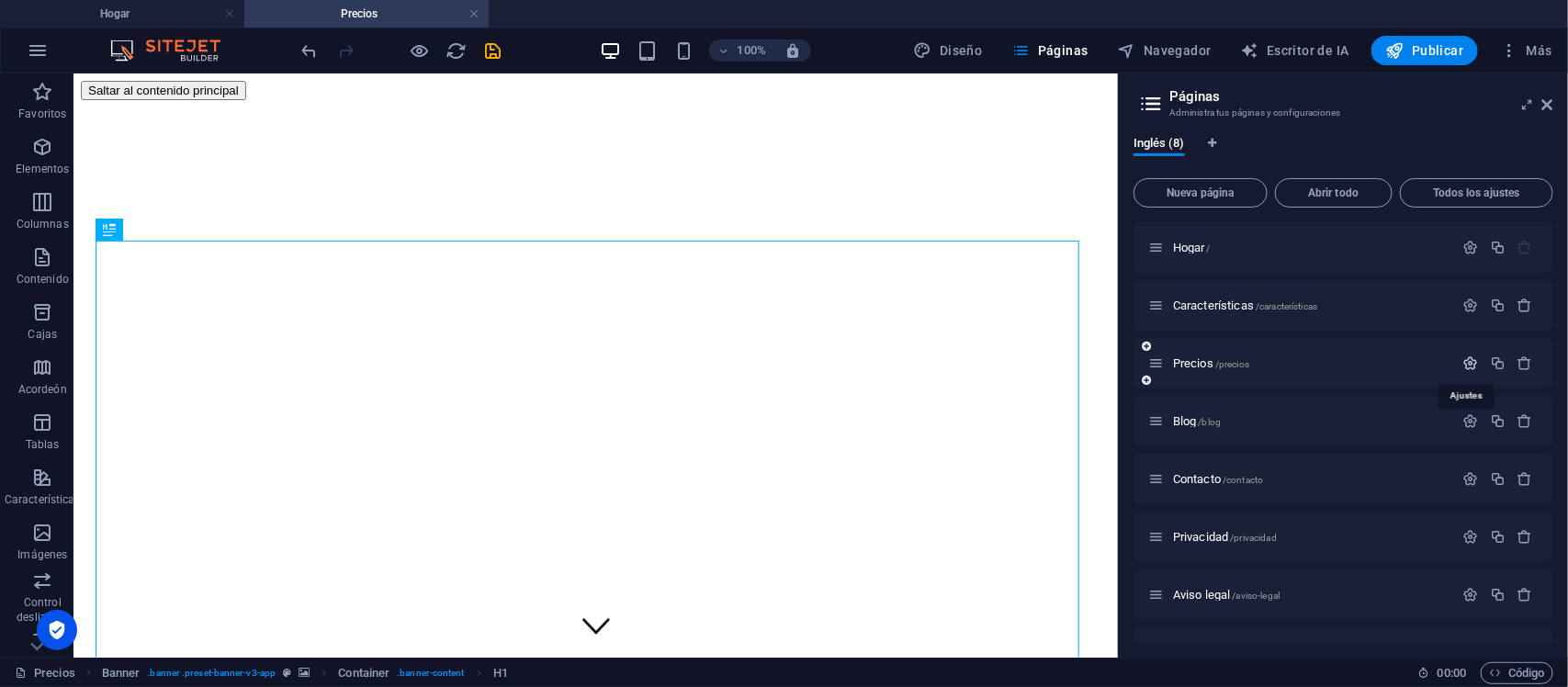 click at bounding box center [1471, 363] 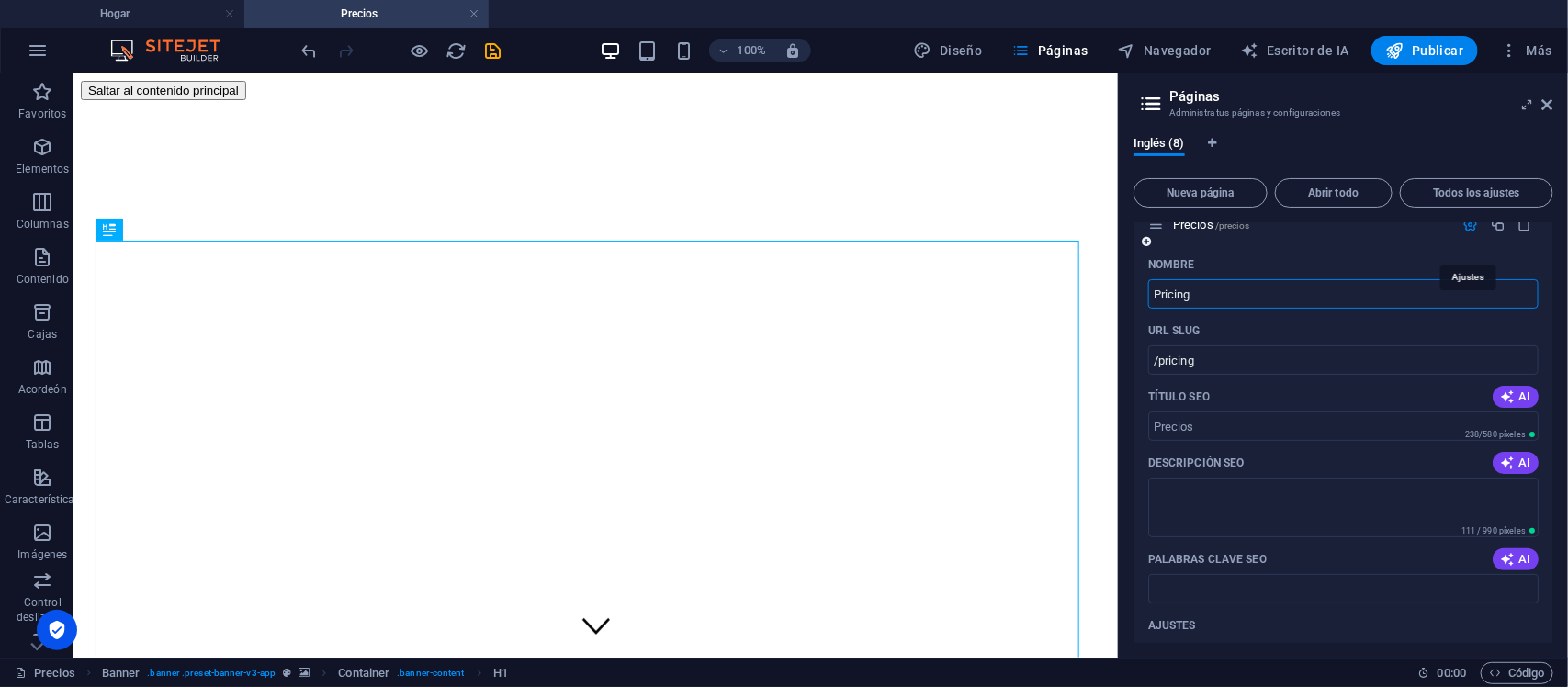 scroll, scrollTop: 118, scrollLeft: 0, axis: vertical 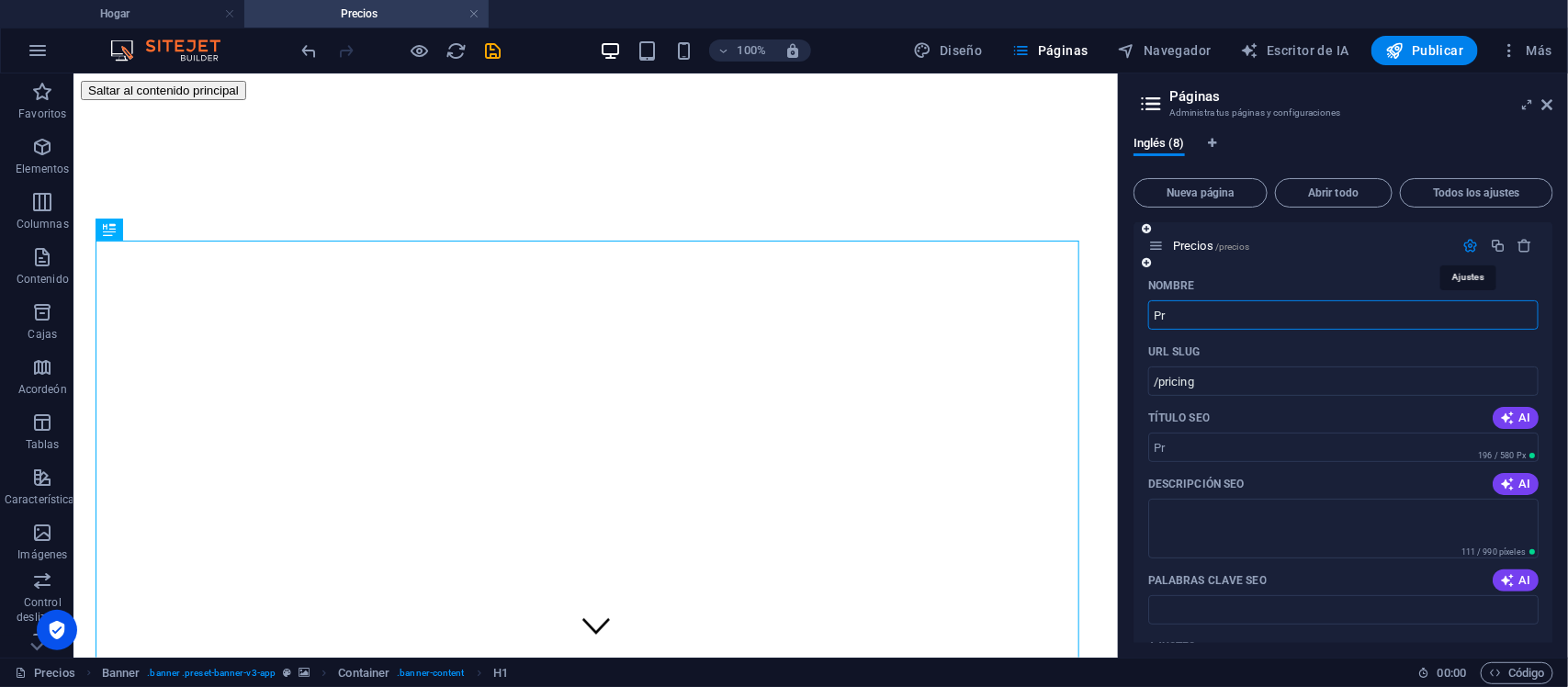 type on "P" 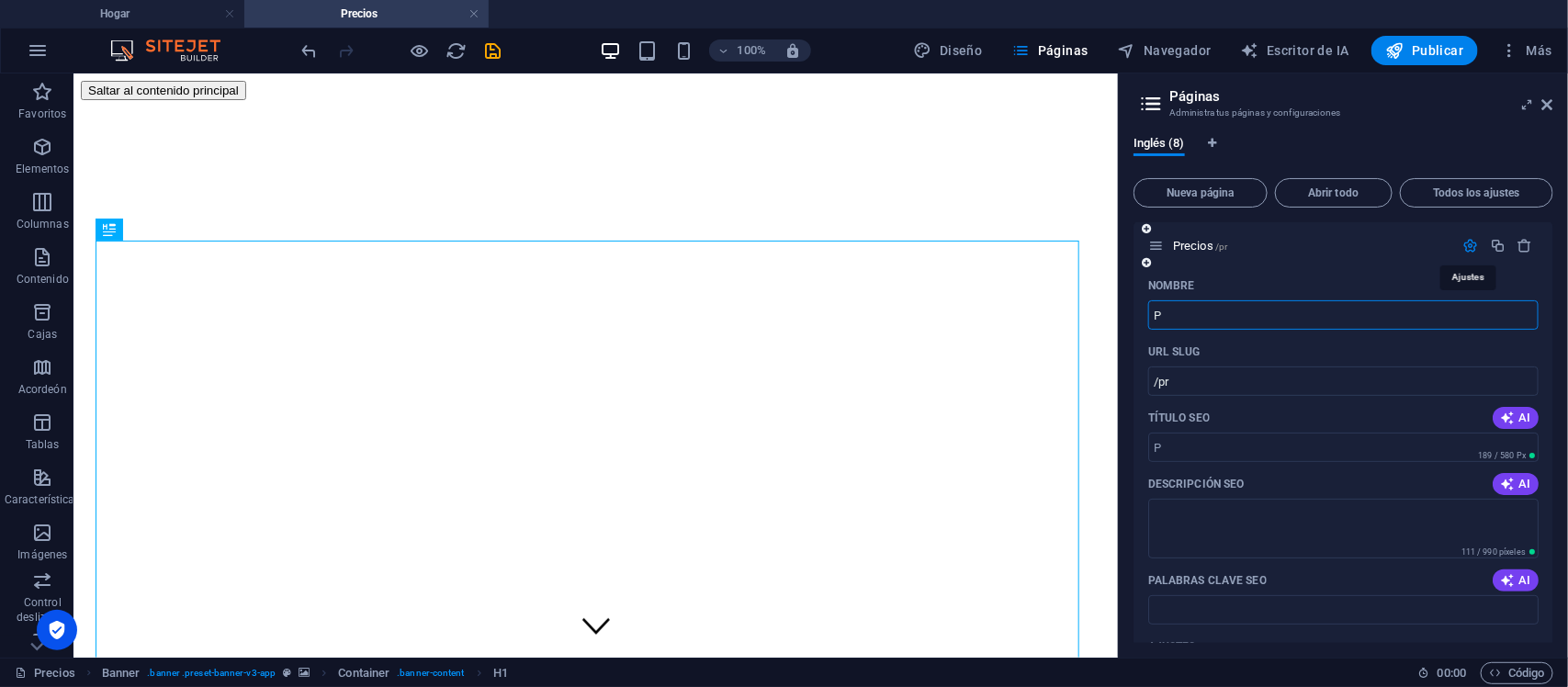 type on "/pr" 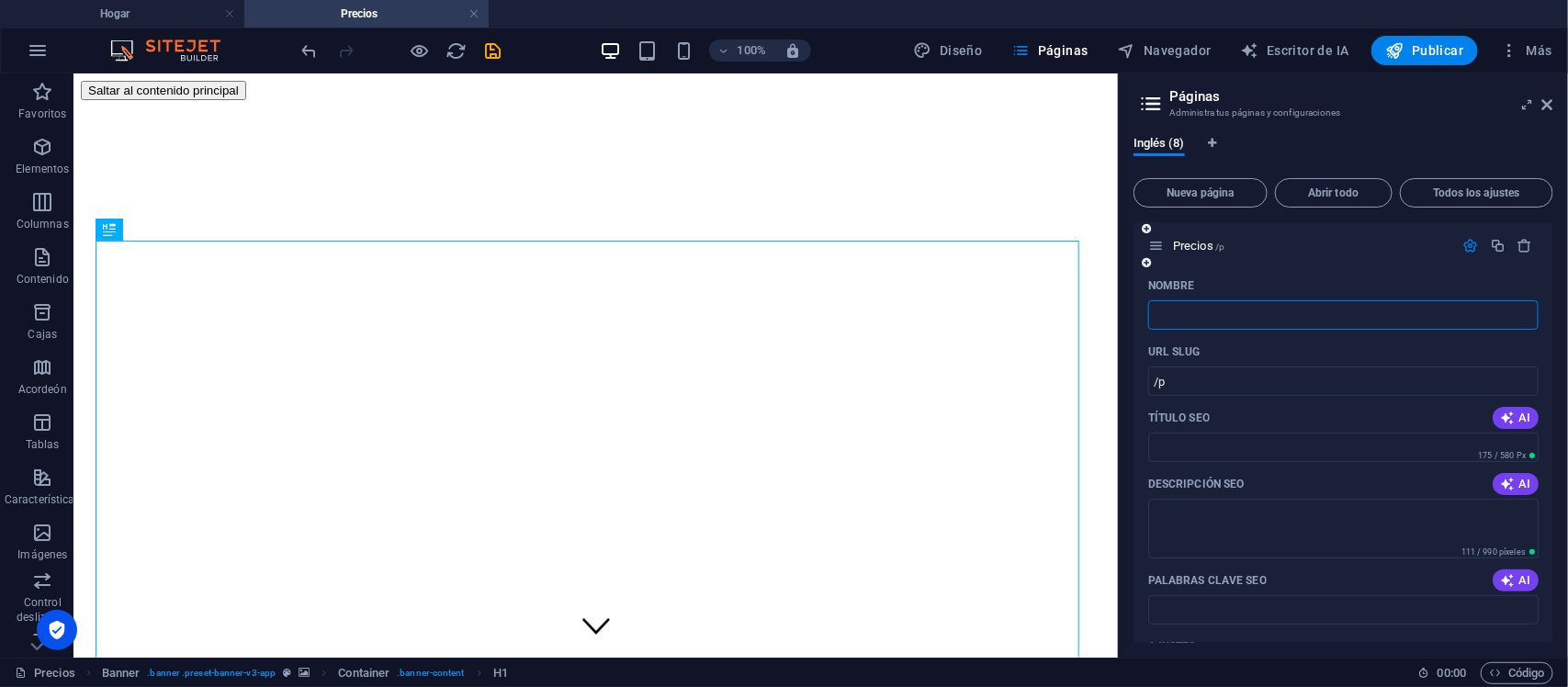 type 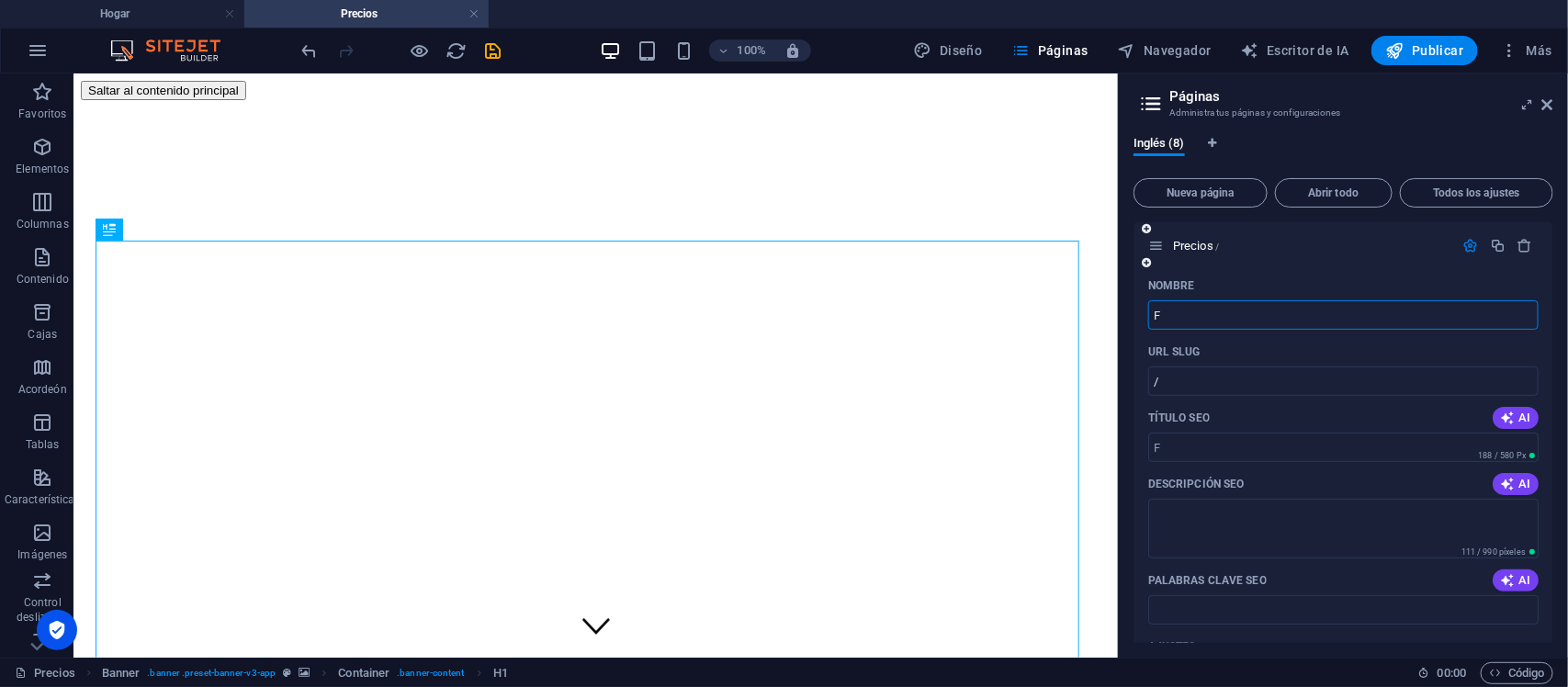 type on "F" 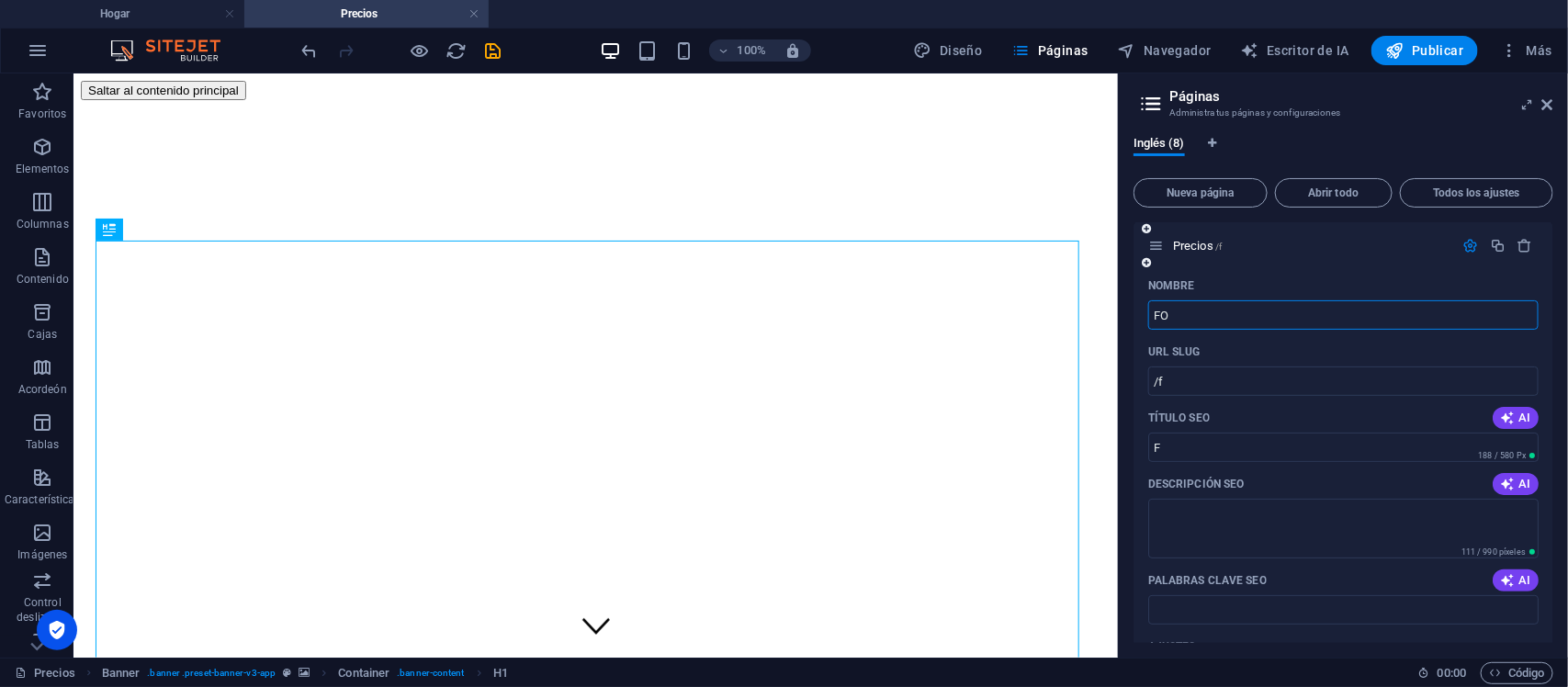 type on "FOR" 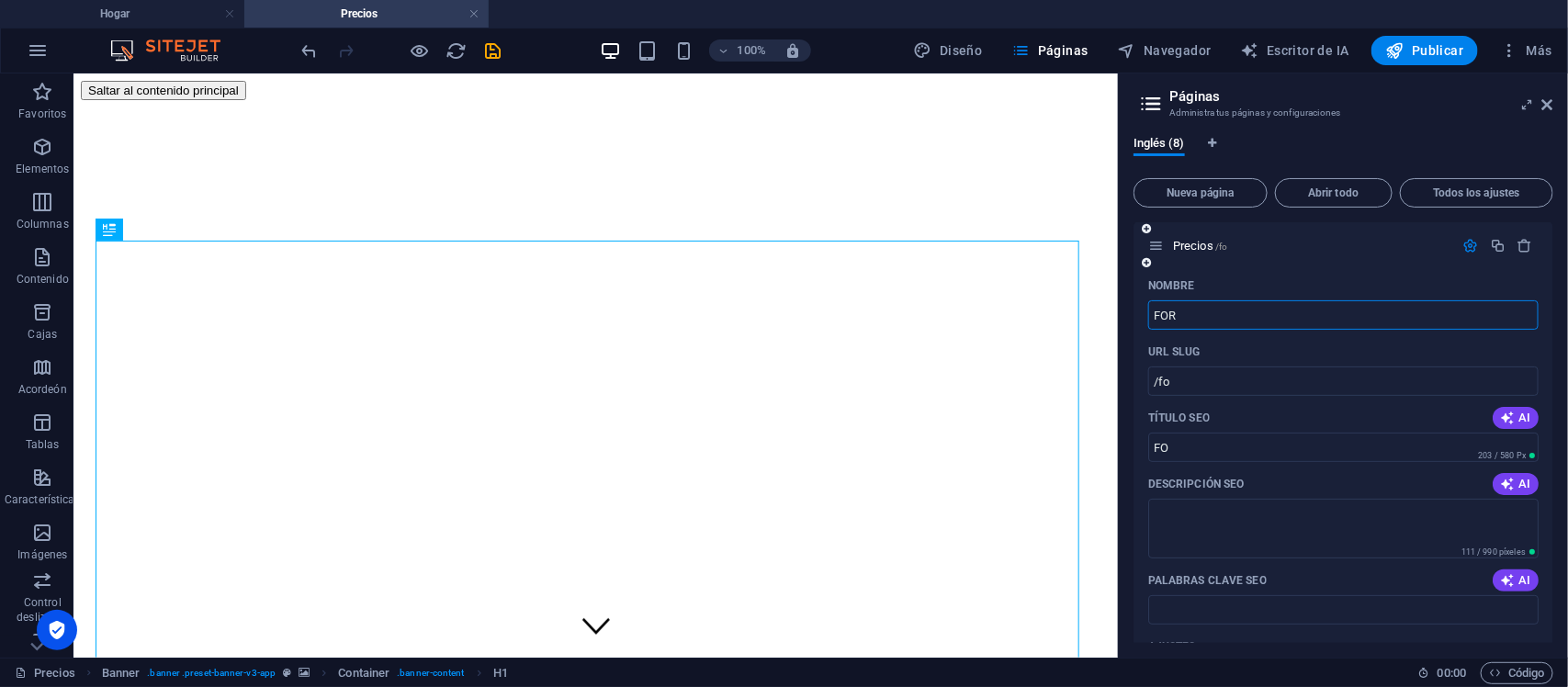 type on "FOR" 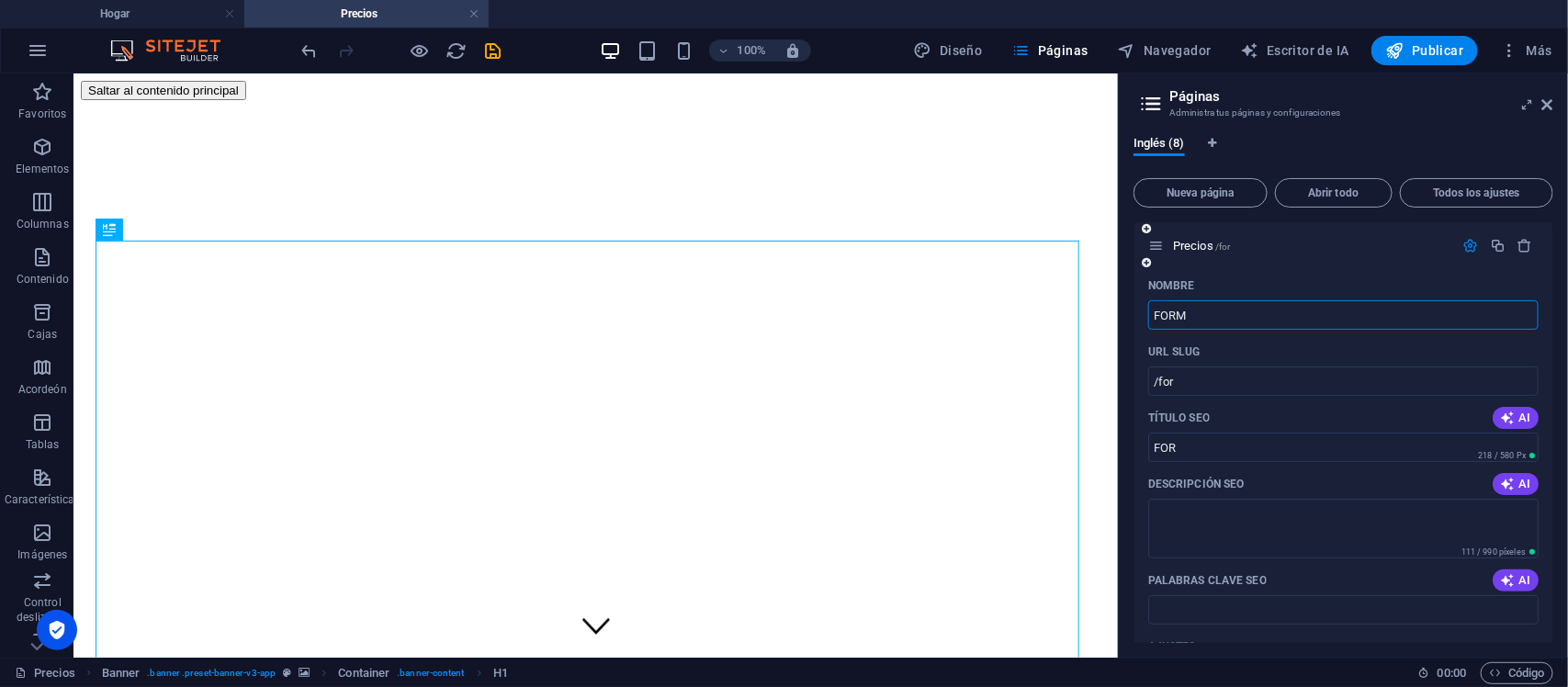 type on "FORM" 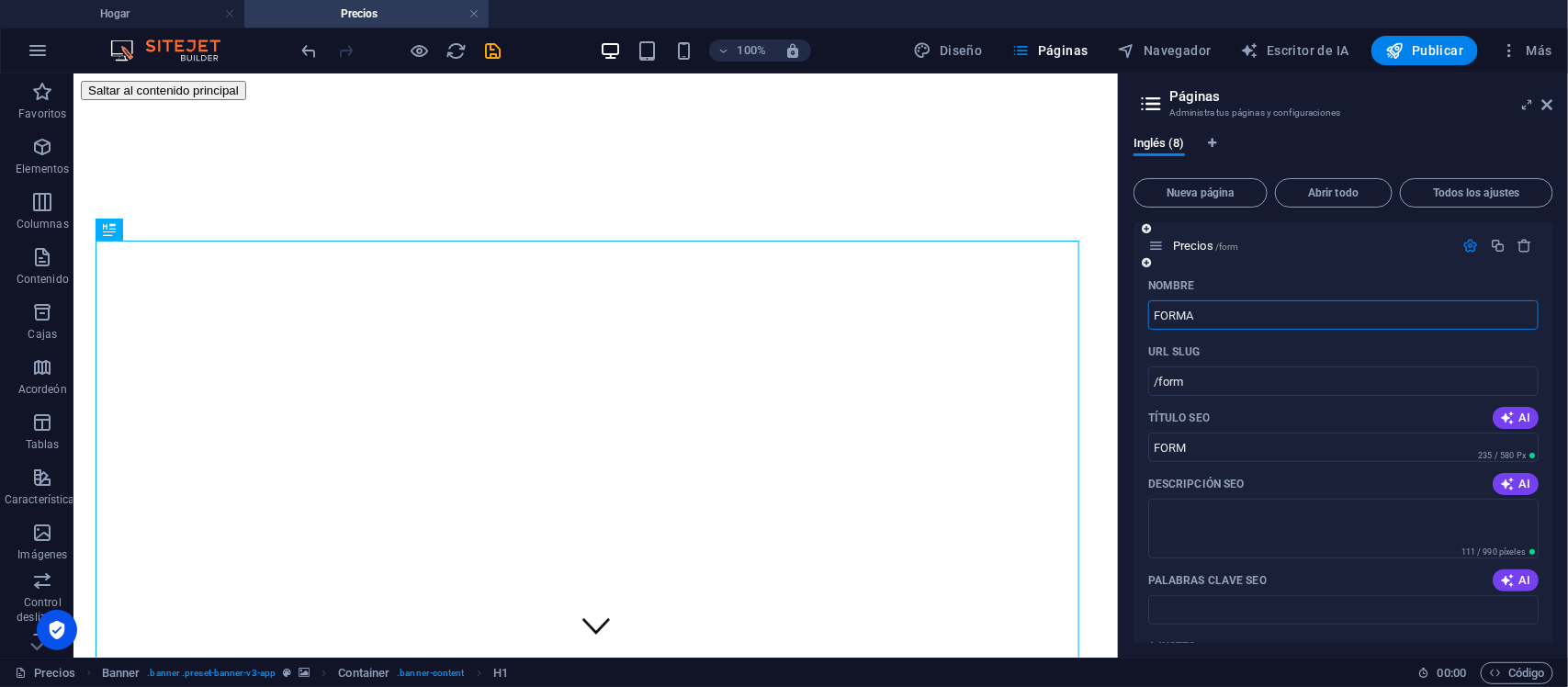 type on "FORMA" 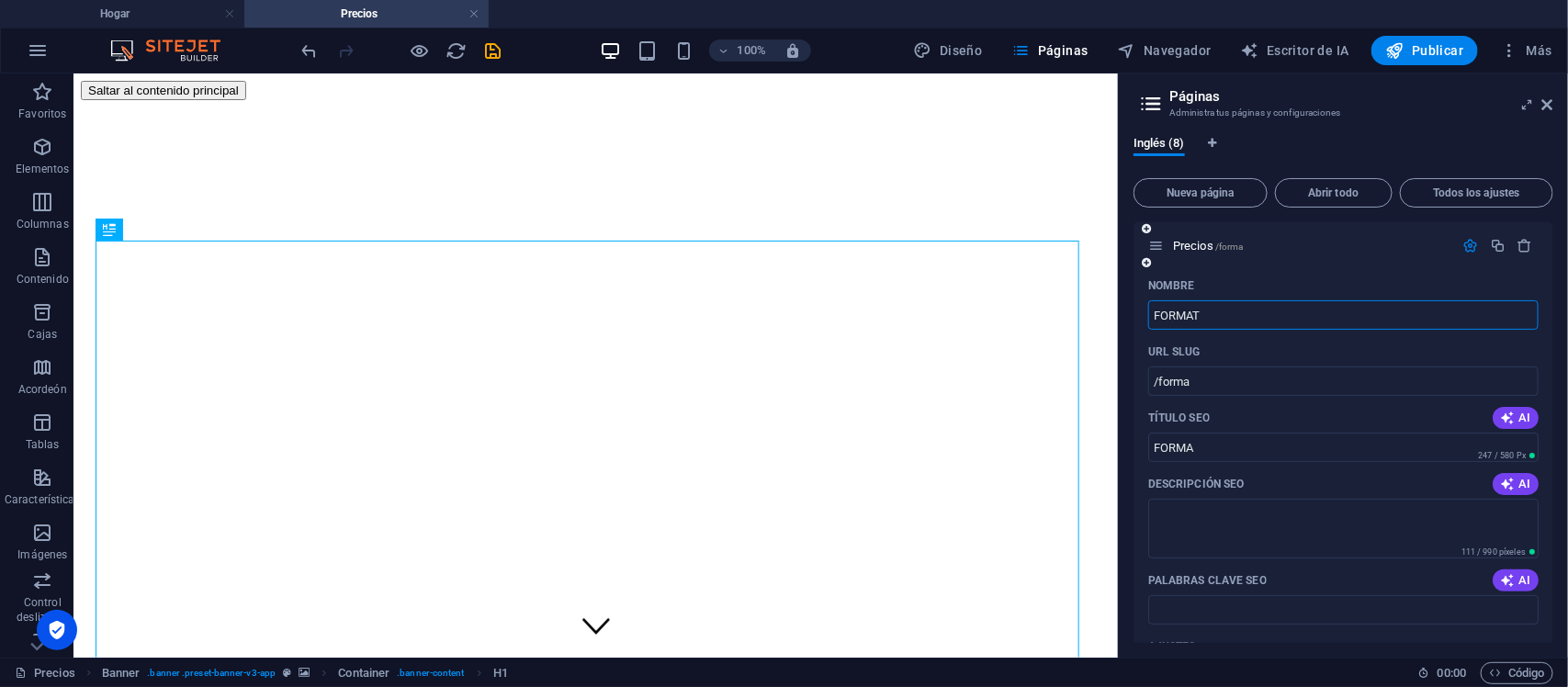 type on "FORMATO" 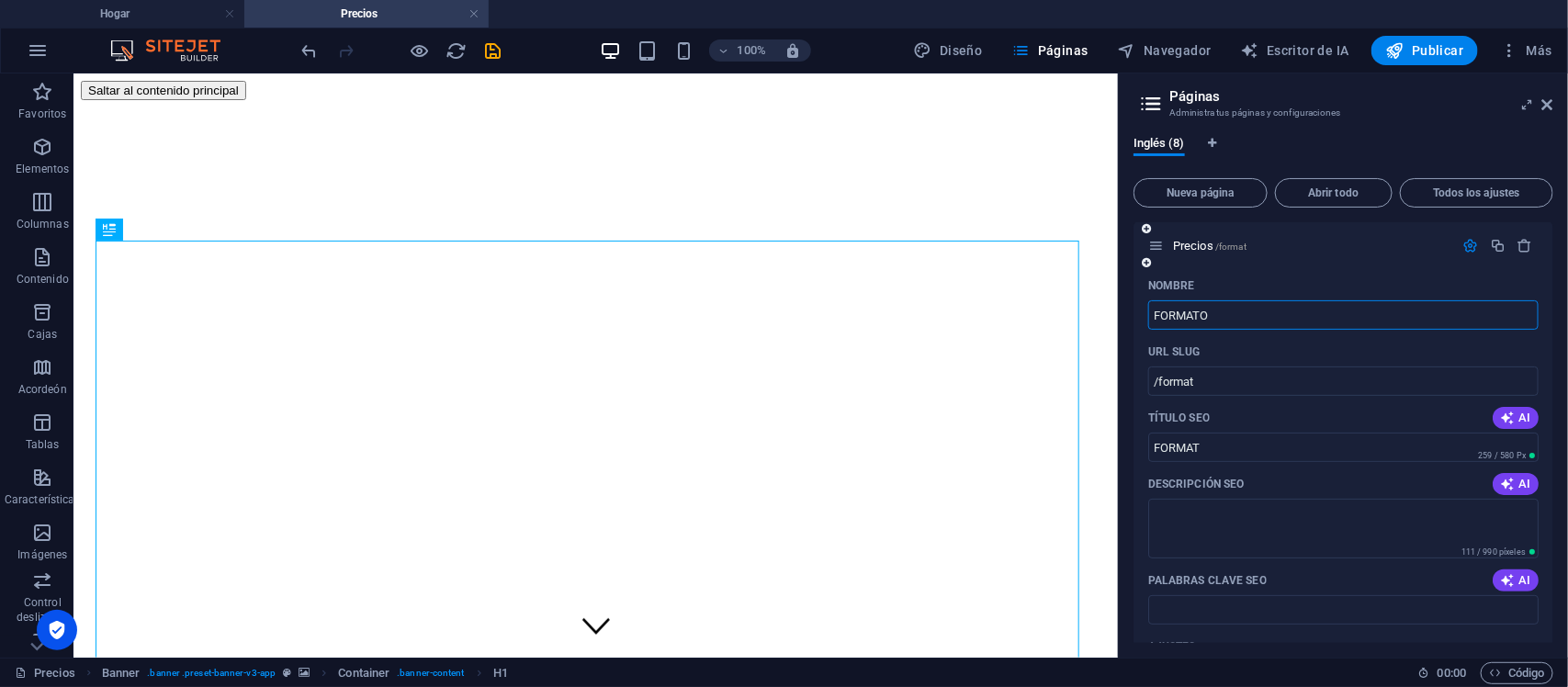 type on "FORMATO" 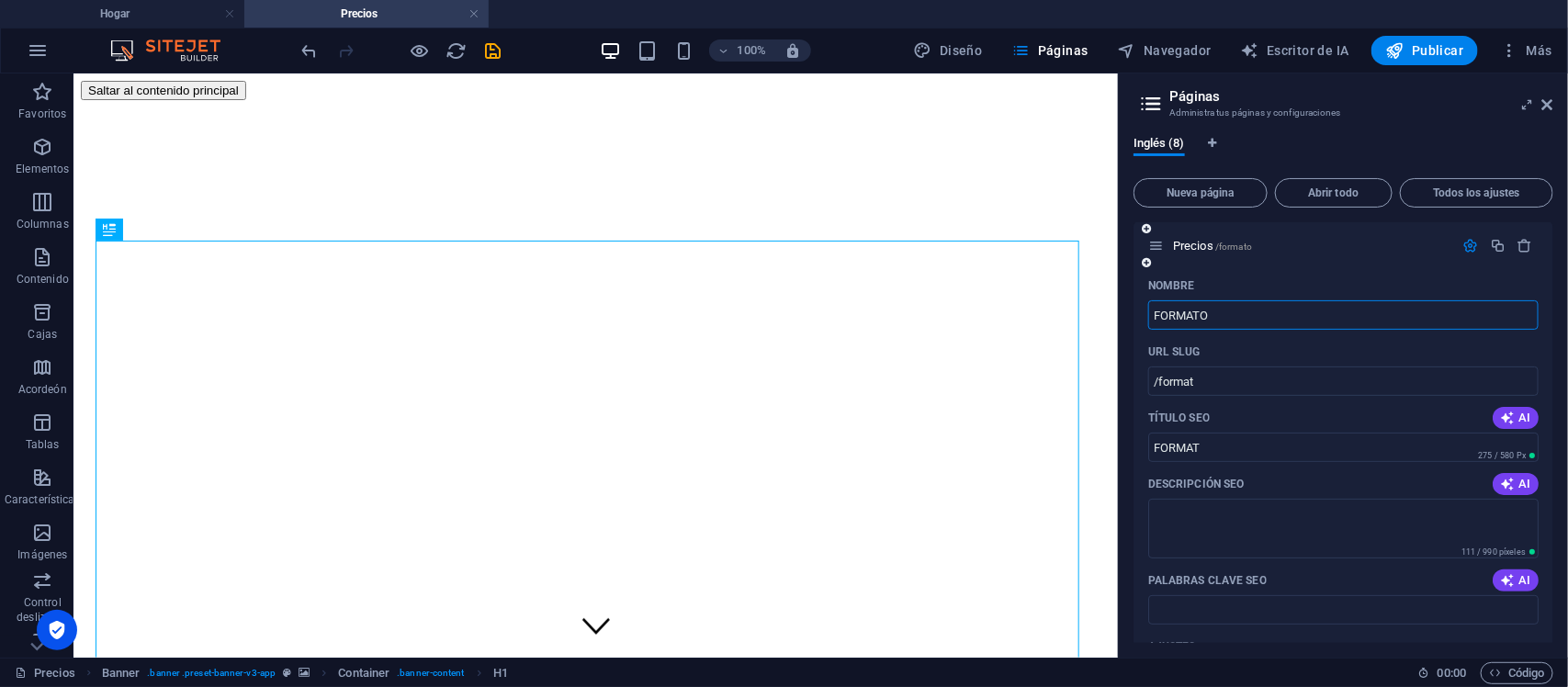 type on "/formato" 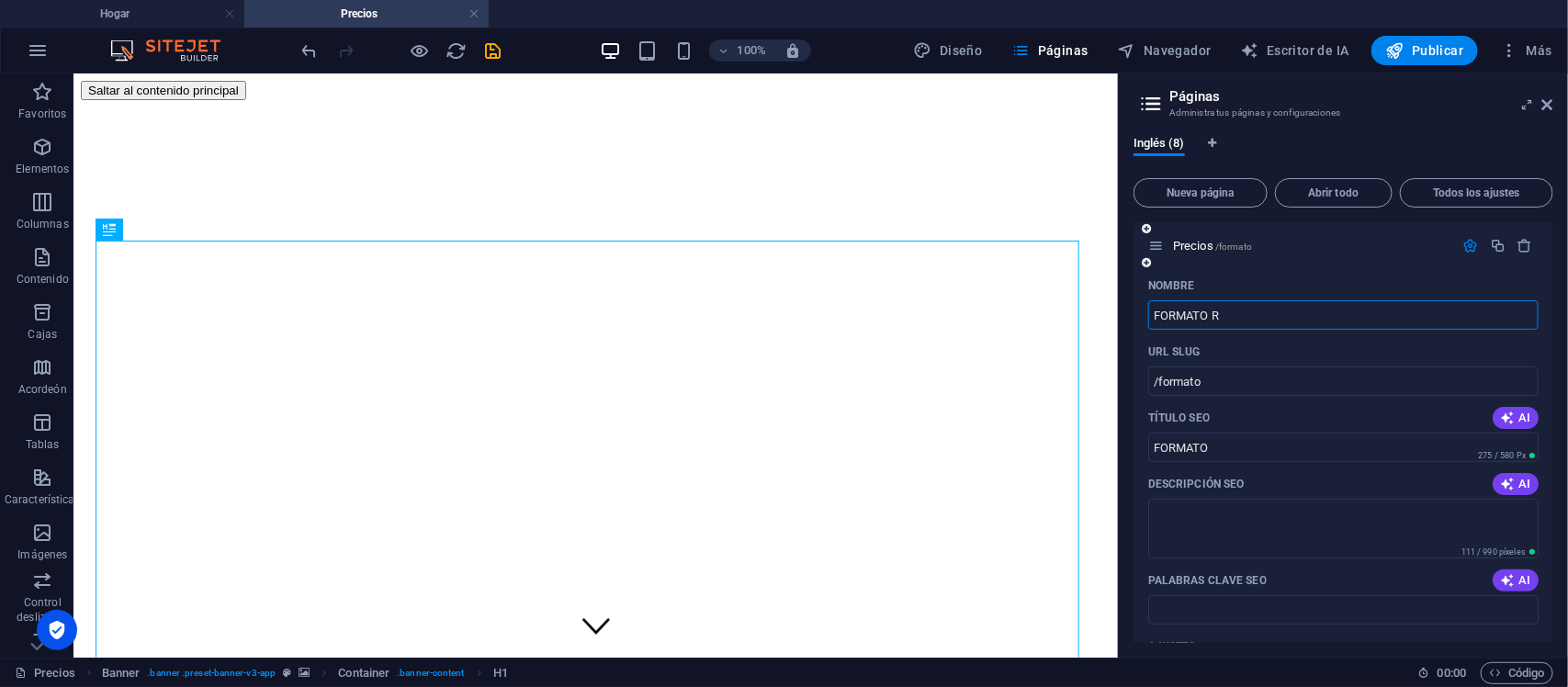 type on "FORMATO RA" 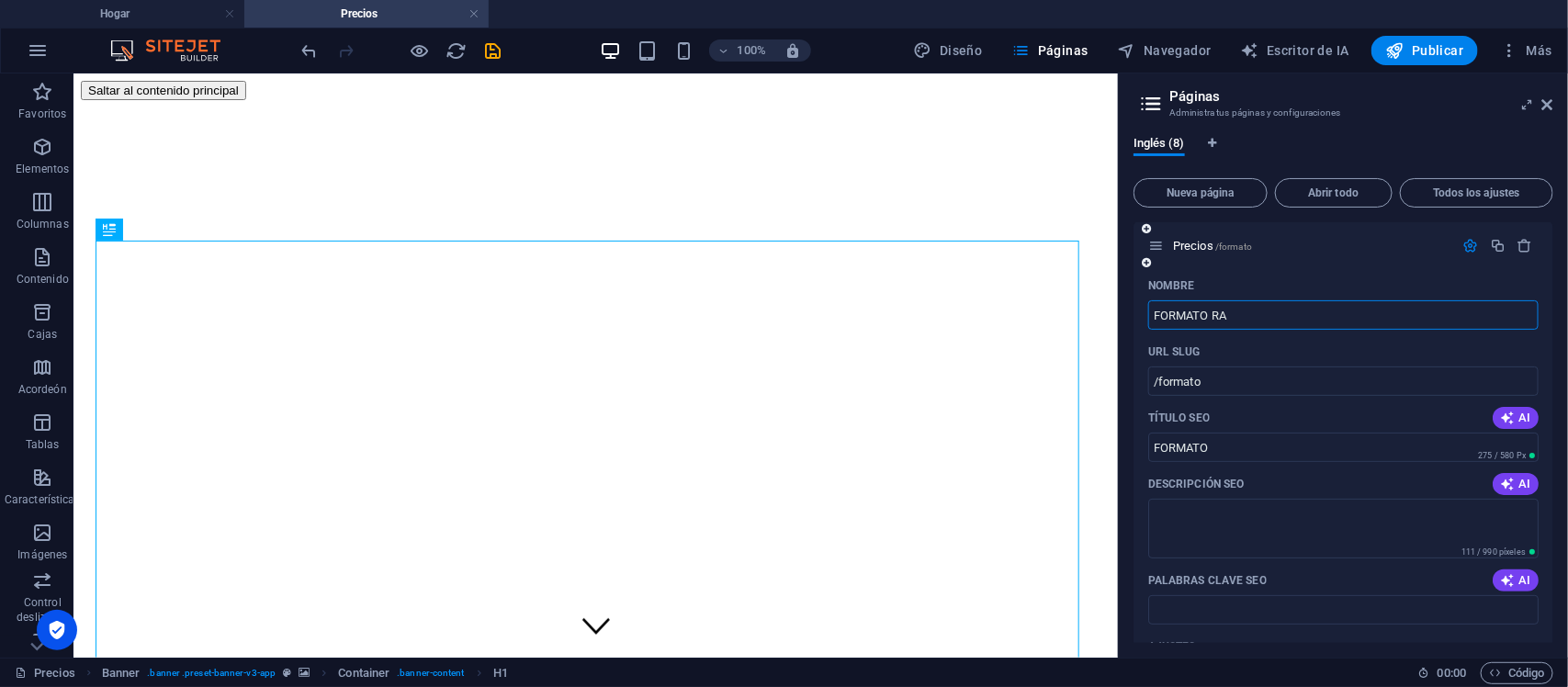 type on "/formato-r" 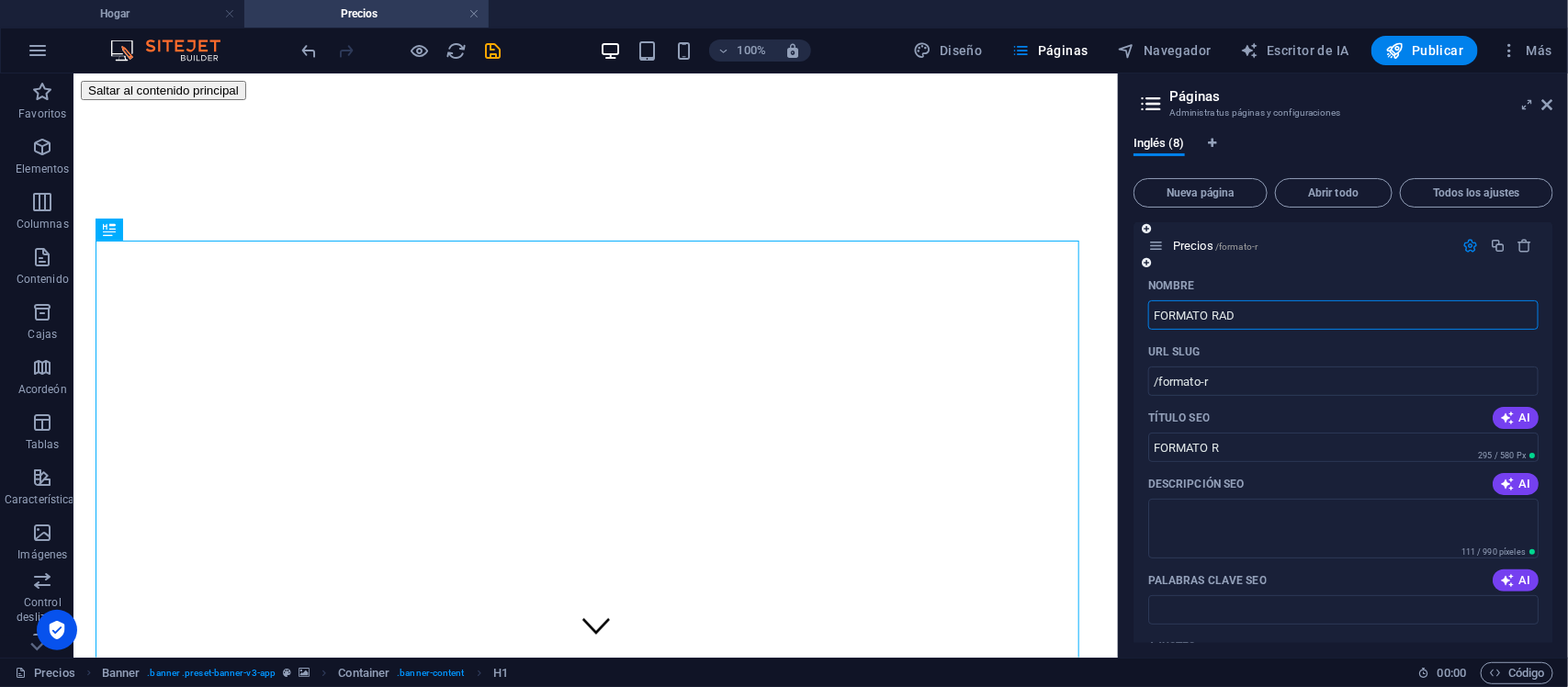 type on "FORMATO RAD" 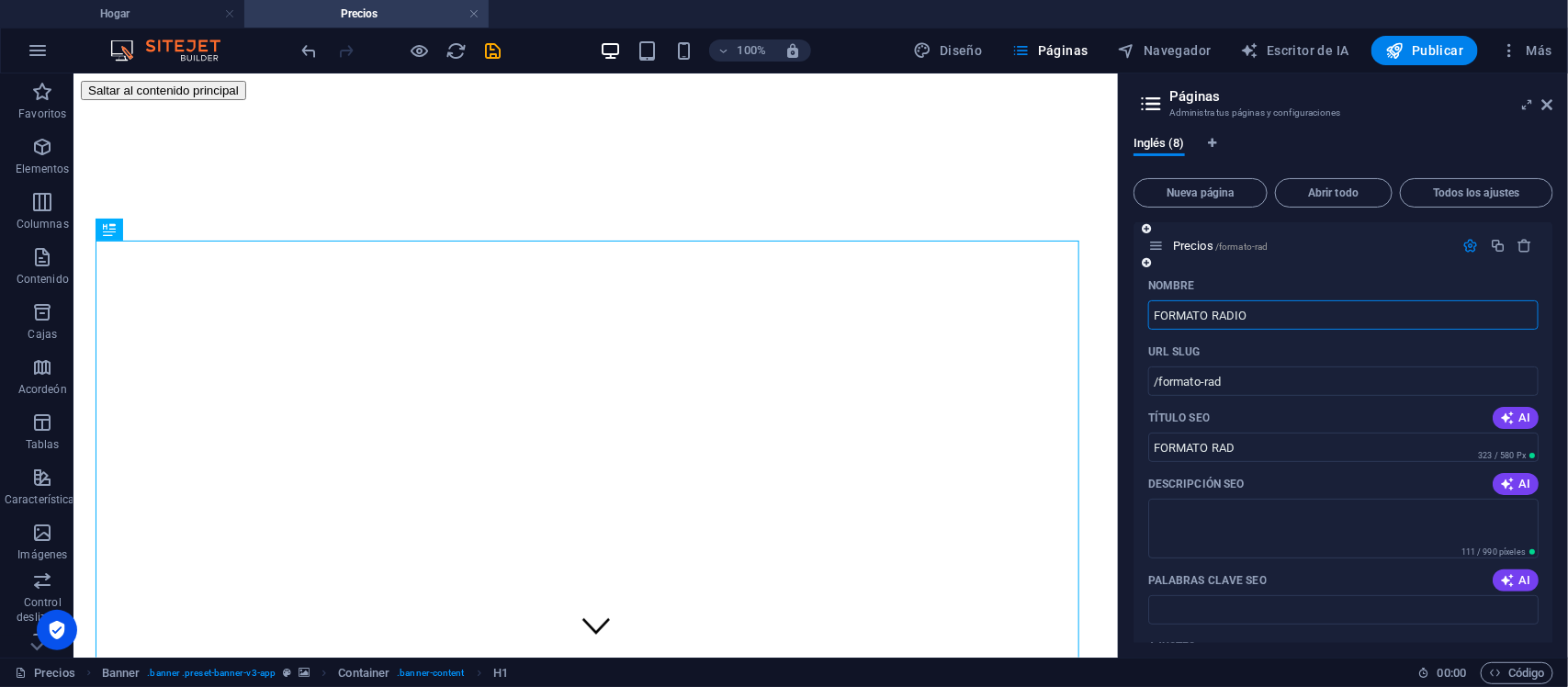 type on "FORMATO RADIO" 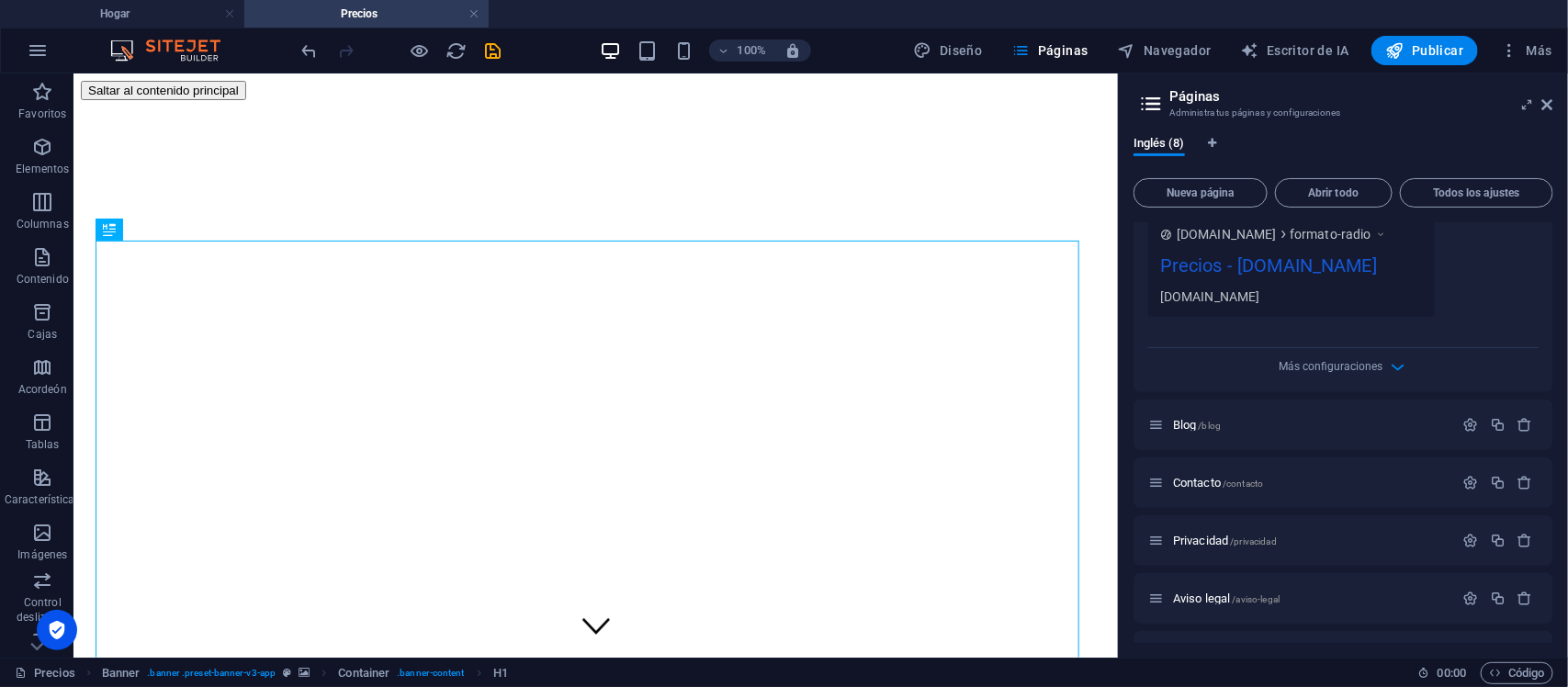 scroll, scrollTop: 681, scrollLeft: 0, axis: vertical 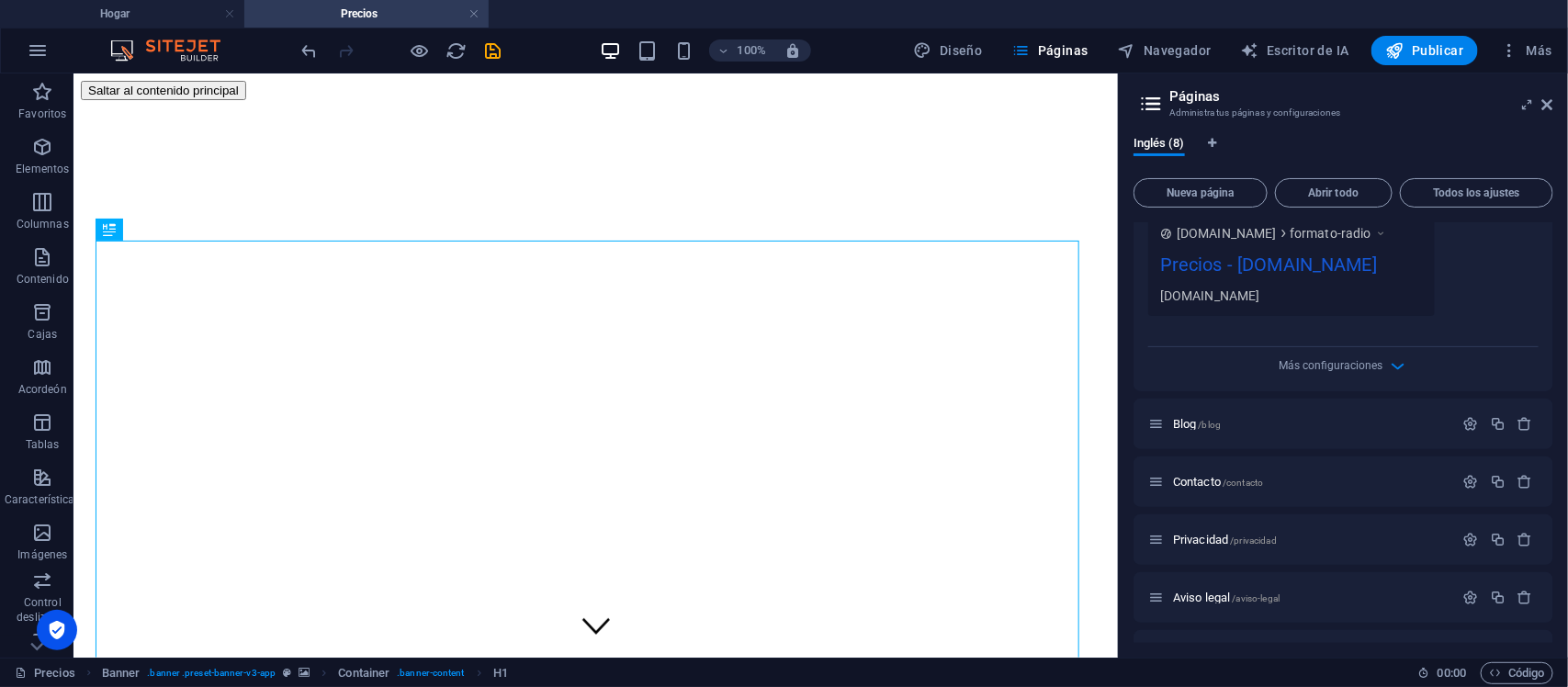 type on "FORMATO RADIO" 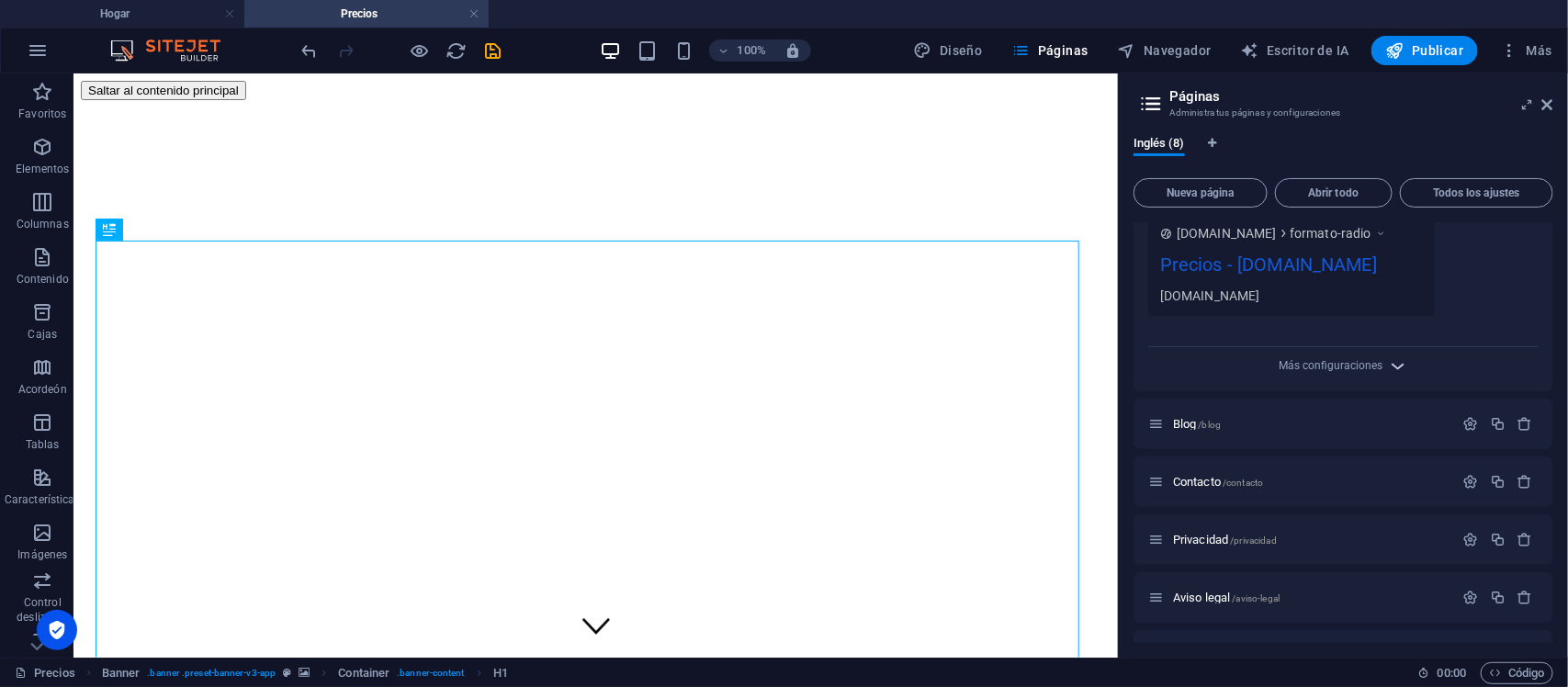 click at bounding box center [1397, 366] 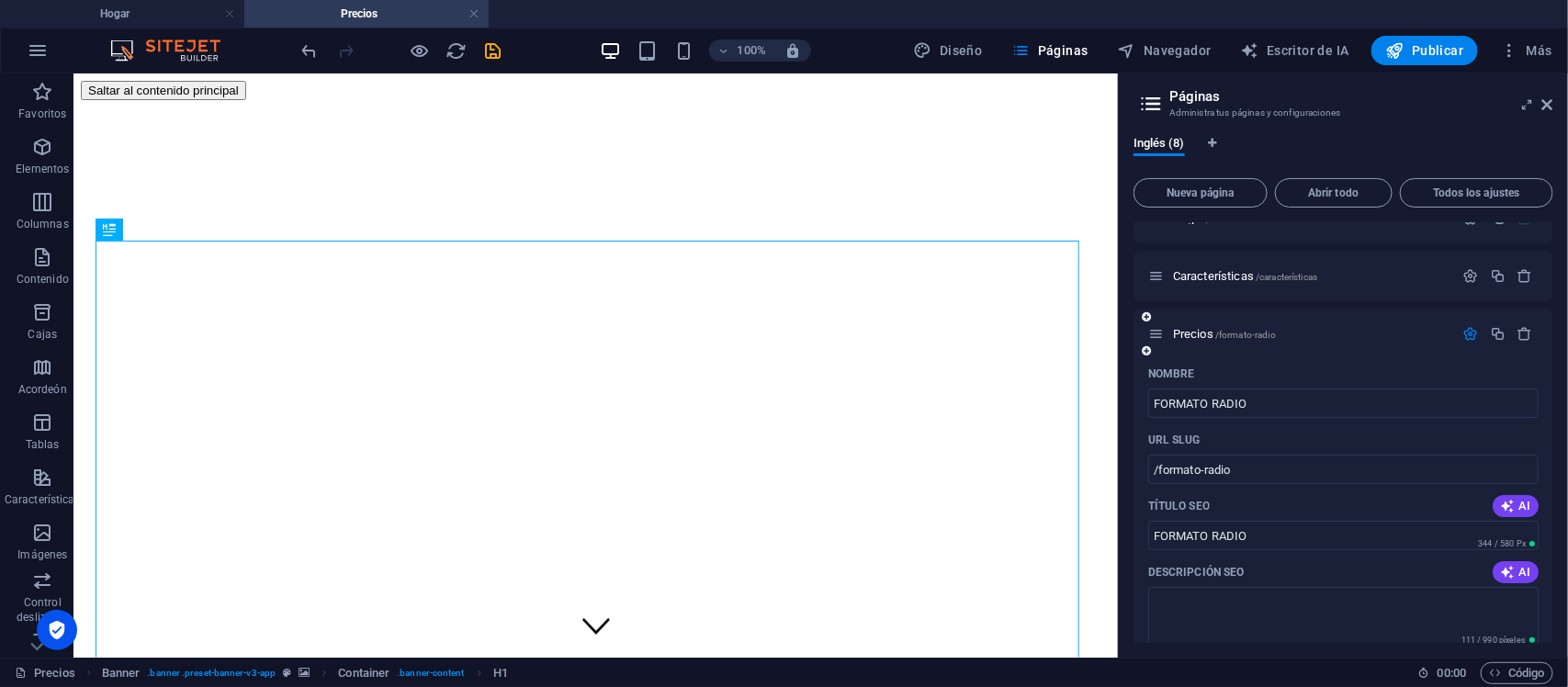 scroll, scrollTop: 28, scrollLeft: 0, axis: vertical 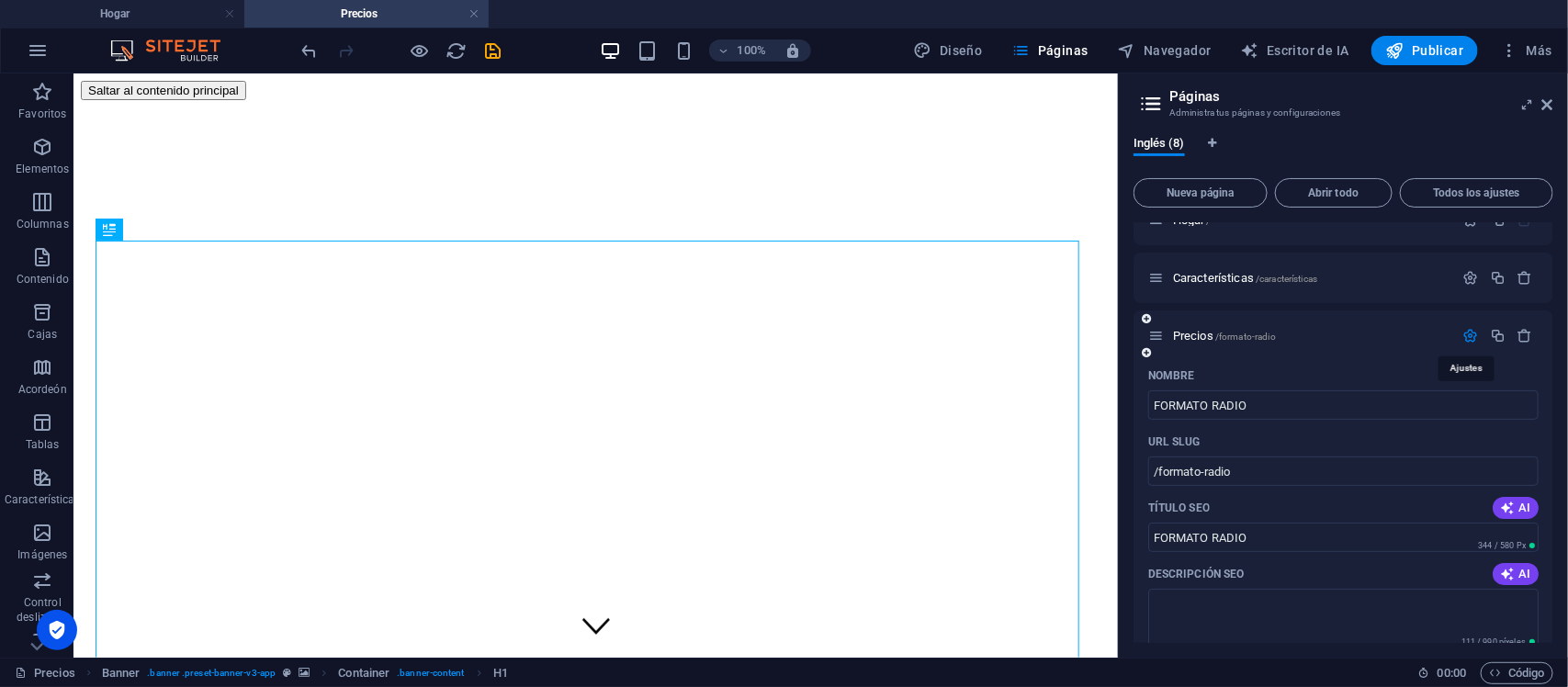 click at bounding box center [1471, 335] 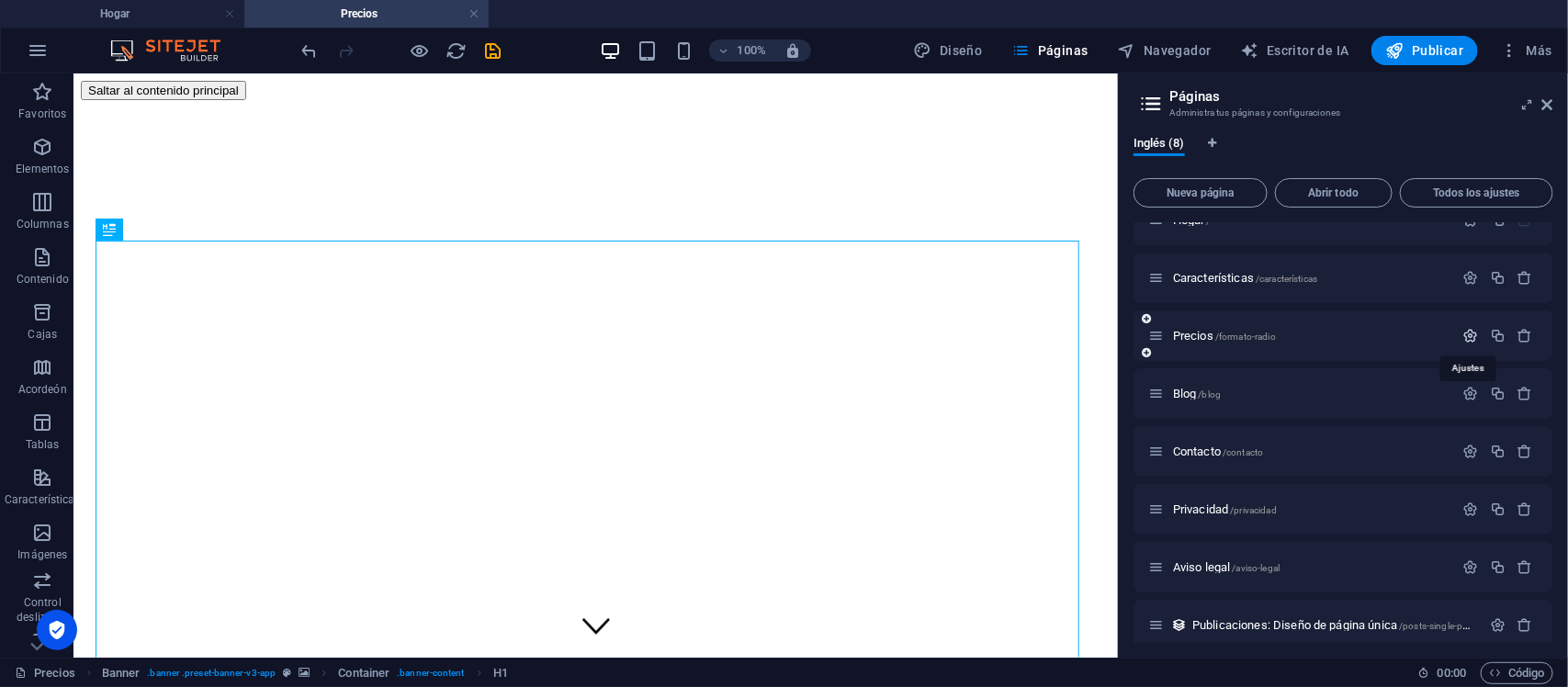 click at bounding box center [1471, 335] 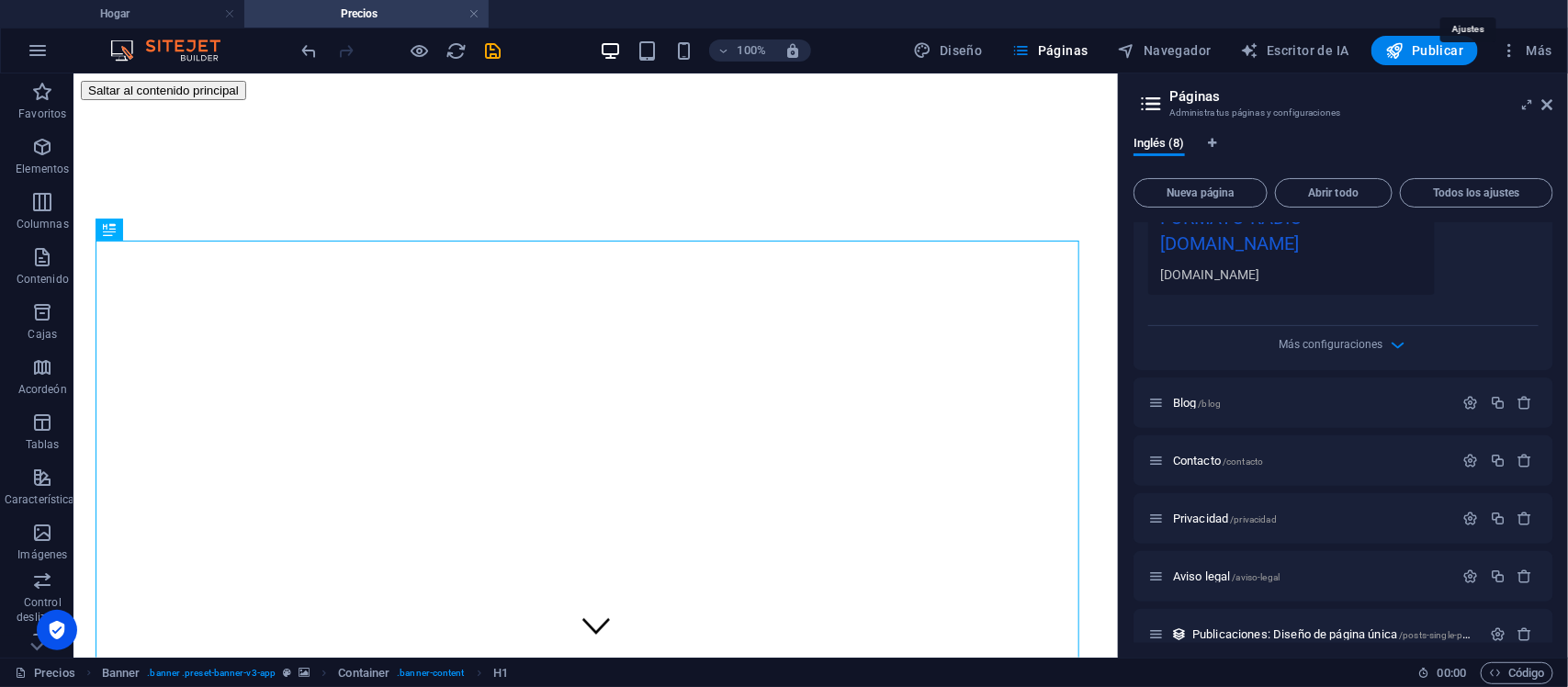 scroll, scrollTop: 751, scrollLeft: 0, axis: vertical 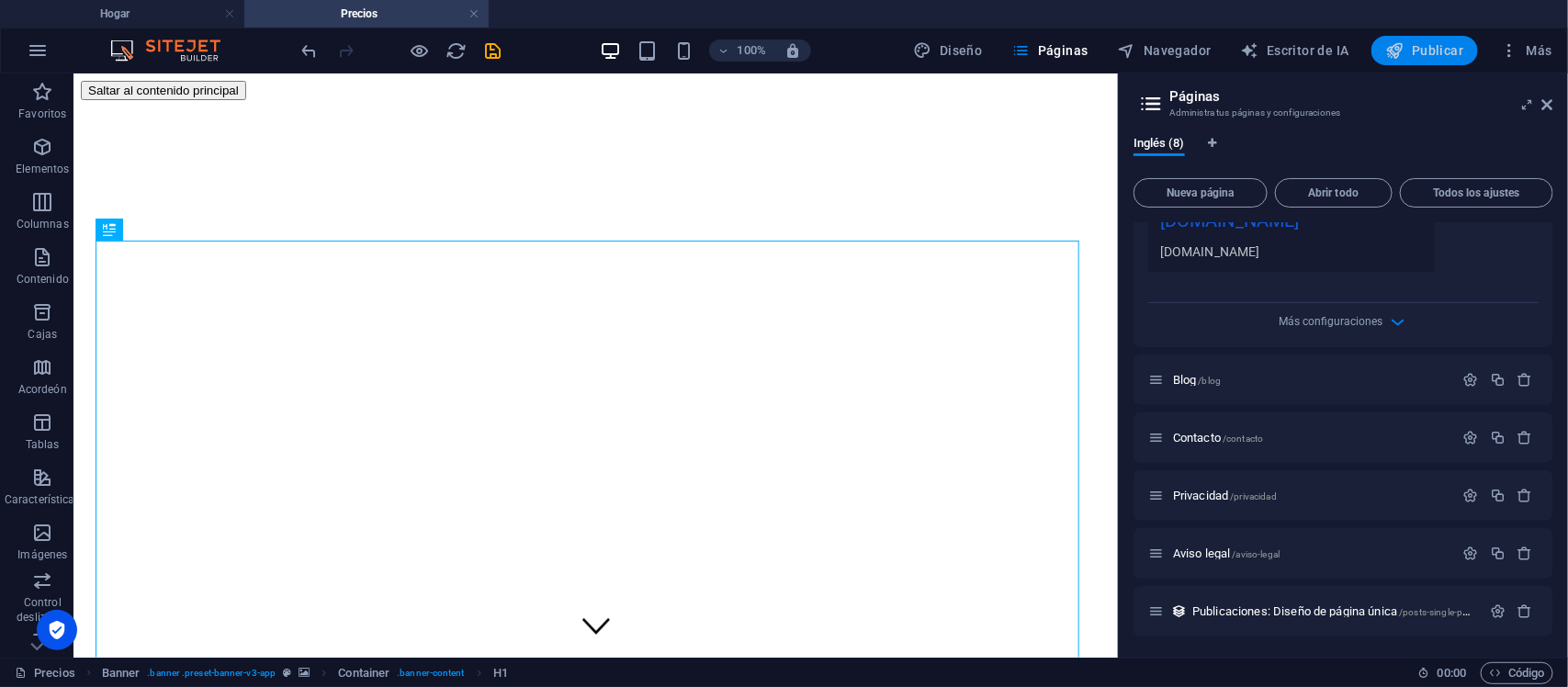 click on "Publicar" at bounding box center (1438, 51) 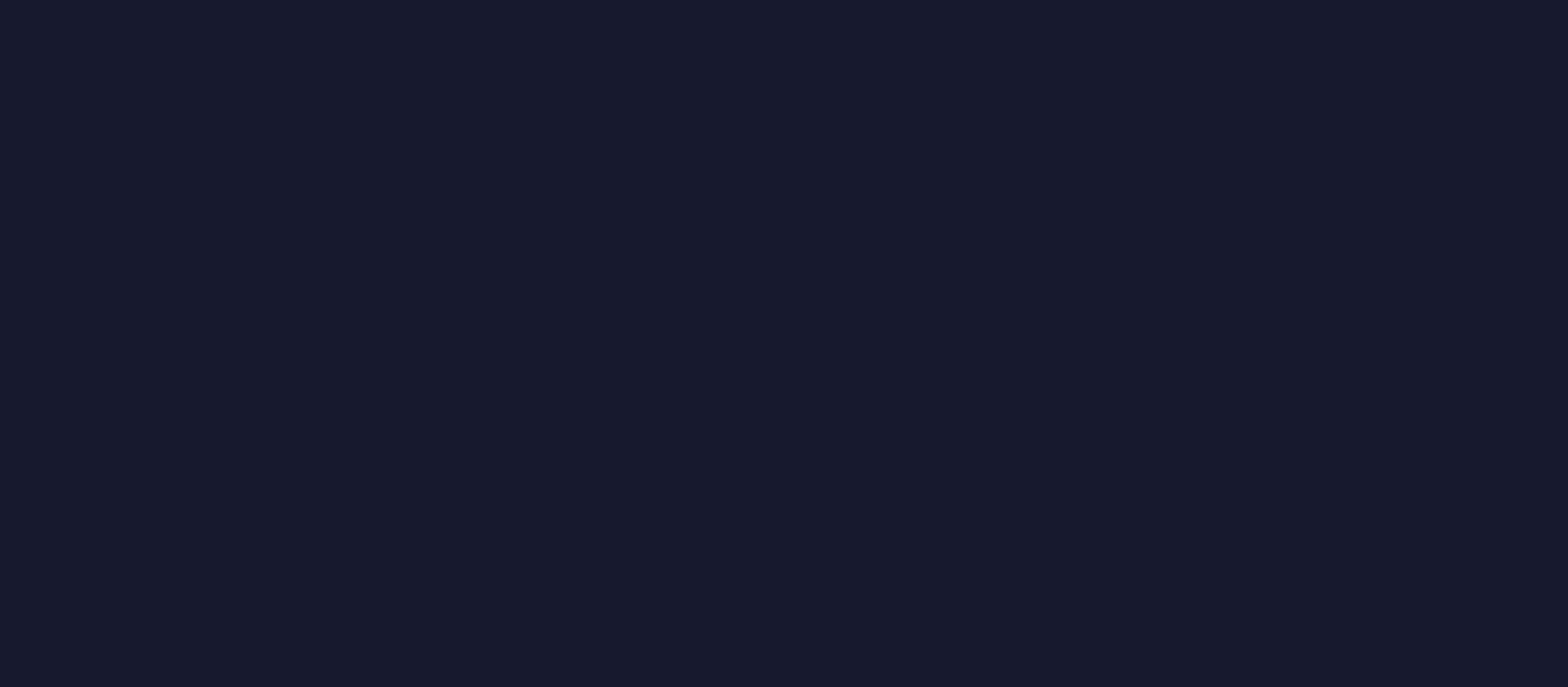 scroll, scrollTop: 0, scrollLeft: 0, axis: both 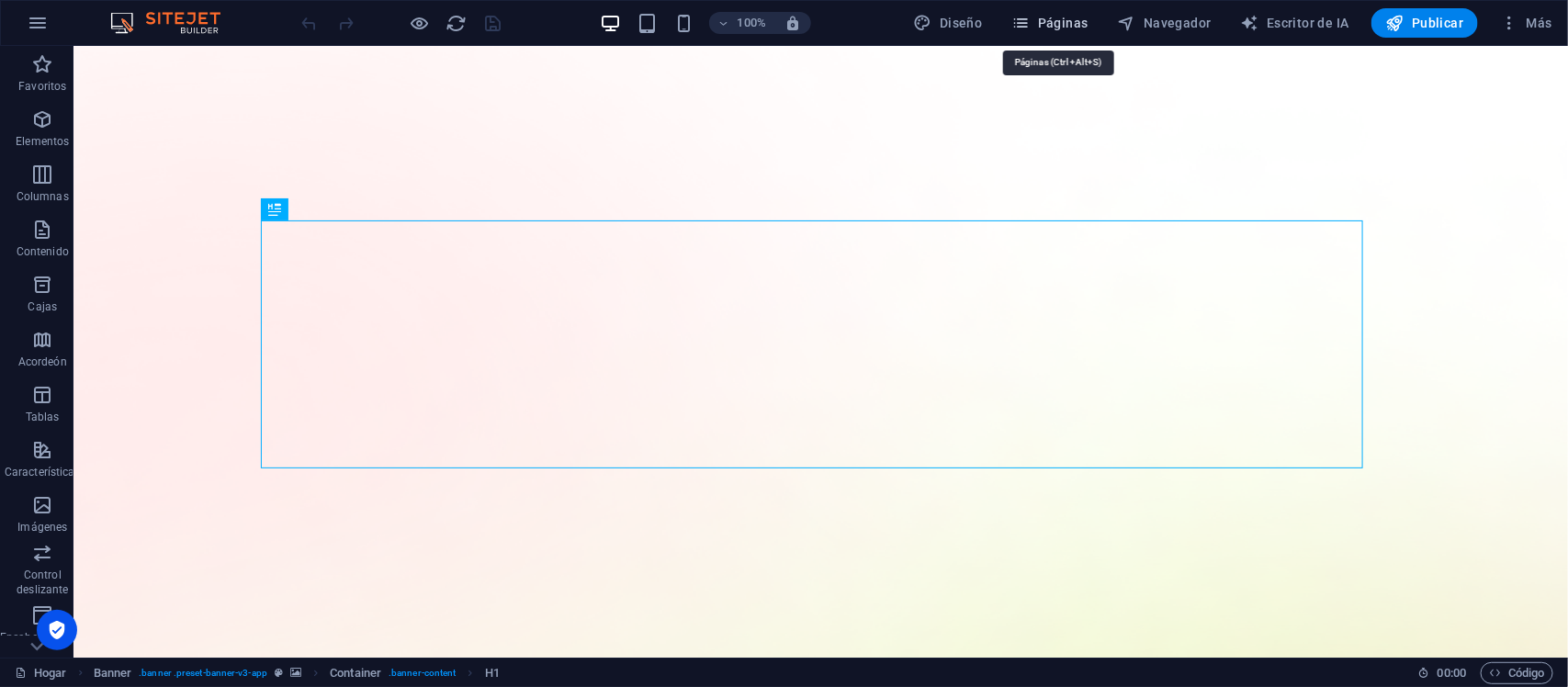 click on "Páginas" at bounding box center (1063, 23) 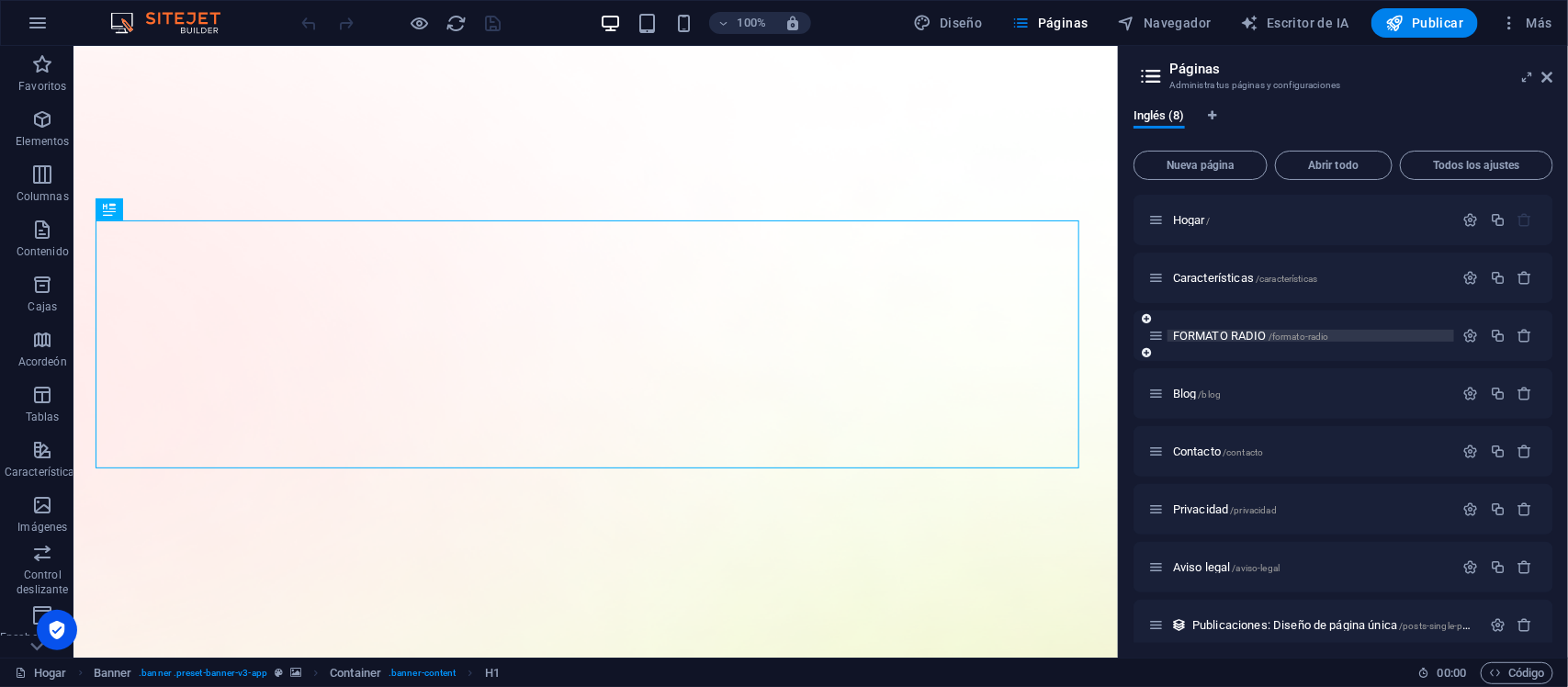 click on "/formato-radio" at bounding box center (1299, 336) 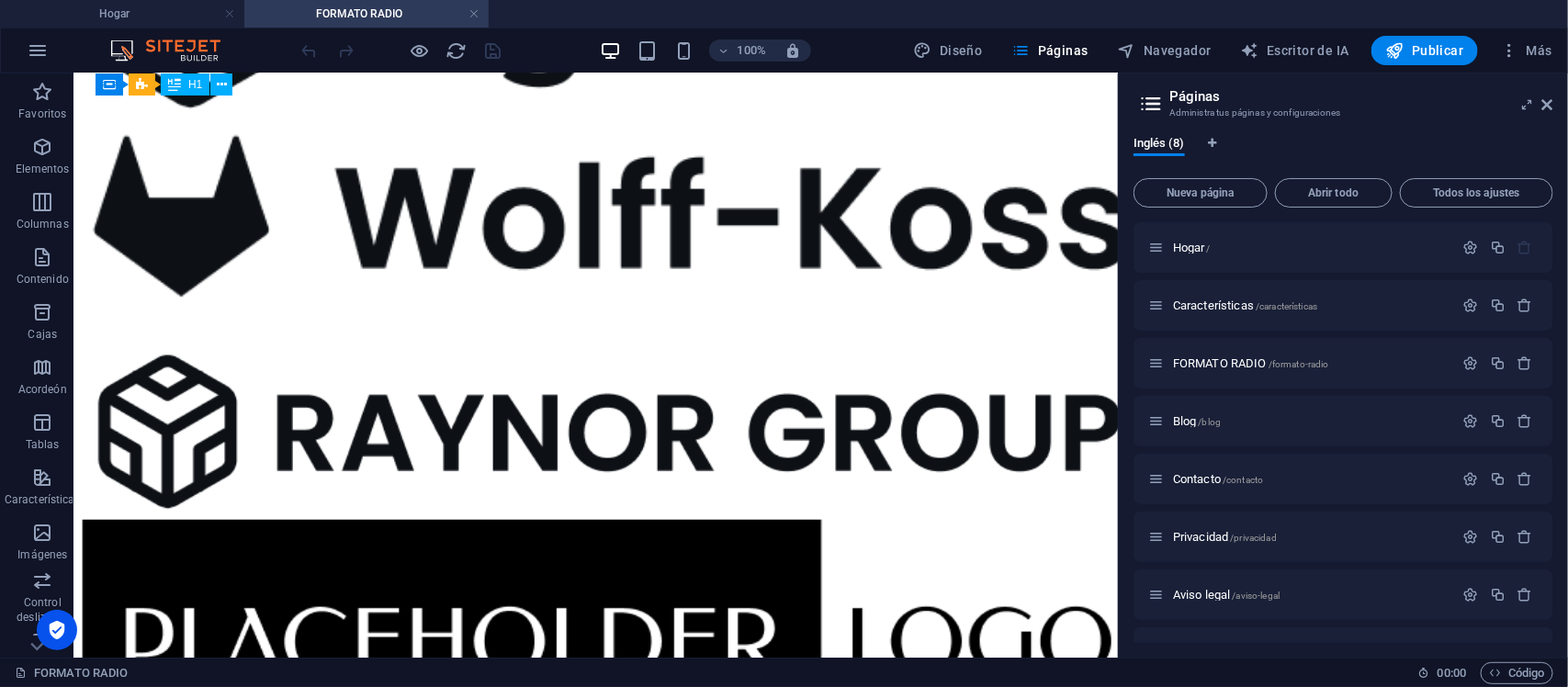 scroll, scrollTop: 3644, scrollLeft: 0, axis: vertical 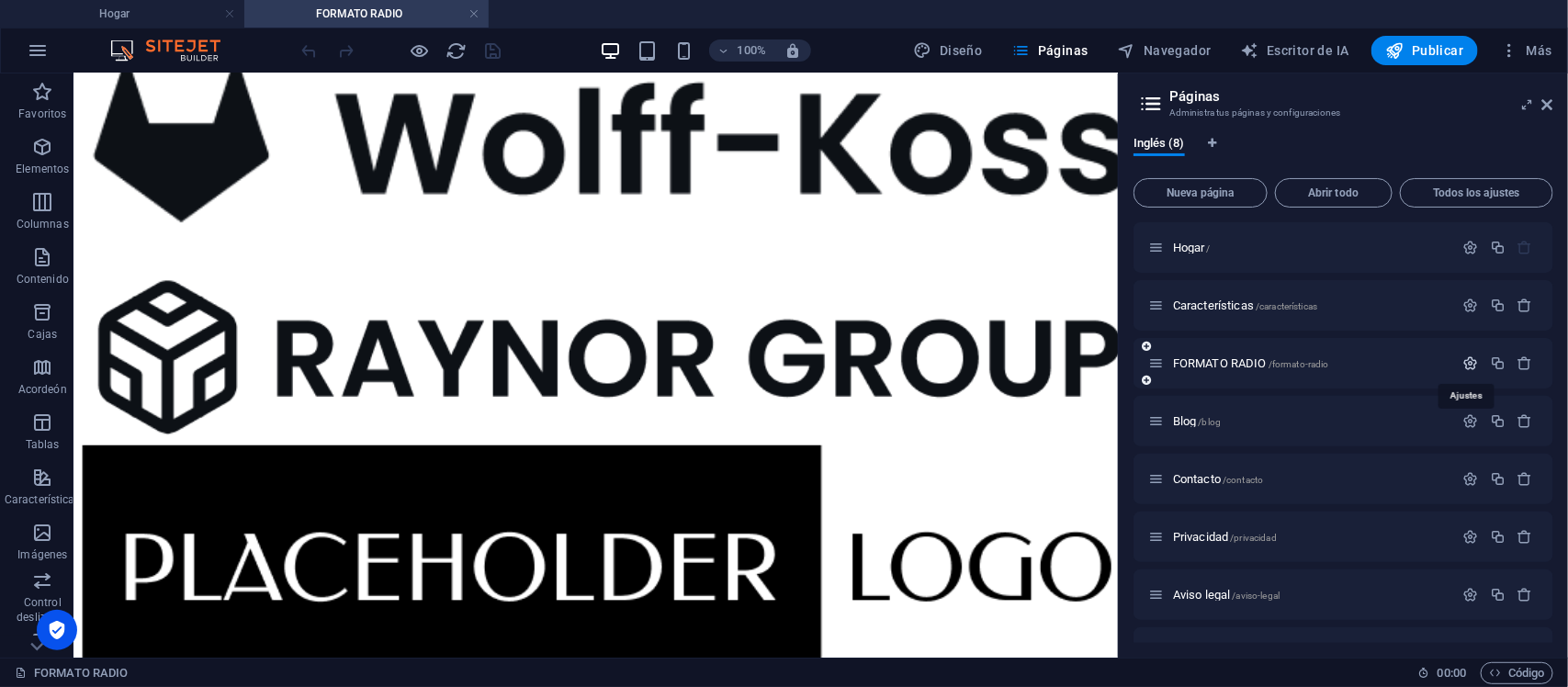 click at bounding box center [1471, 363] 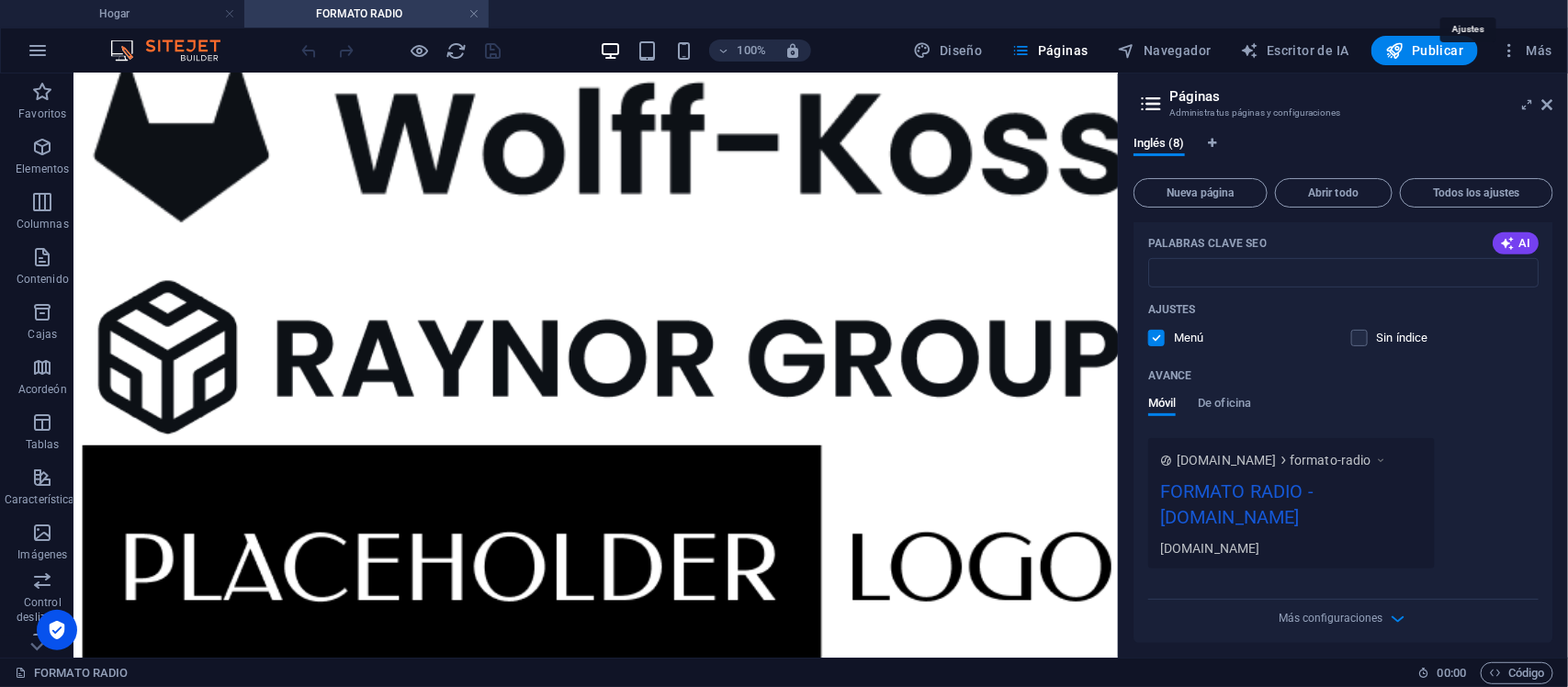scroll, scrollTop: 453, scrollLeft: 0, axis: vertical 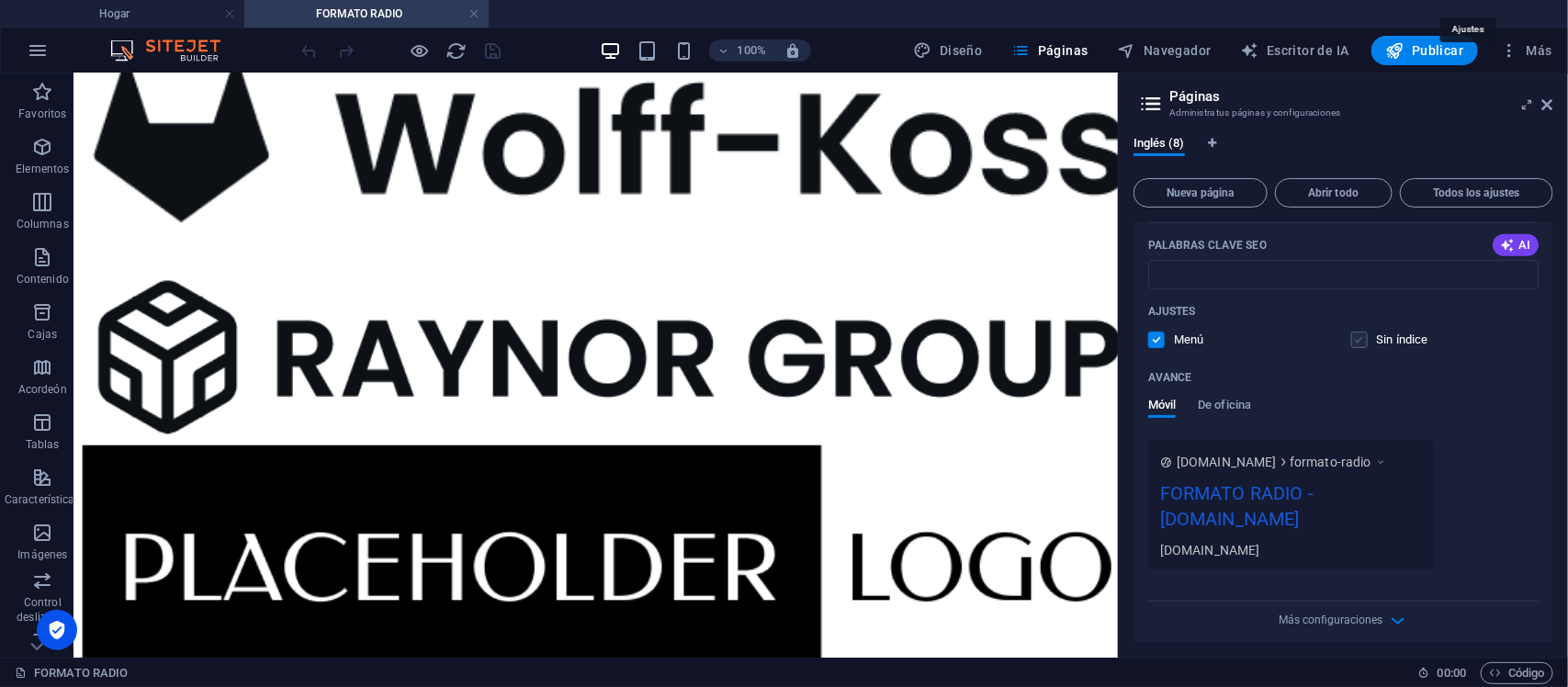 click at bounding box center (1359, 340) 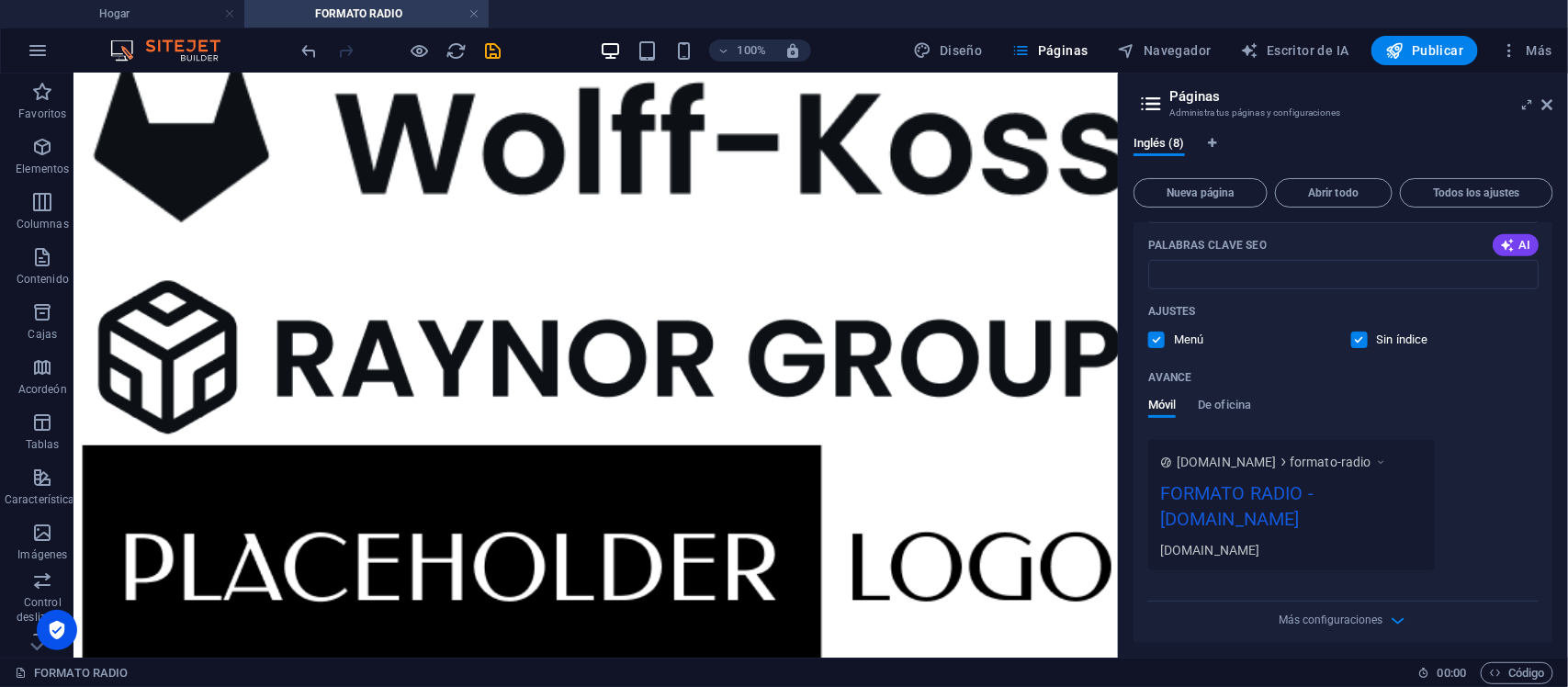 click at bounding box center (1156, 340) 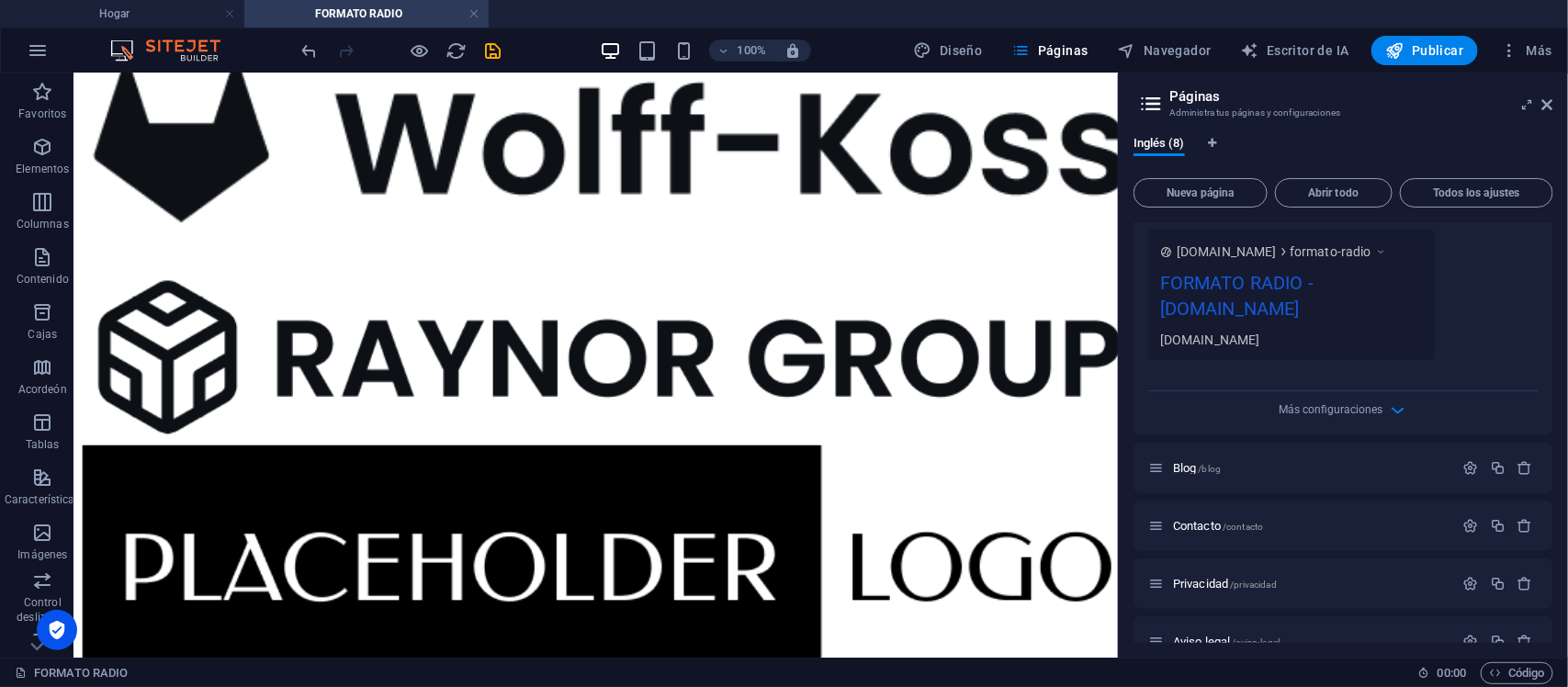 scroll, scrollTop: 671, scrollLeft: 0, axis: vertical 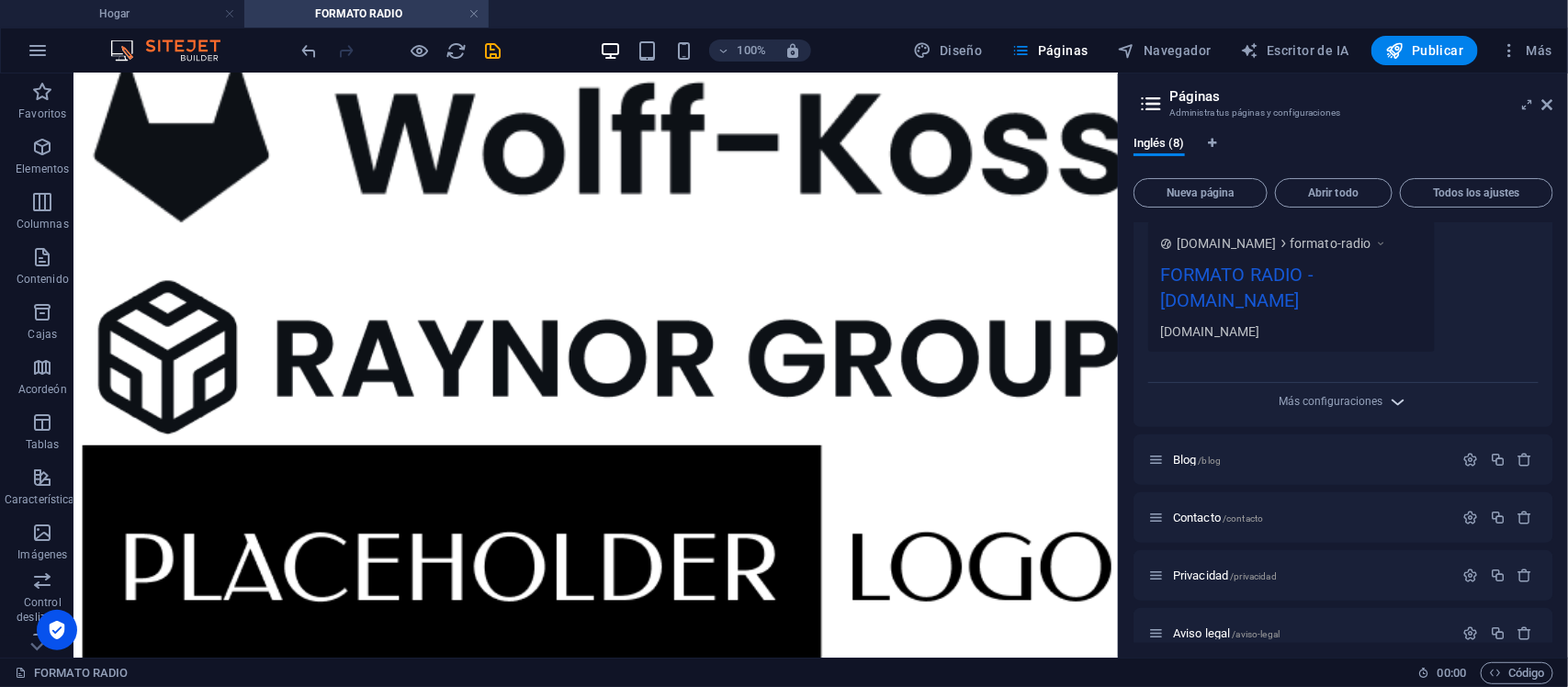 click at bounding box center [1397, 401] 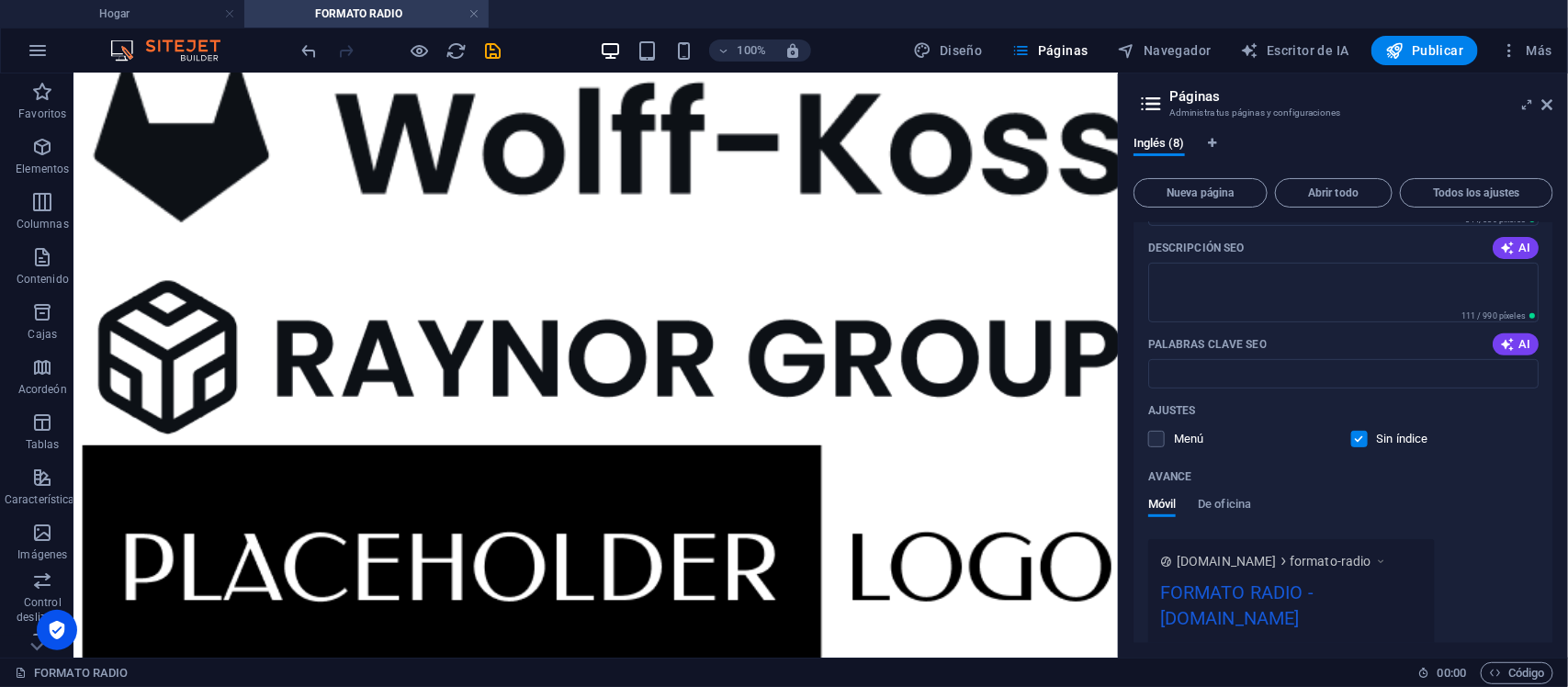 scroll, scrollTop: 287, scrollLeft: 0, axis: vertical 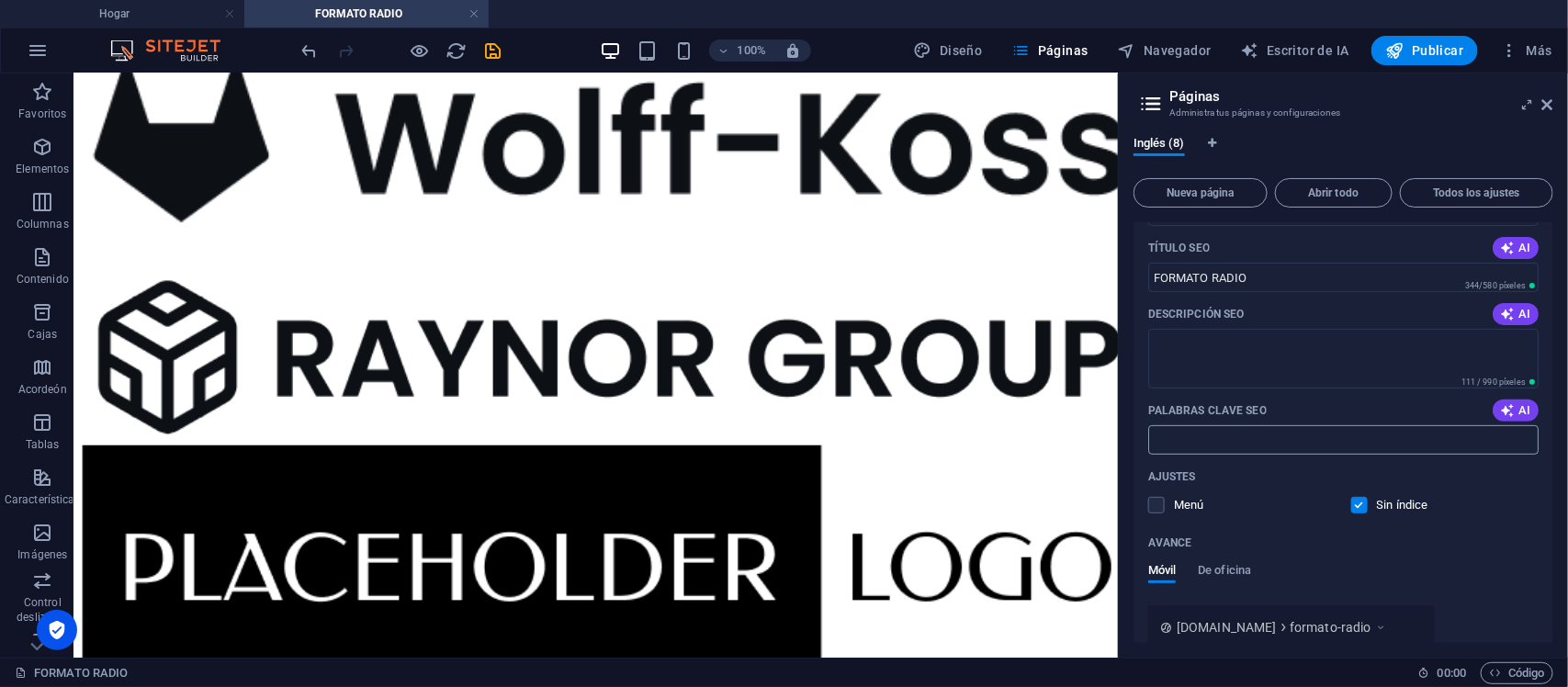click on "Palabras clave SEO" at bounding box center (1343, 440) 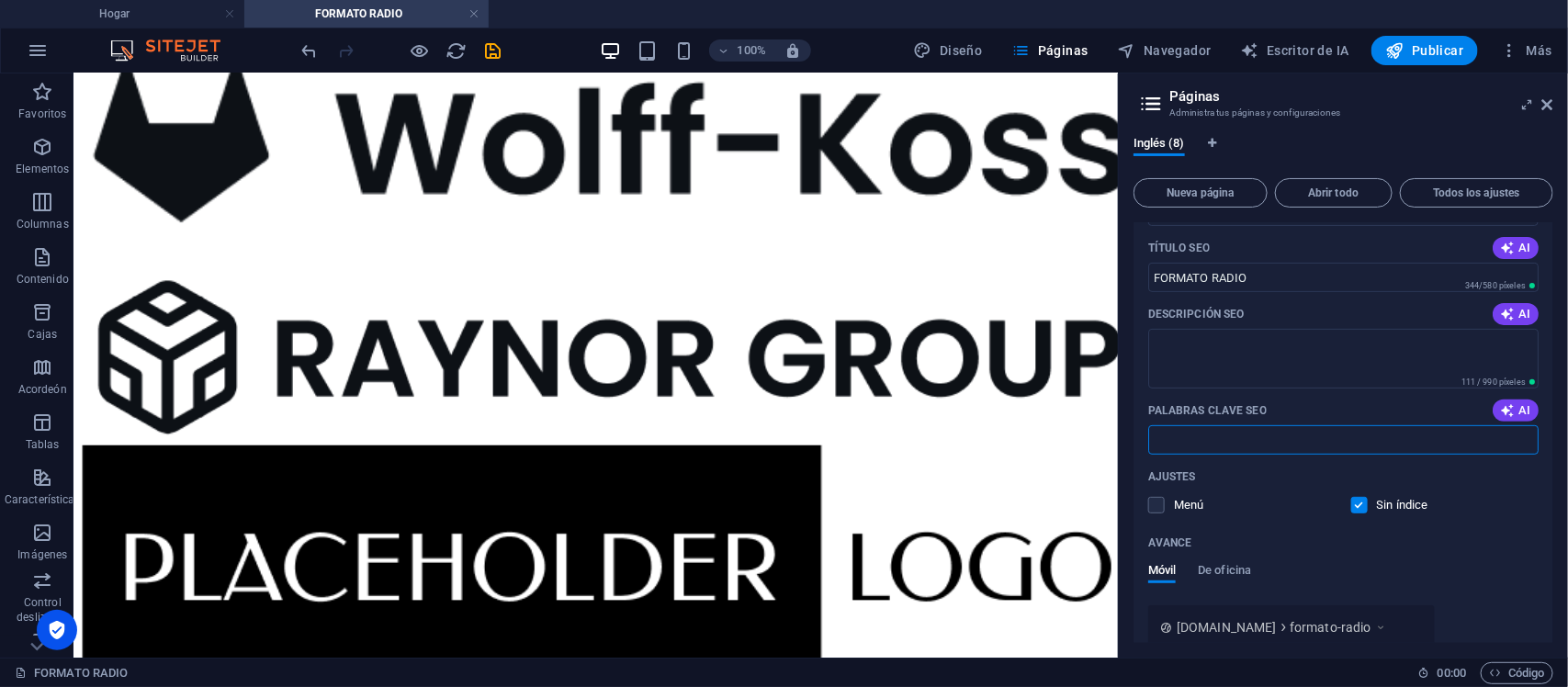 click on "Ajustes" at bounding box center [1343, 477] 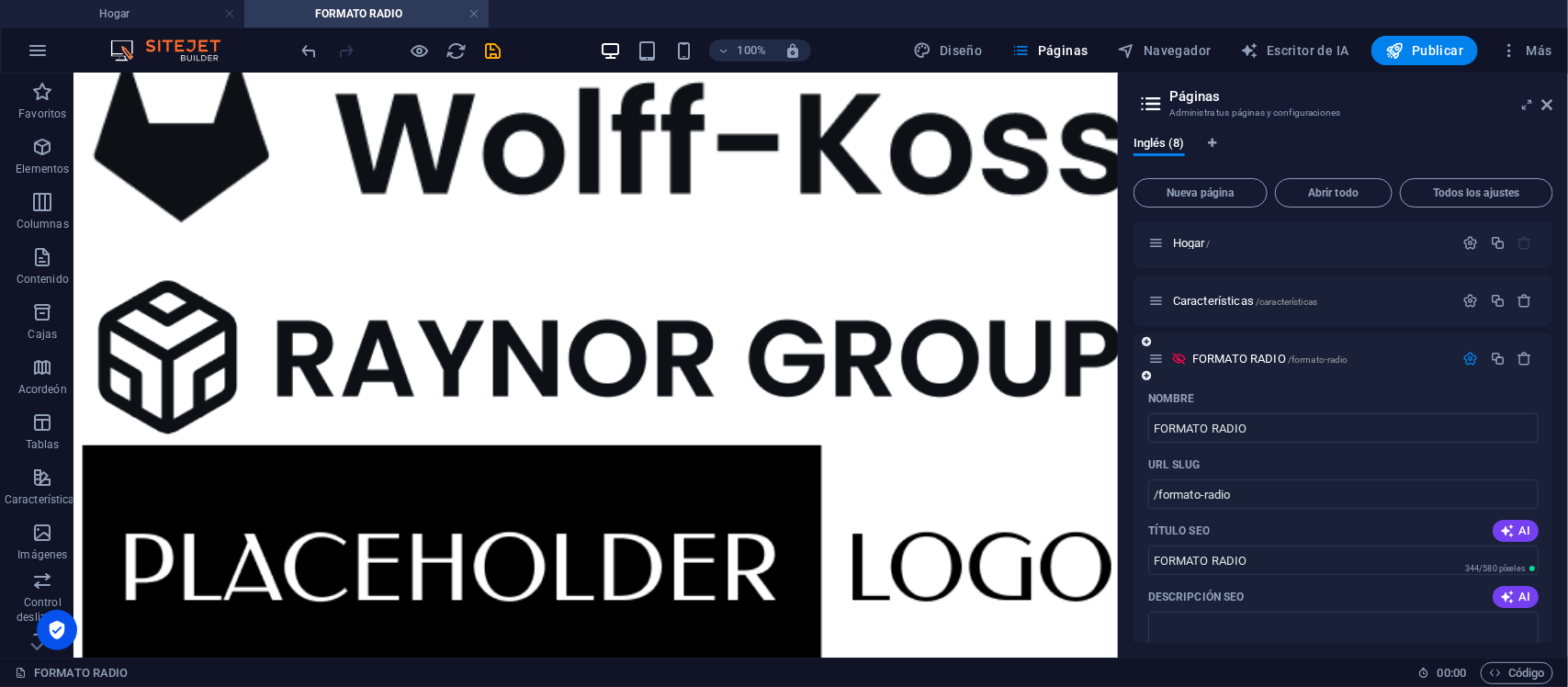 scroll, scrollTop: 0, scrollLeft: 0, axis: both 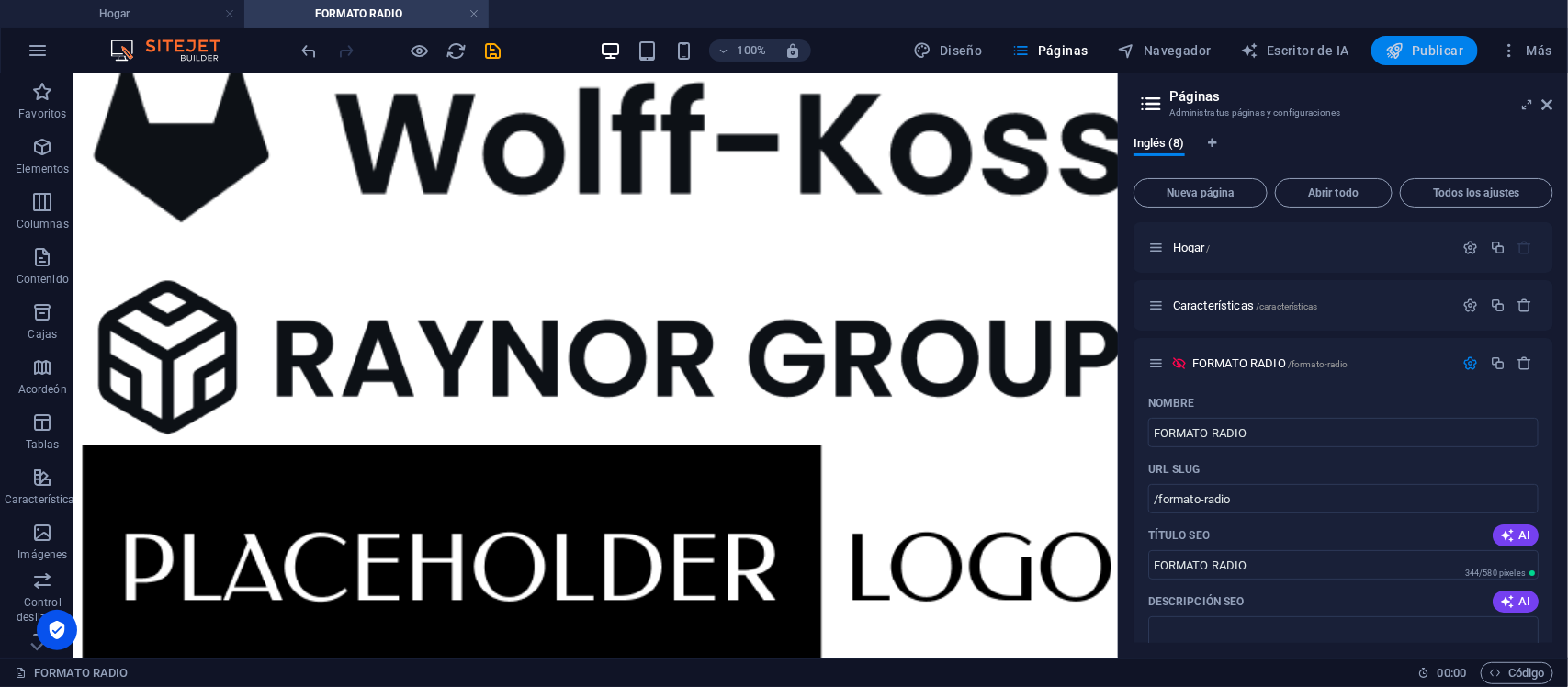 click on "Publicar" at bounding box center (1438, 51) 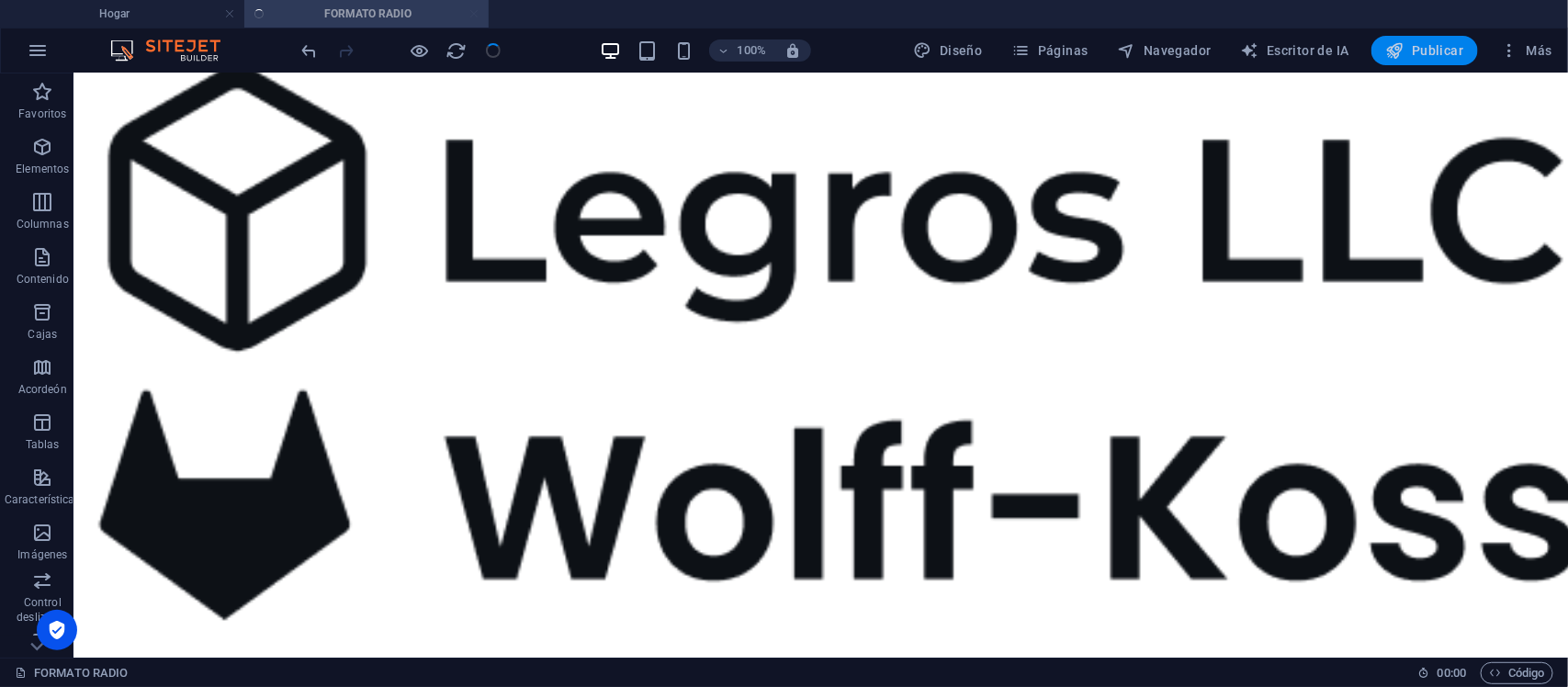 scroll, scrollTop: 3239, scrollLeft: 0, axis: vertical 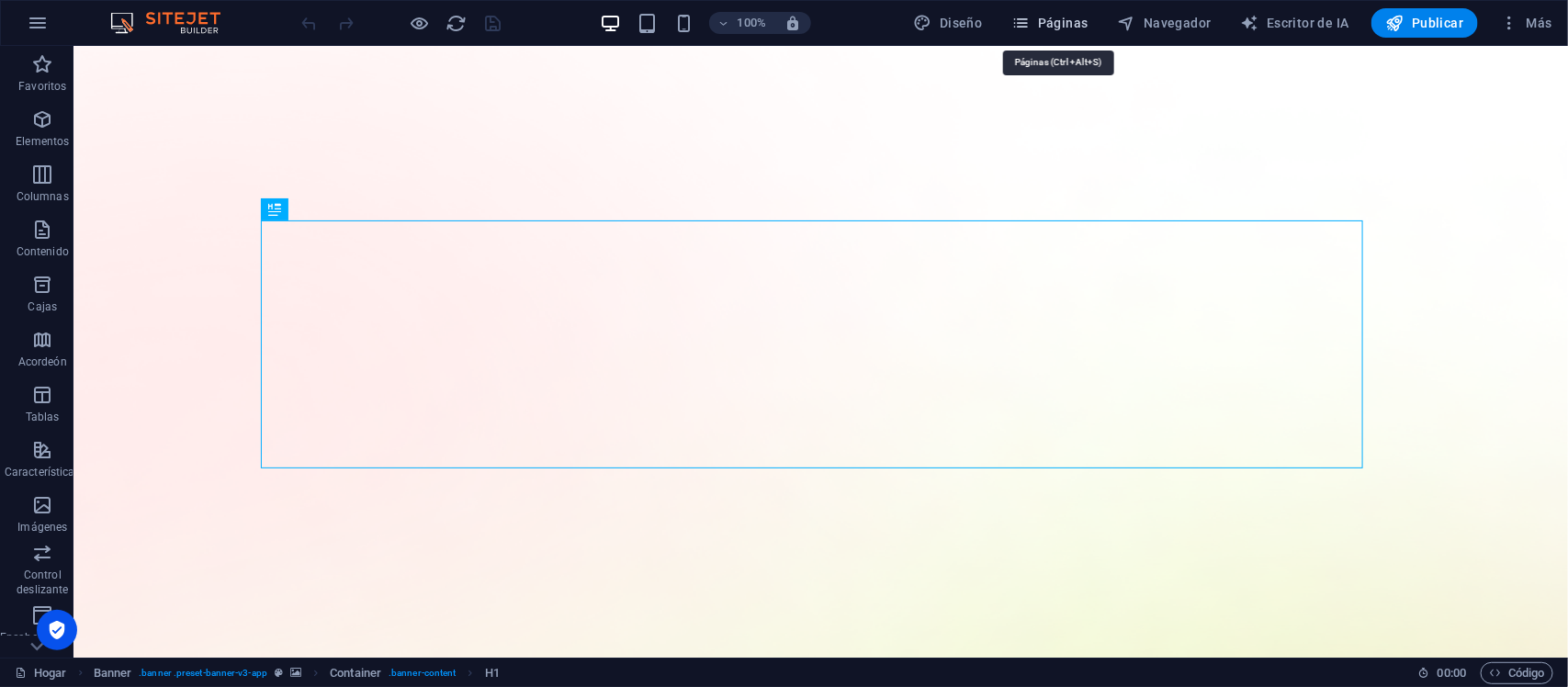 click on "Páginas" at bounding box center [1050, 23] 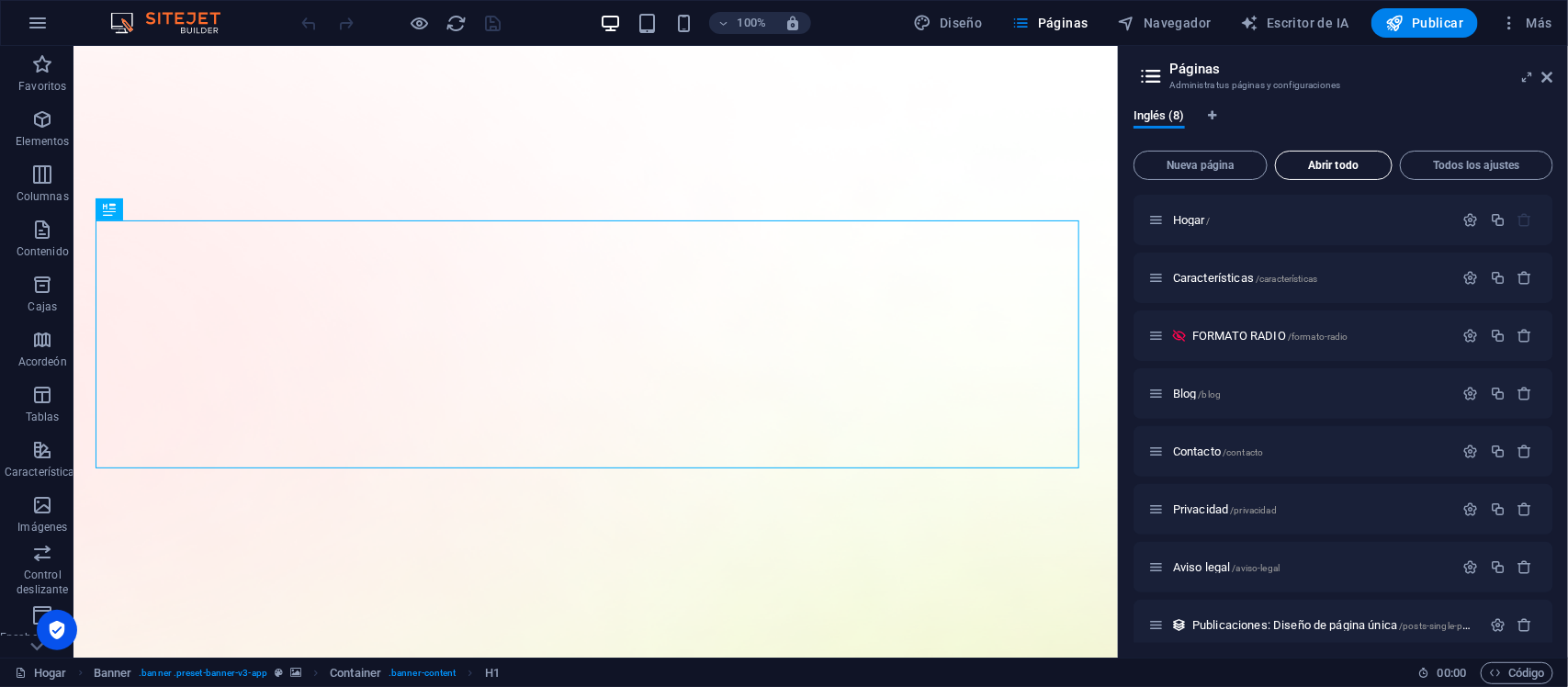 click on "Abrir todo" at bounding box center (1333, 165) 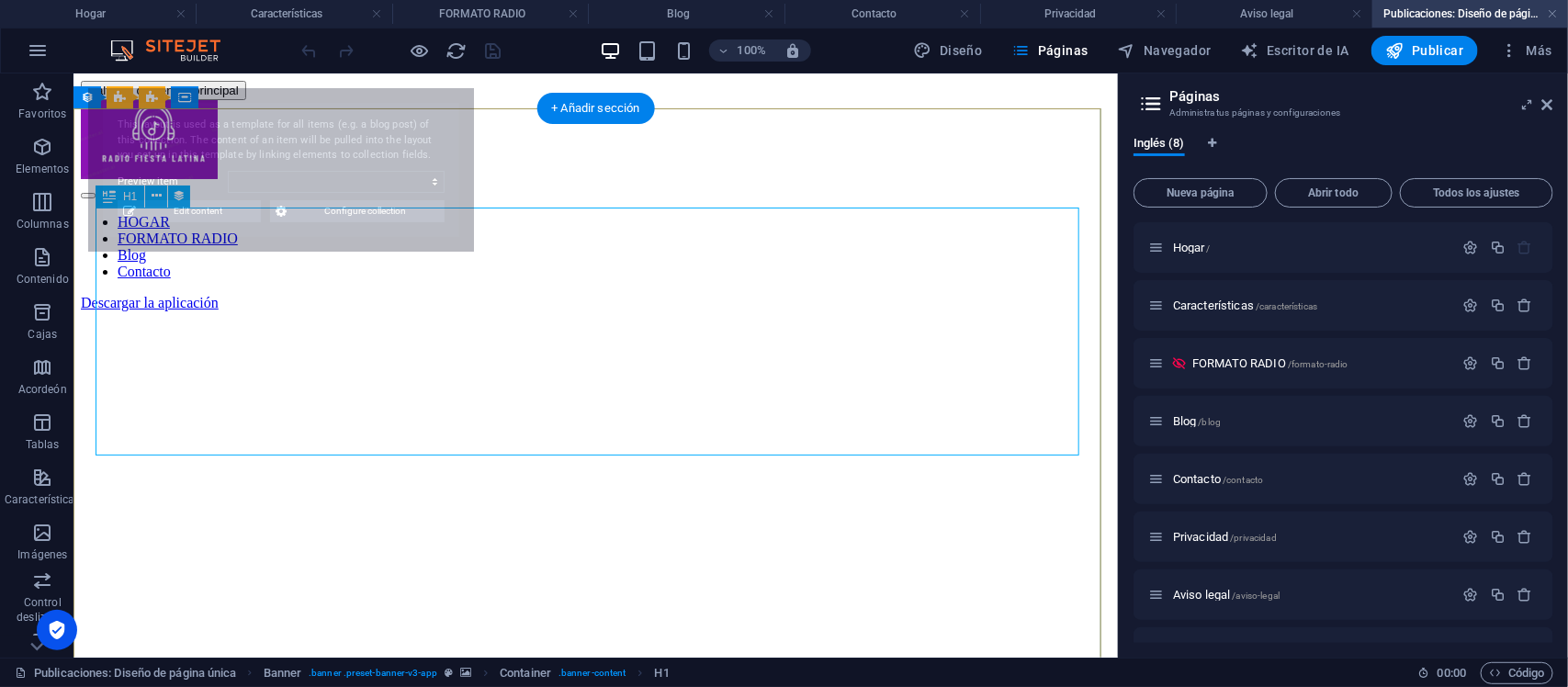 scroll, scrollTop: 0, scrollLeft: 0, axis: both 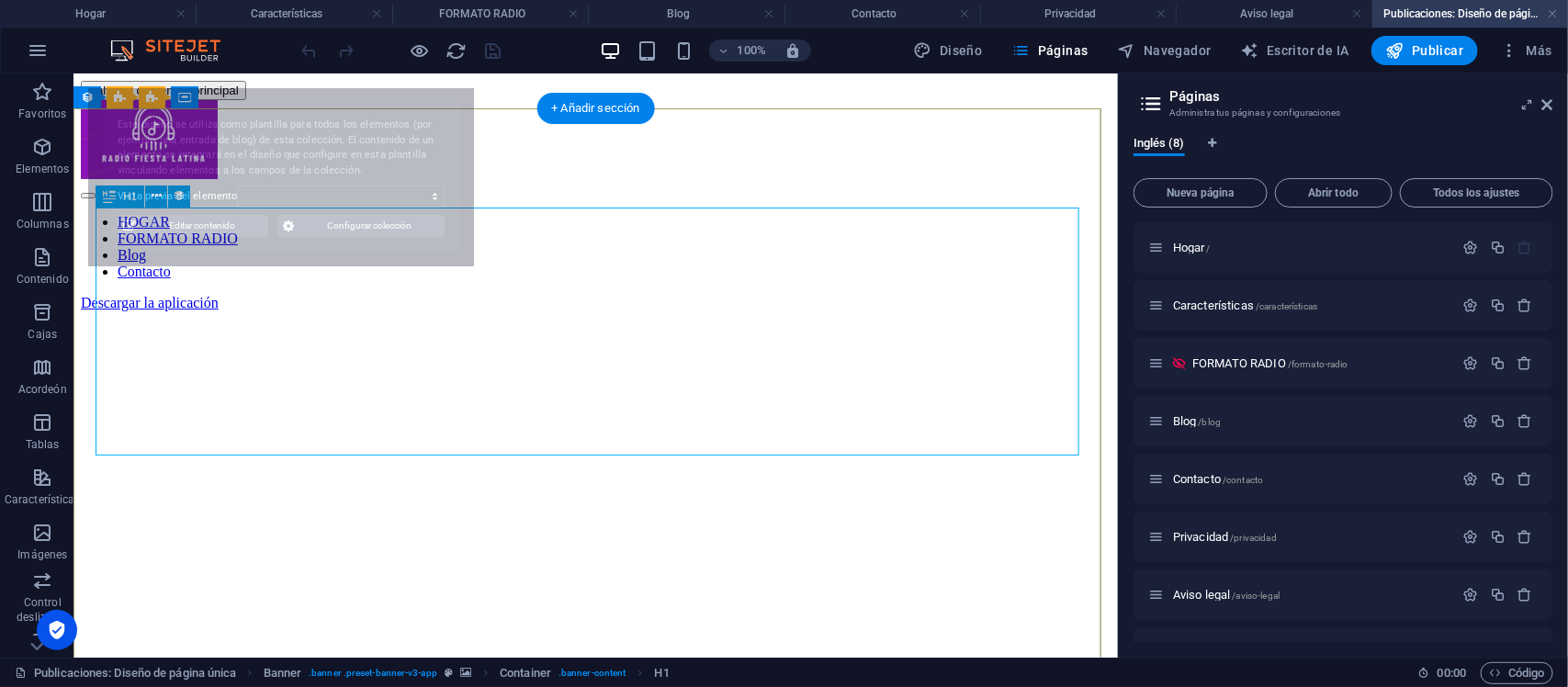 select on "6872d607d07b3cd7180639cf" 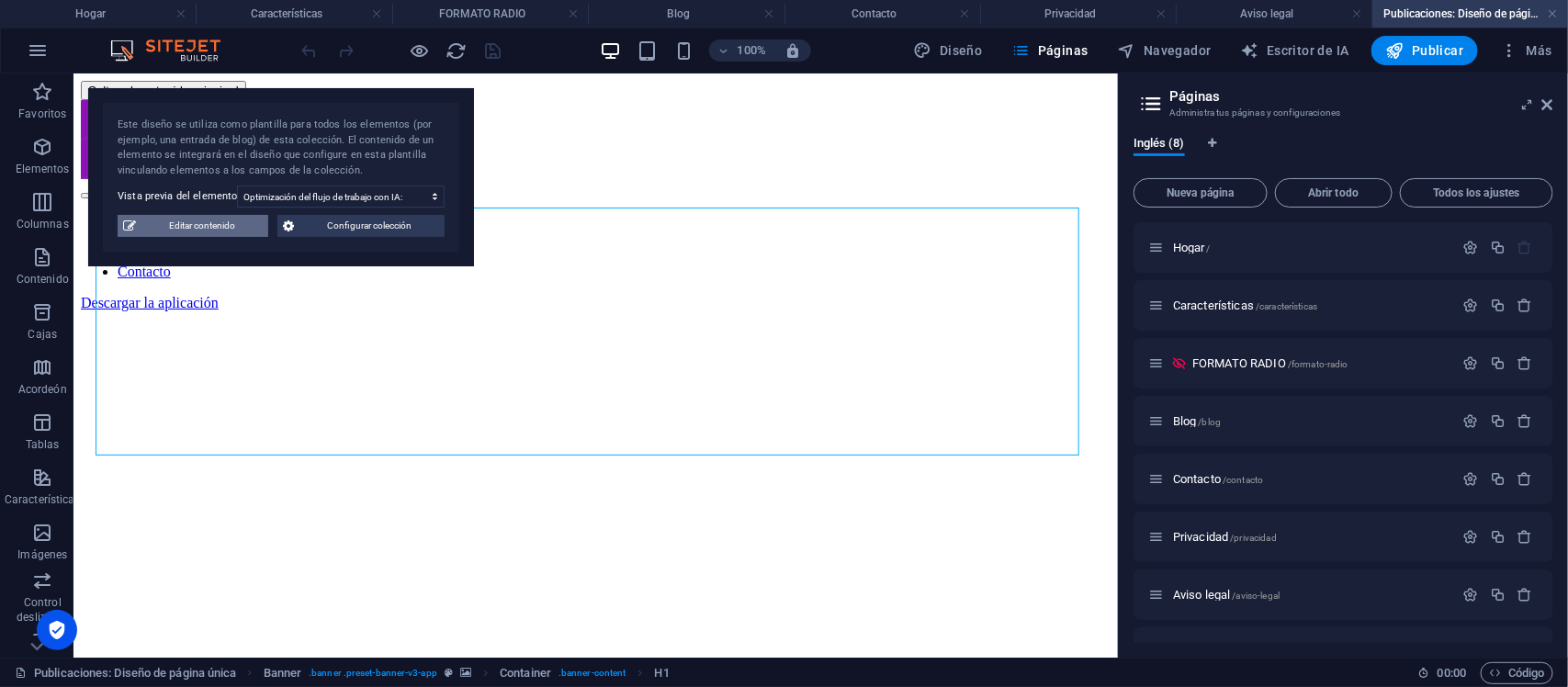 click on "Editar contenido" at bounding box center (202, 226) 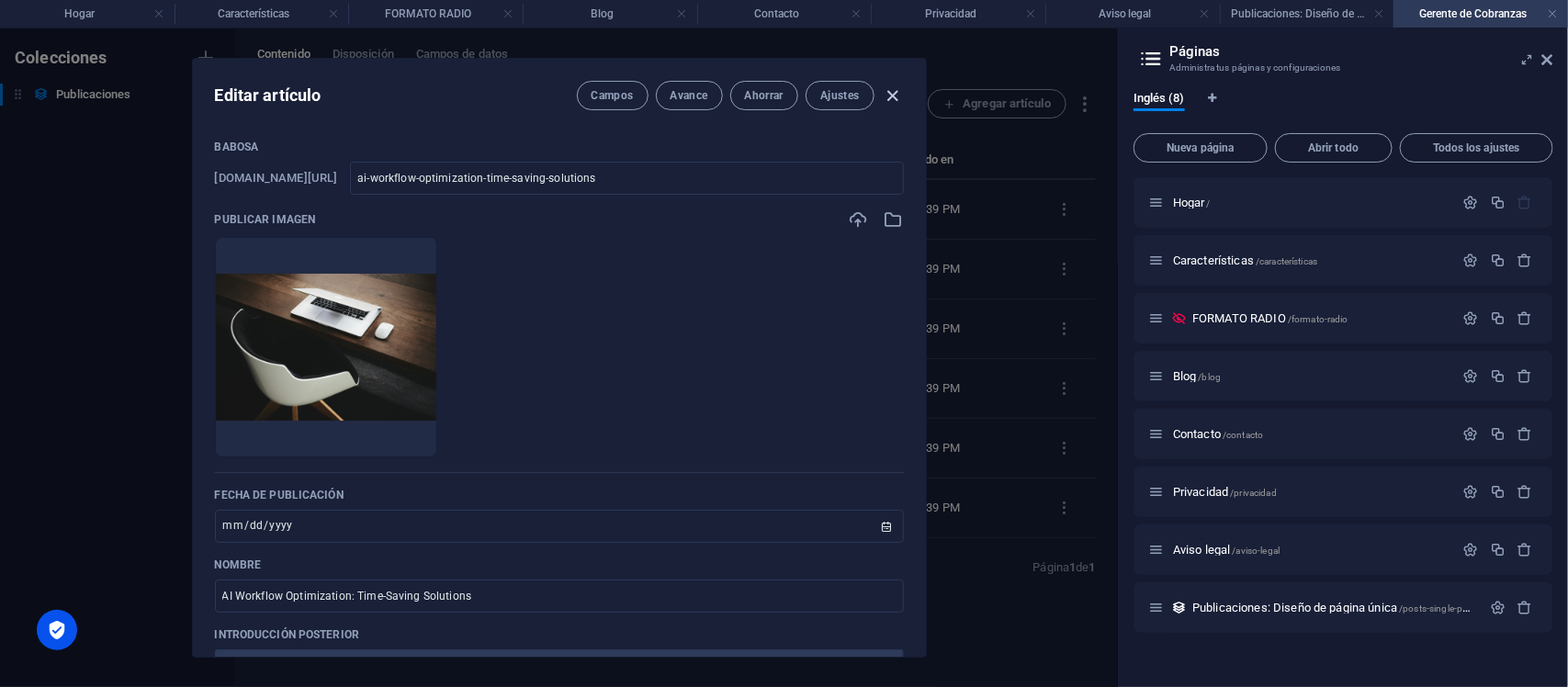 click at bounding box center (892, 96) 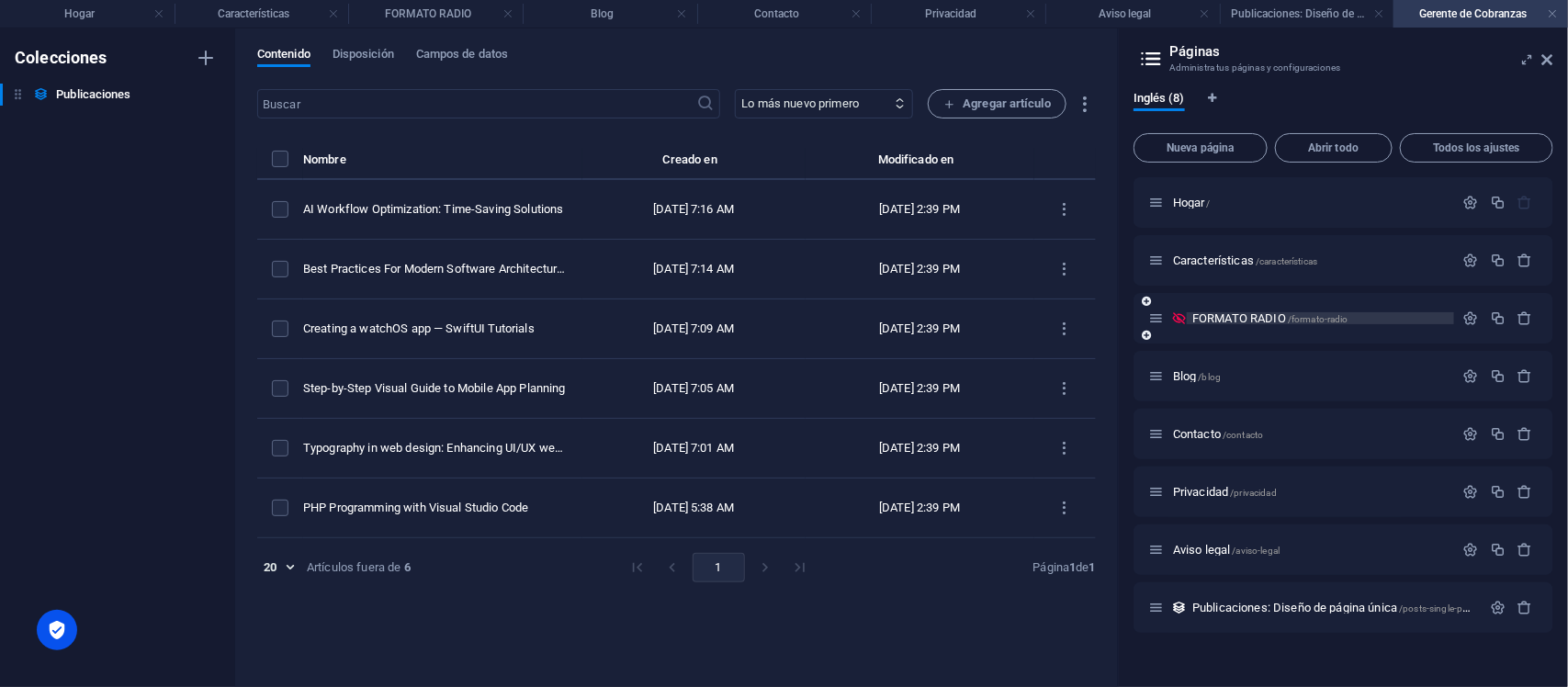 click on "FORMATO RADIO" at bounding box center (1239, 318) 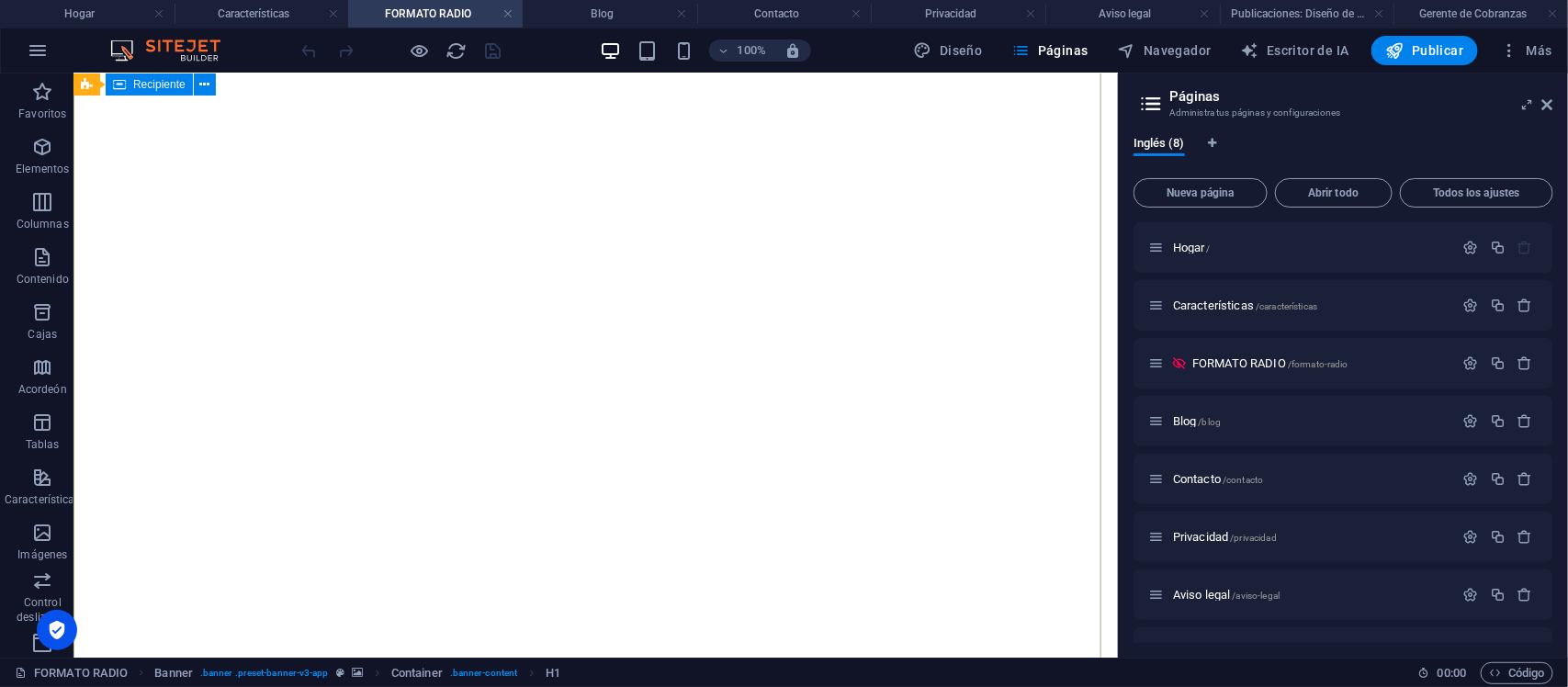 scroll, scrollTop: 1044, scrollLeft: 0, axis: vertical 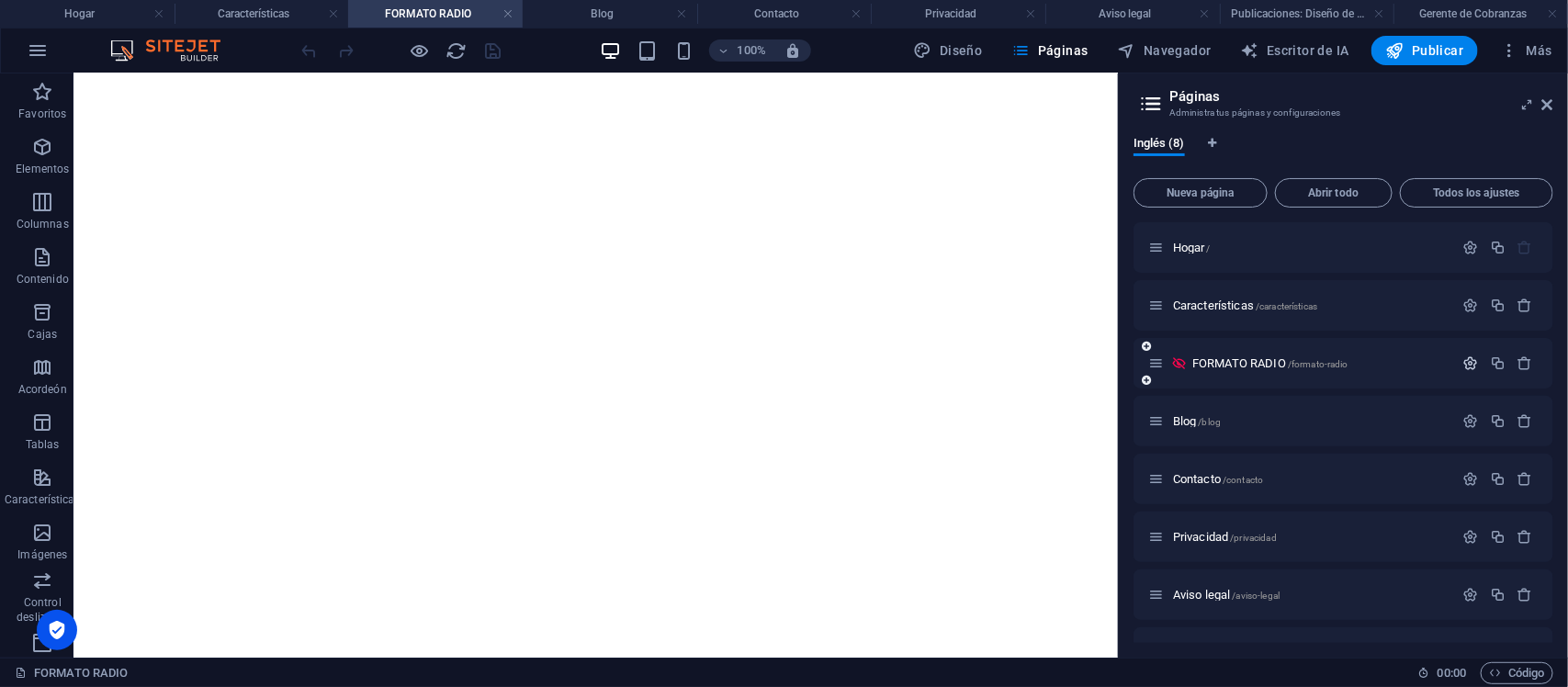 click at bounding box center (1471, 363) 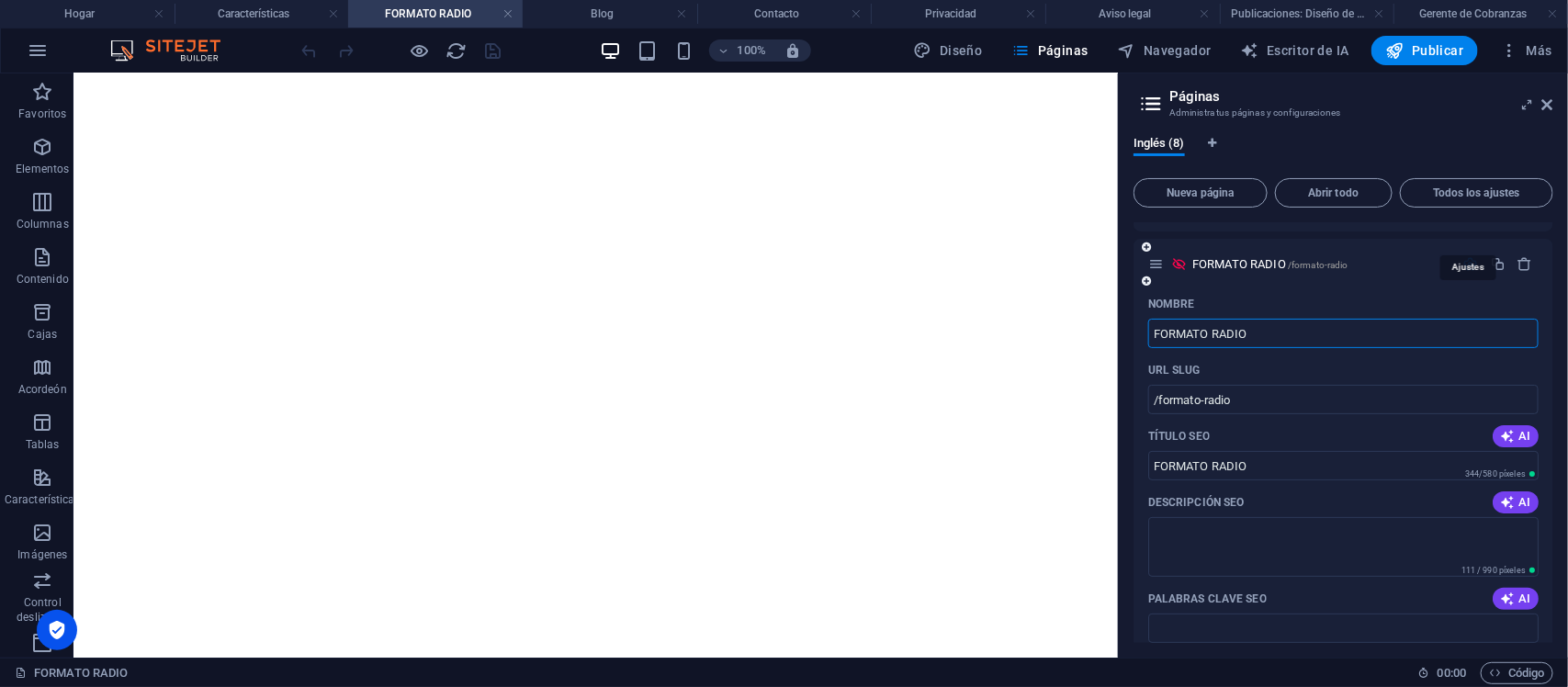 scroll, scrollTop: 130, scrollLeft: 0, axis: vertical 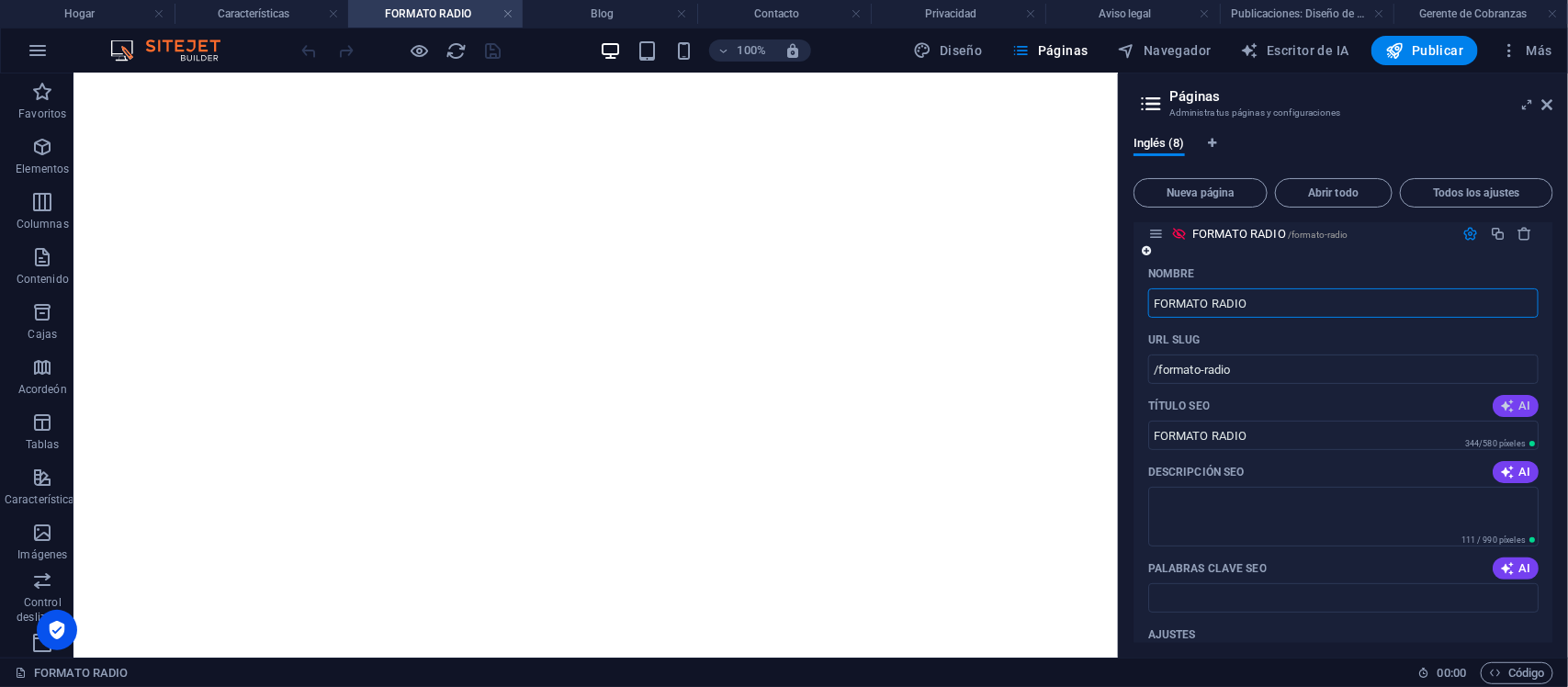 click on "AI" at bounding box center [1525, 405] 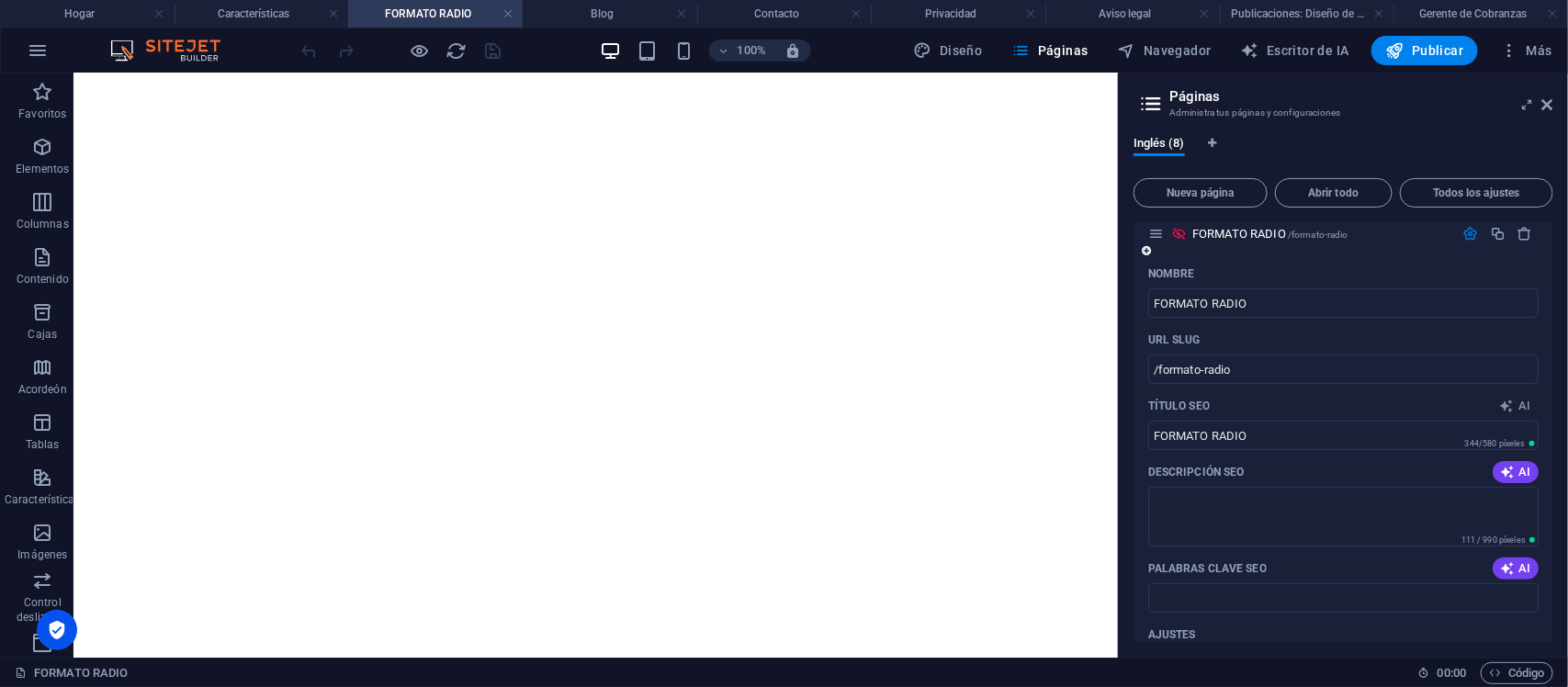 type on "Empower Your Voice: Join Us" 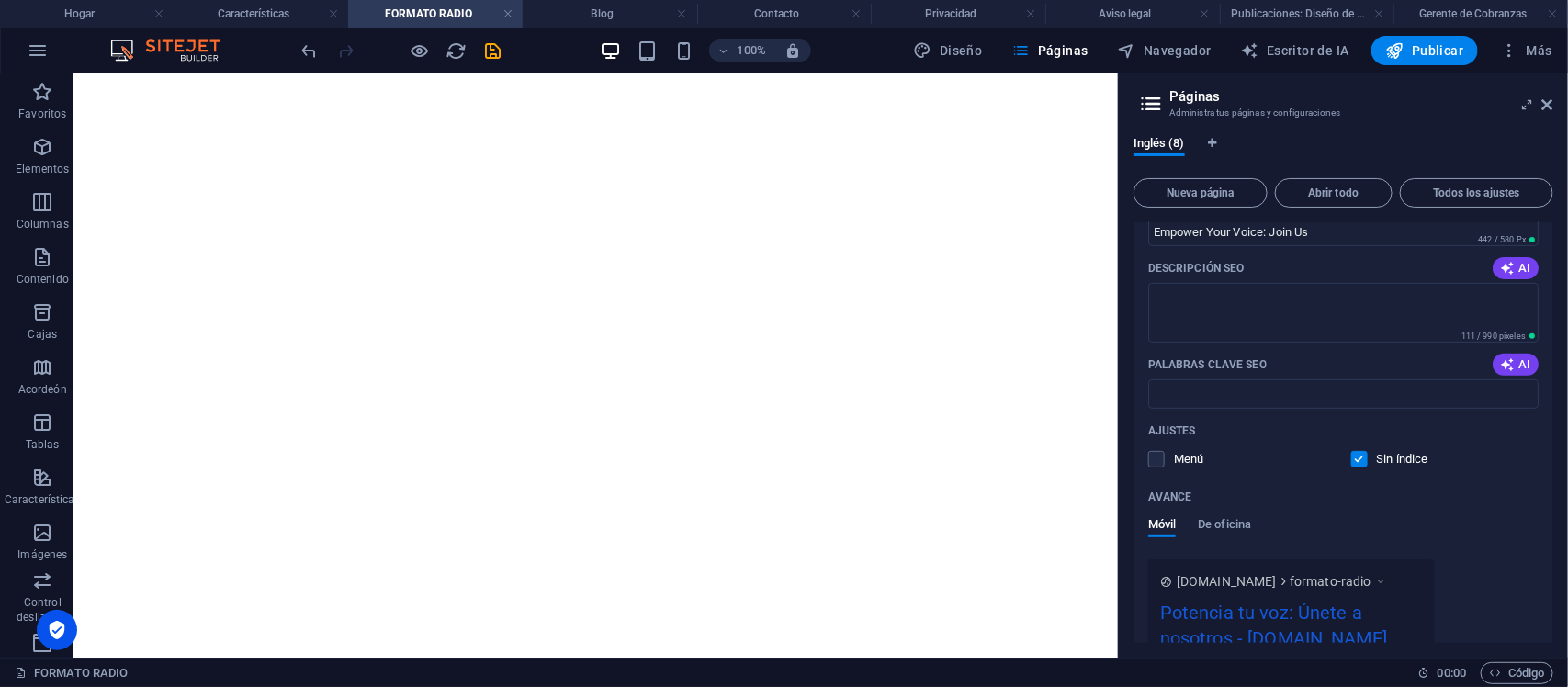 scroll, scrollTop: 347, scrollLeft: 0, axis: vertical 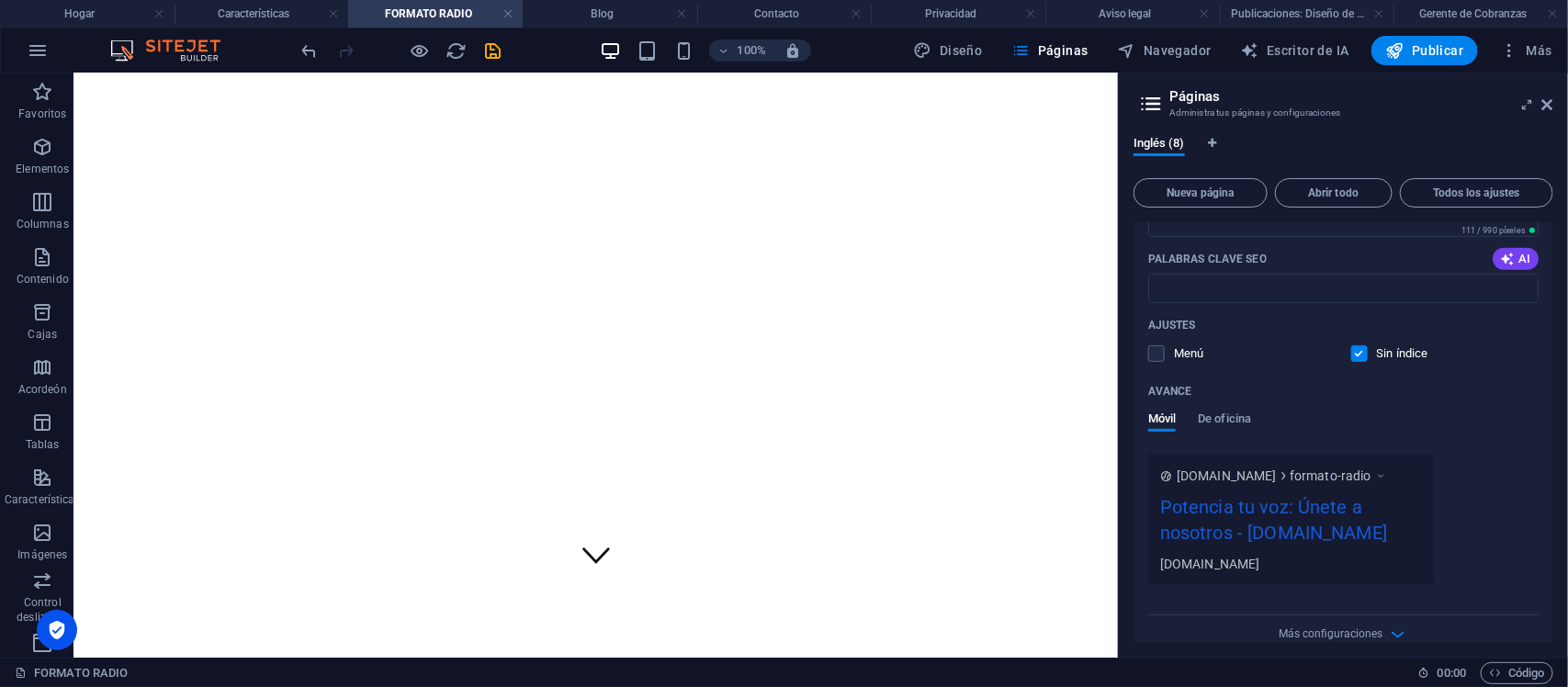 click at bounding box center [1359, 354] 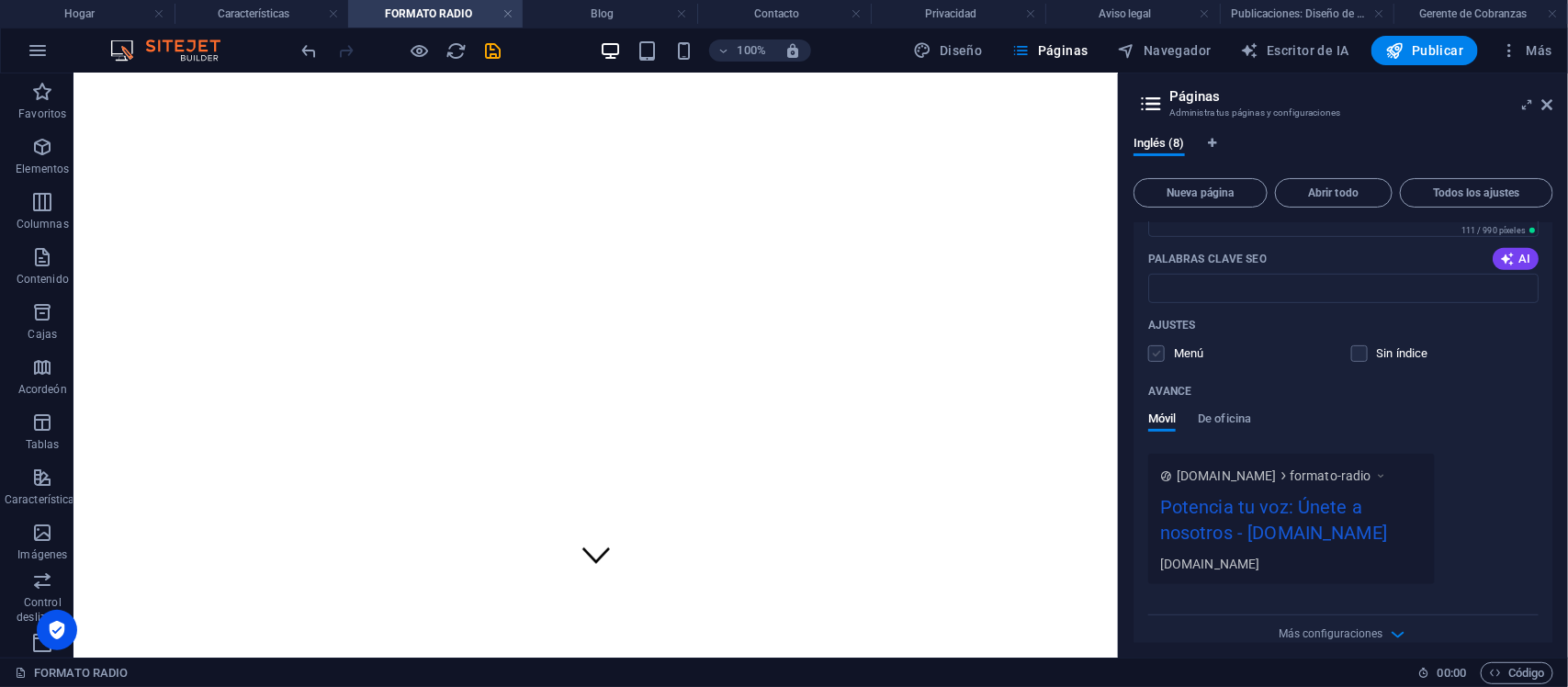 click at bounding box center (1156, 354) 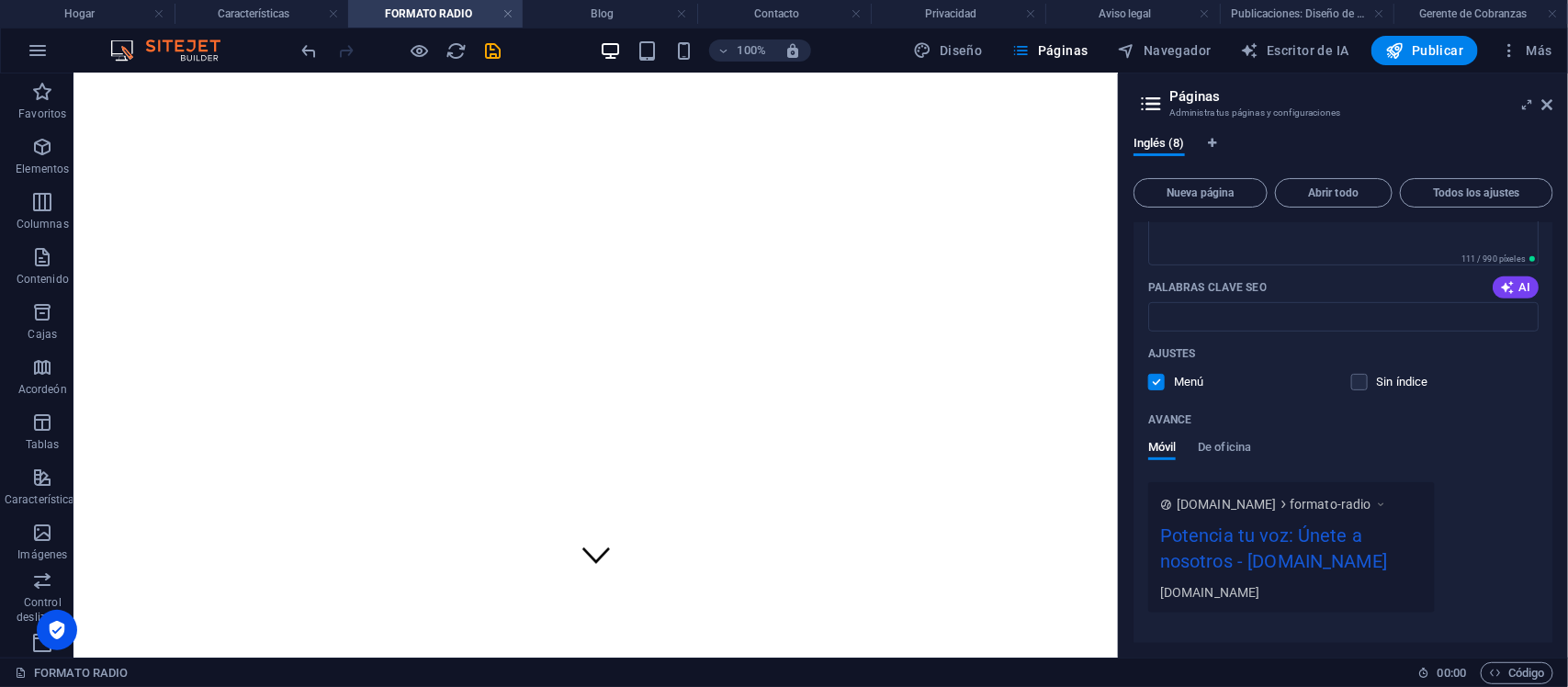 scroll, scrollTop: 367, scrollLeft: 0, axis: vertical 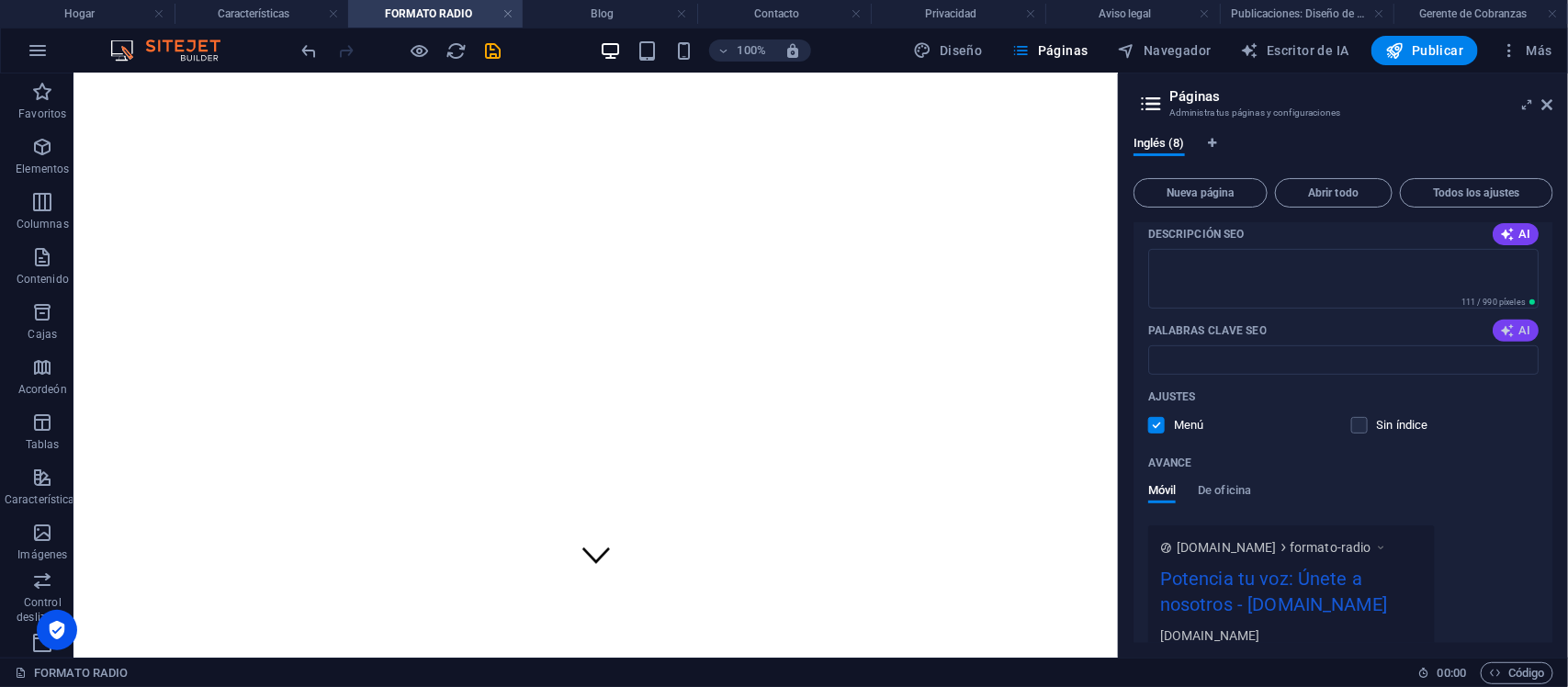 click on "AI" at bounding box center (1525, 330) 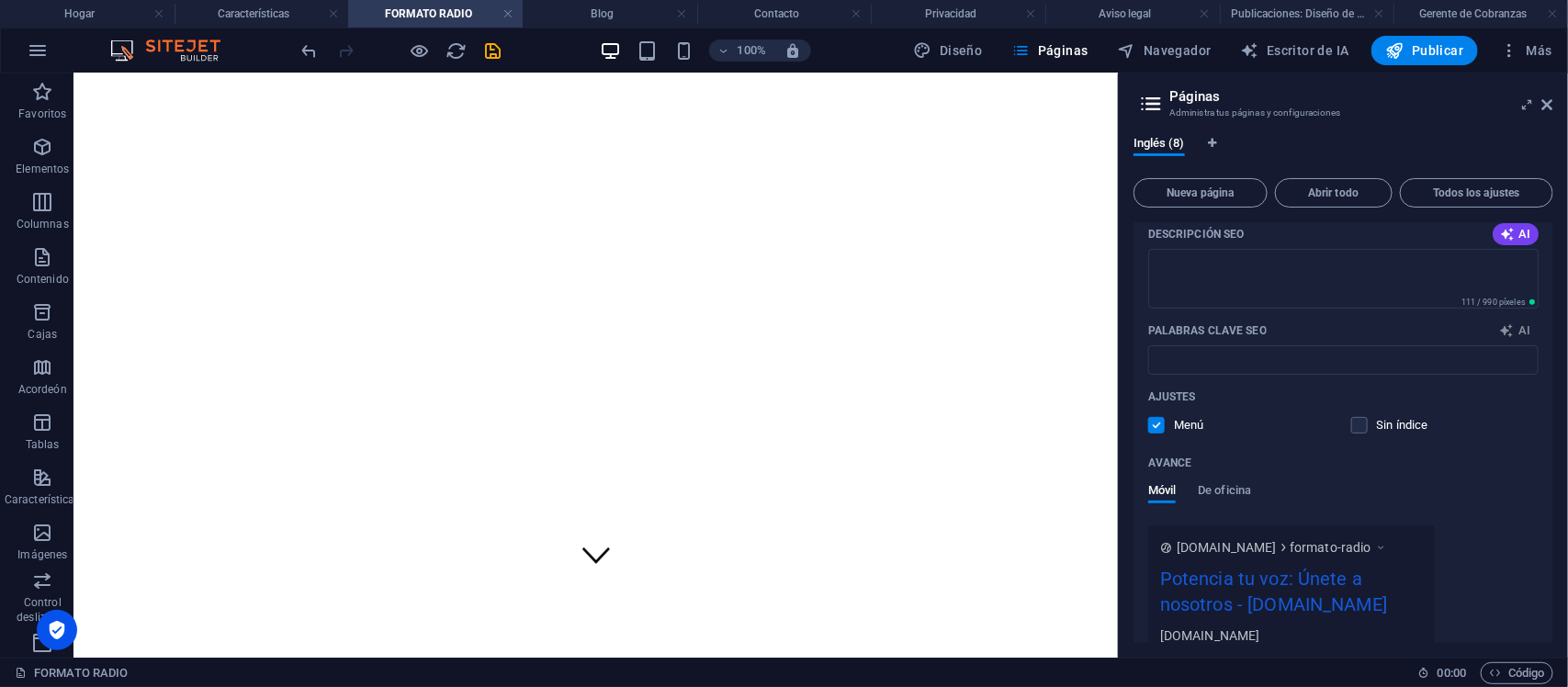 type on "community empowerment, independent voice, Latin community, relevant programming, user testimonials, productivity application" 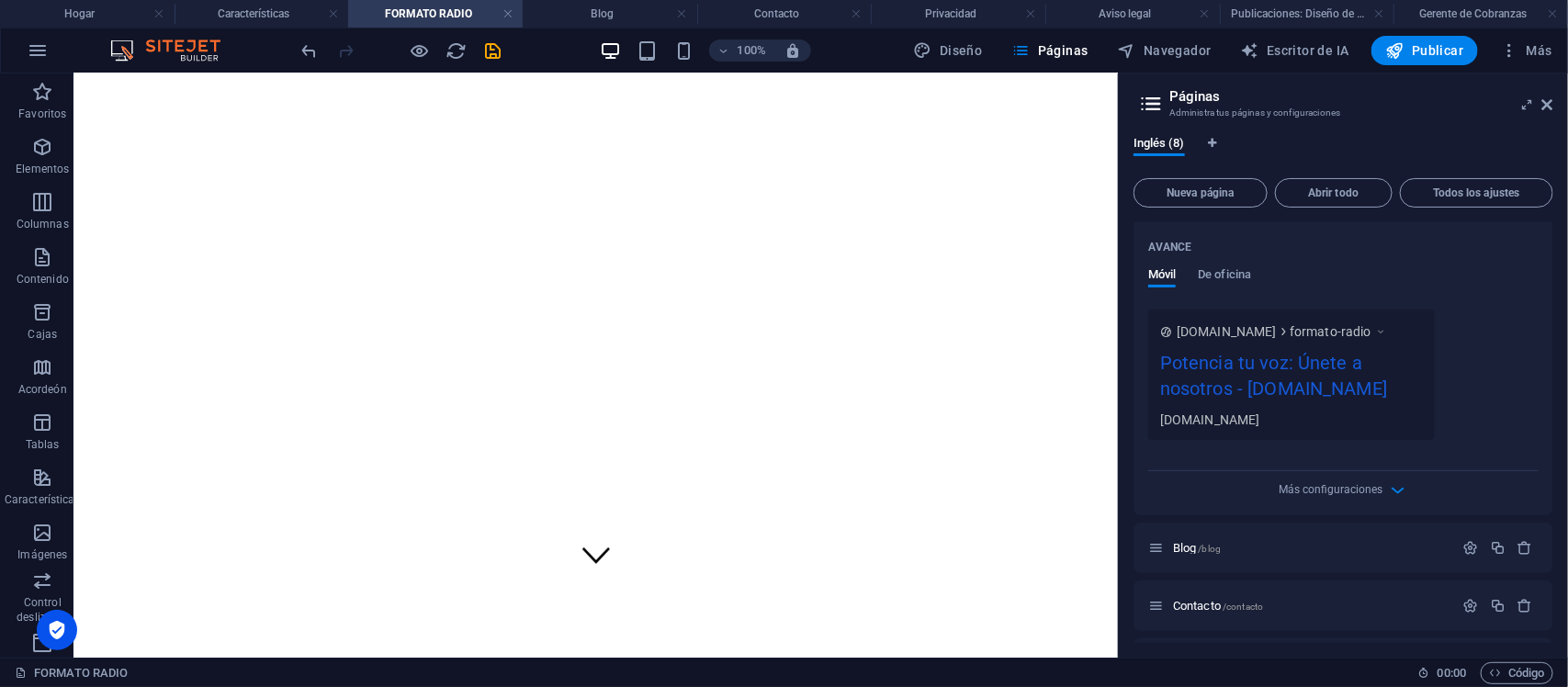 scroll, scrollTop: 580, scrollLeft: 0, axis: vertical 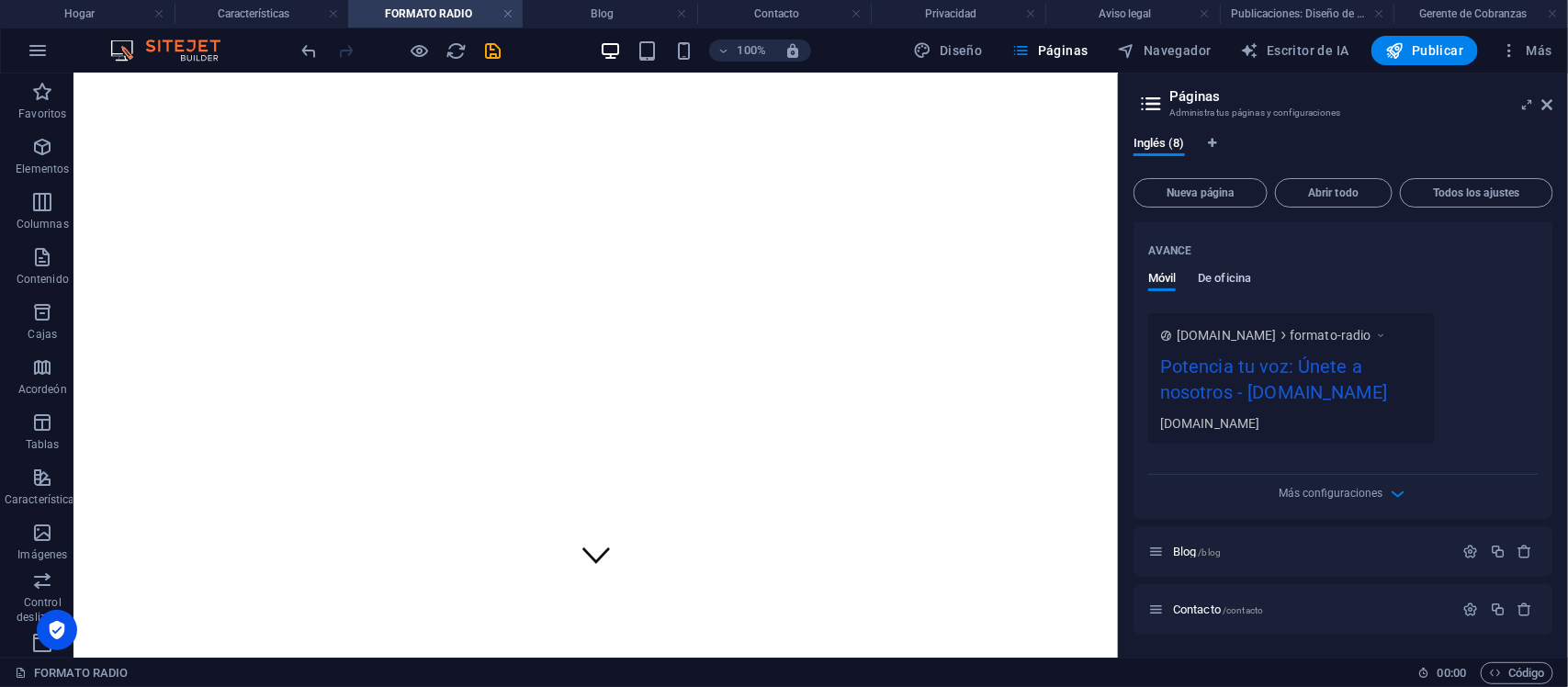 click on "De oficina" at bounding box center [1224, 277] 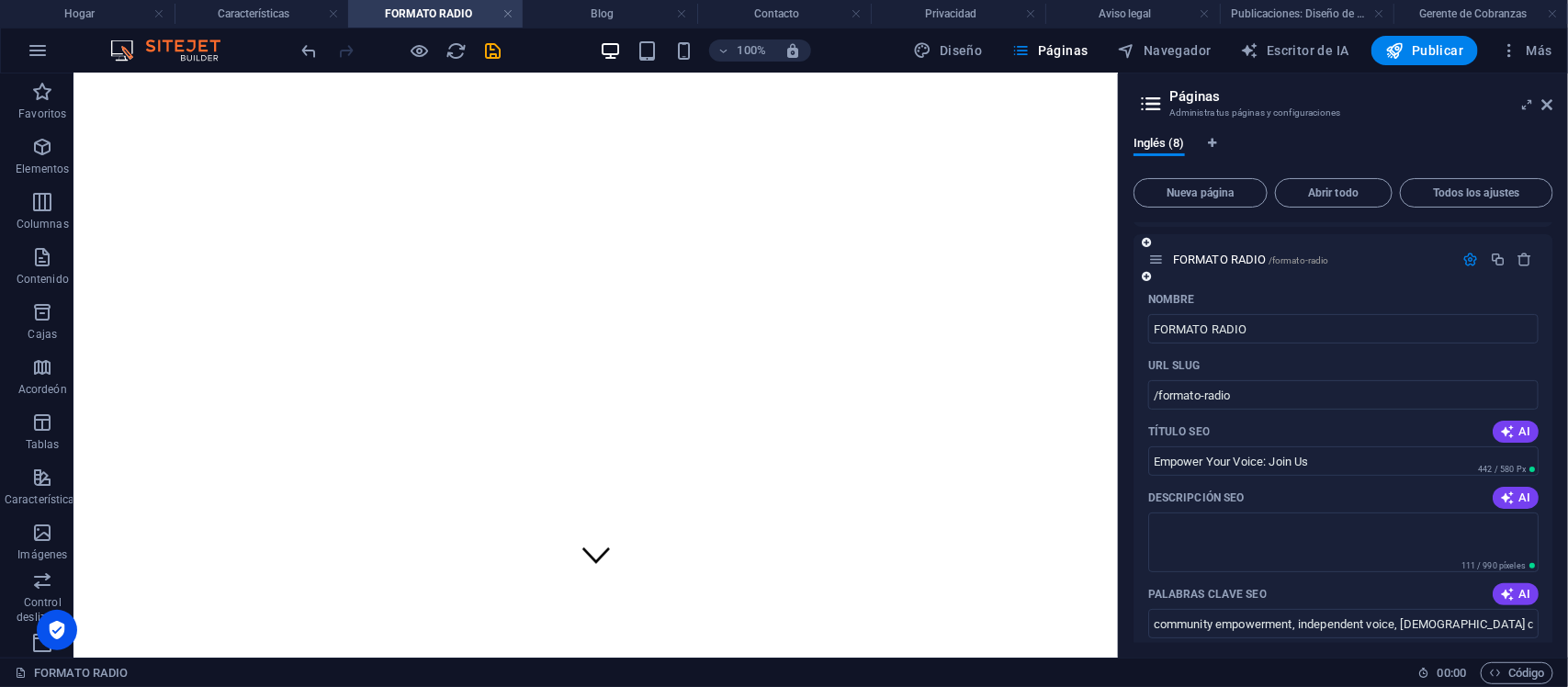scroll, scrollTop: 95, scrollLeft: 0, axis: vertical 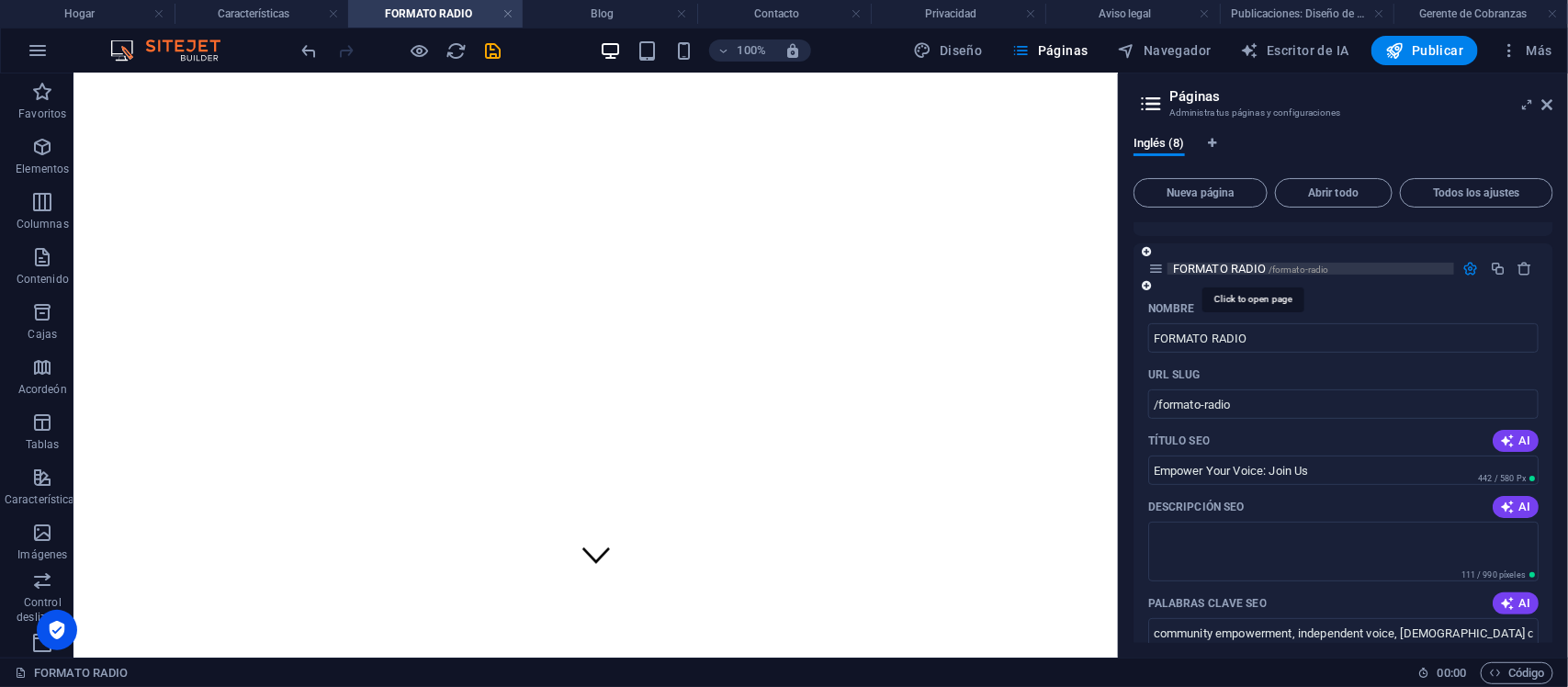 click on "FORMATO RADIO" at bounding box center [1220, 268] 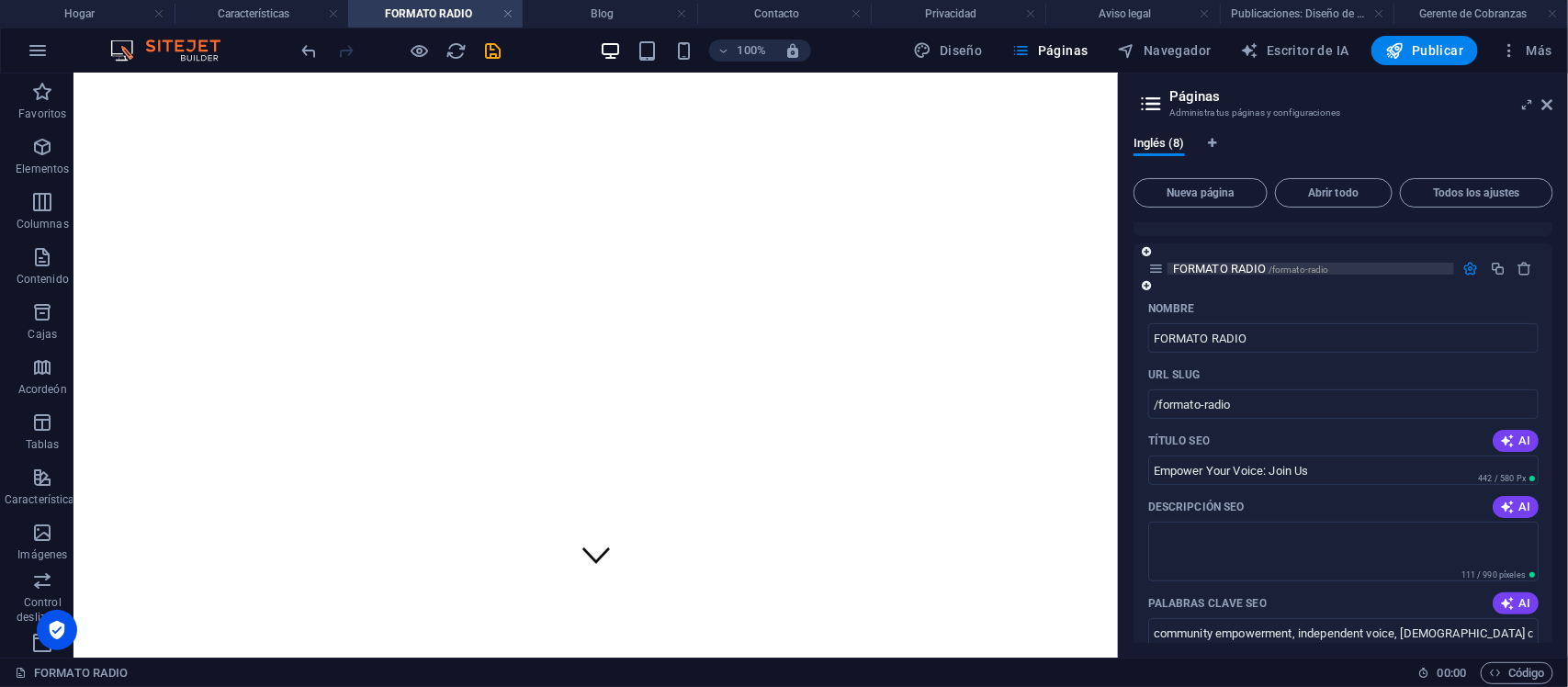 click on "FORMATO RADIO" at bounding box center (1220, 268) 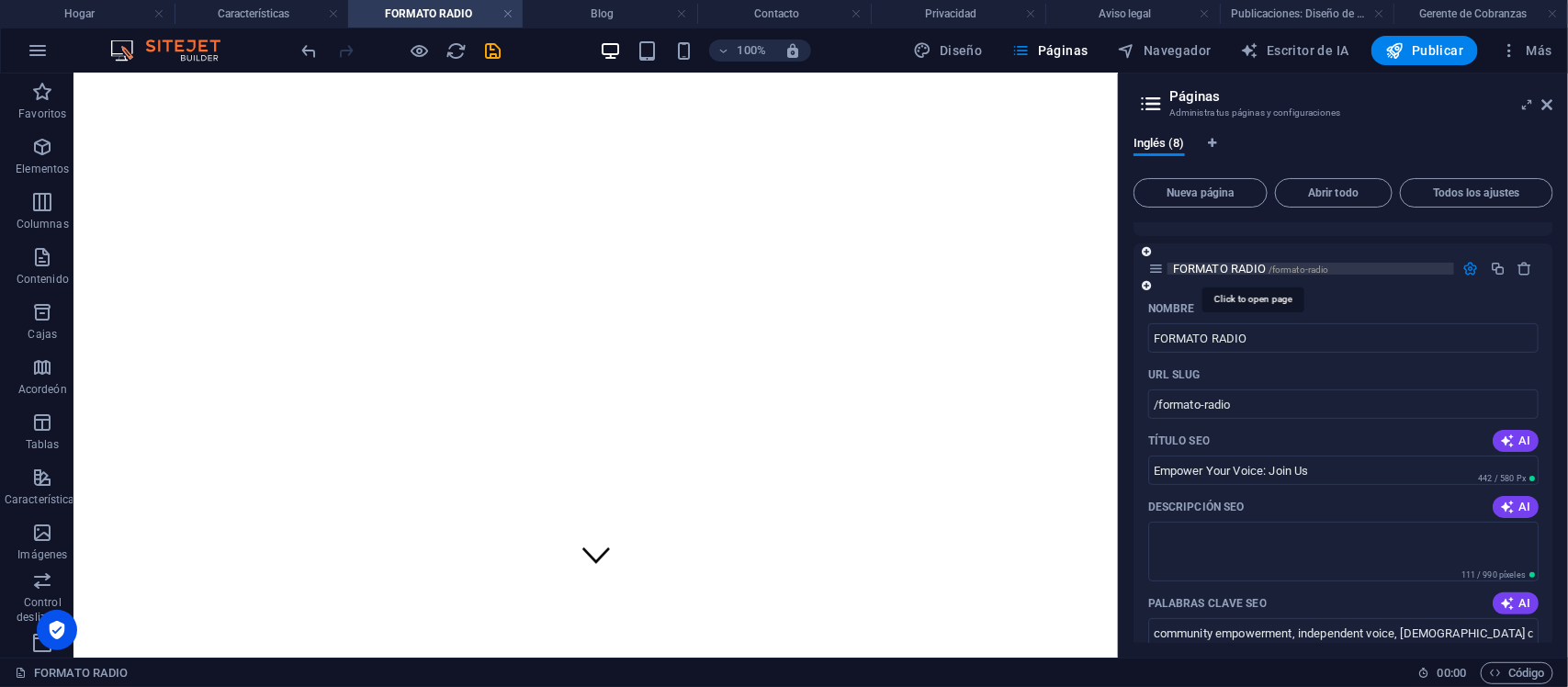click on "FORMATO RADIO" at bounding box center (1220, 268) 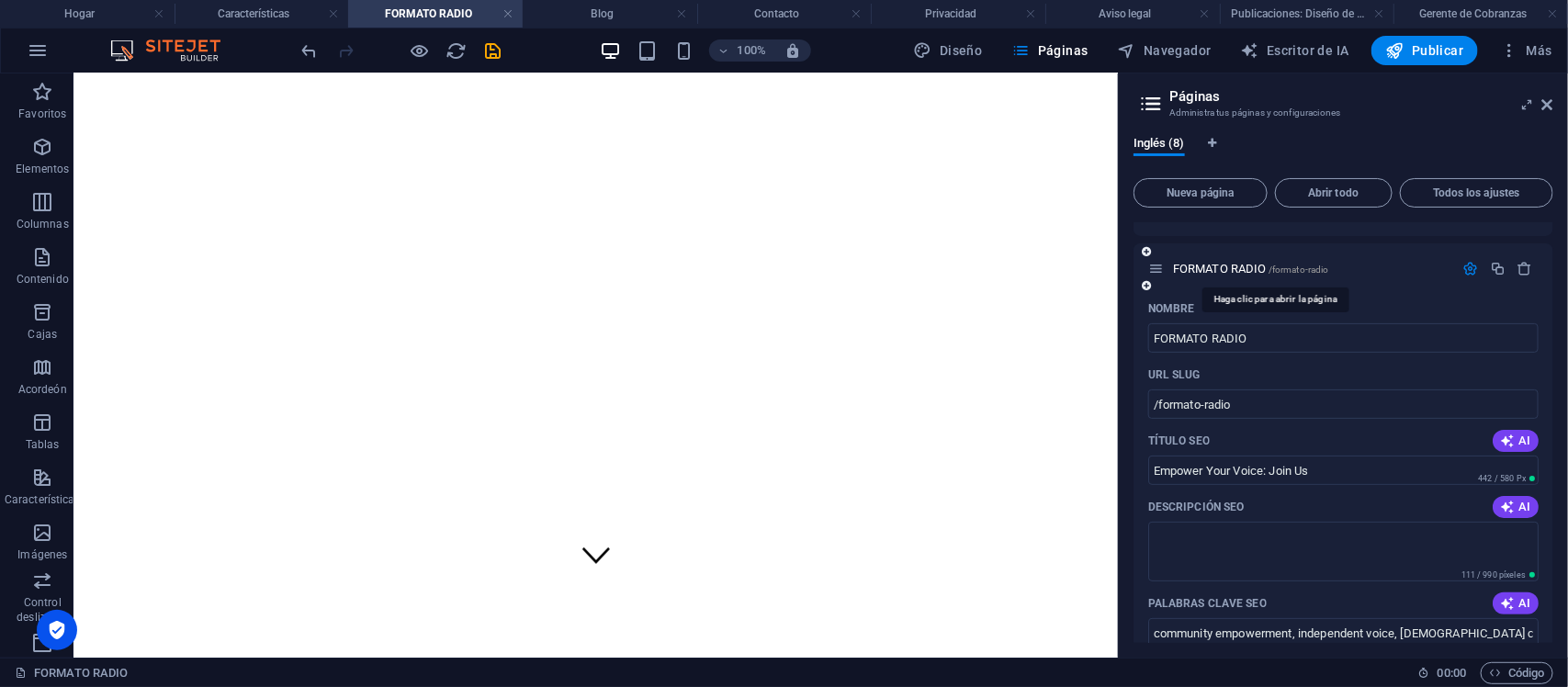 click on "Nombre" at bounding box center (1343, 309) 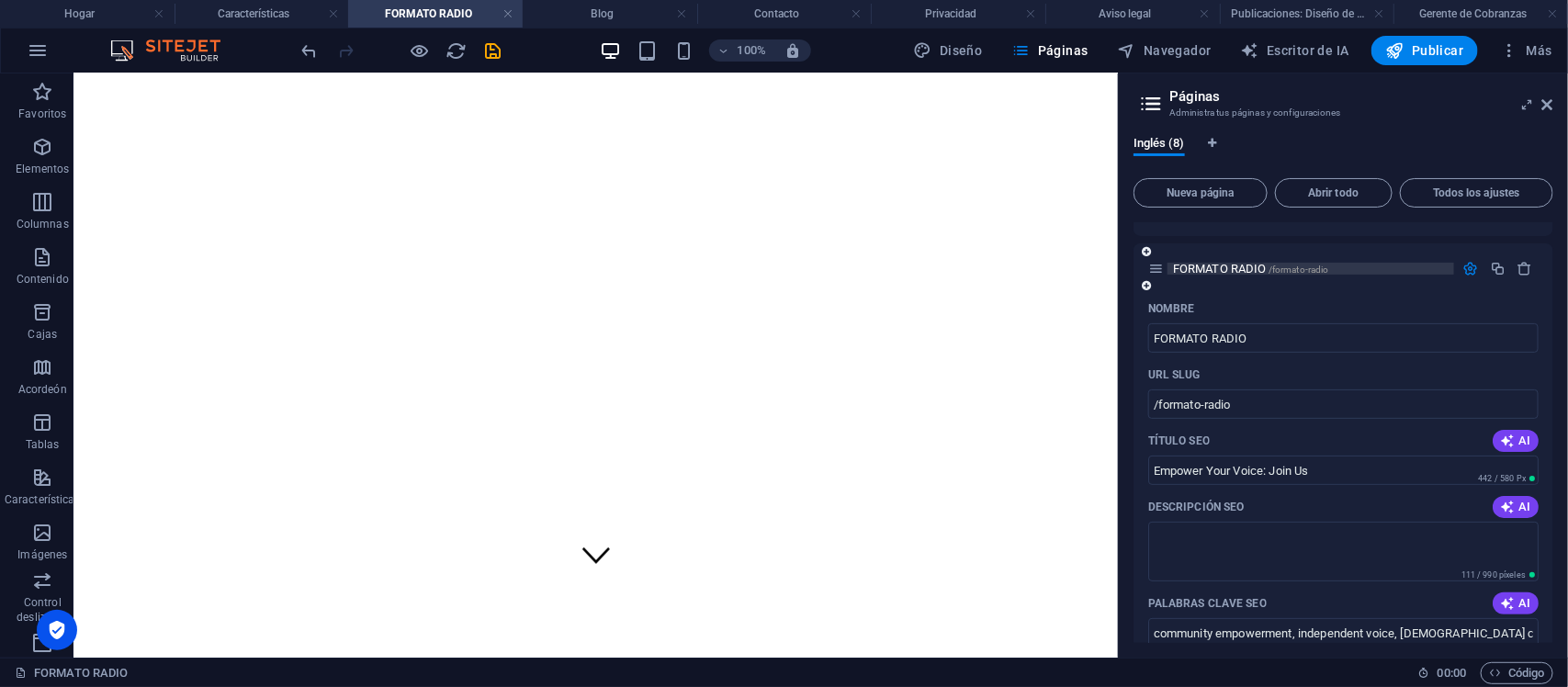 click on "/formato-radio" at bounding box center (1299, 269) 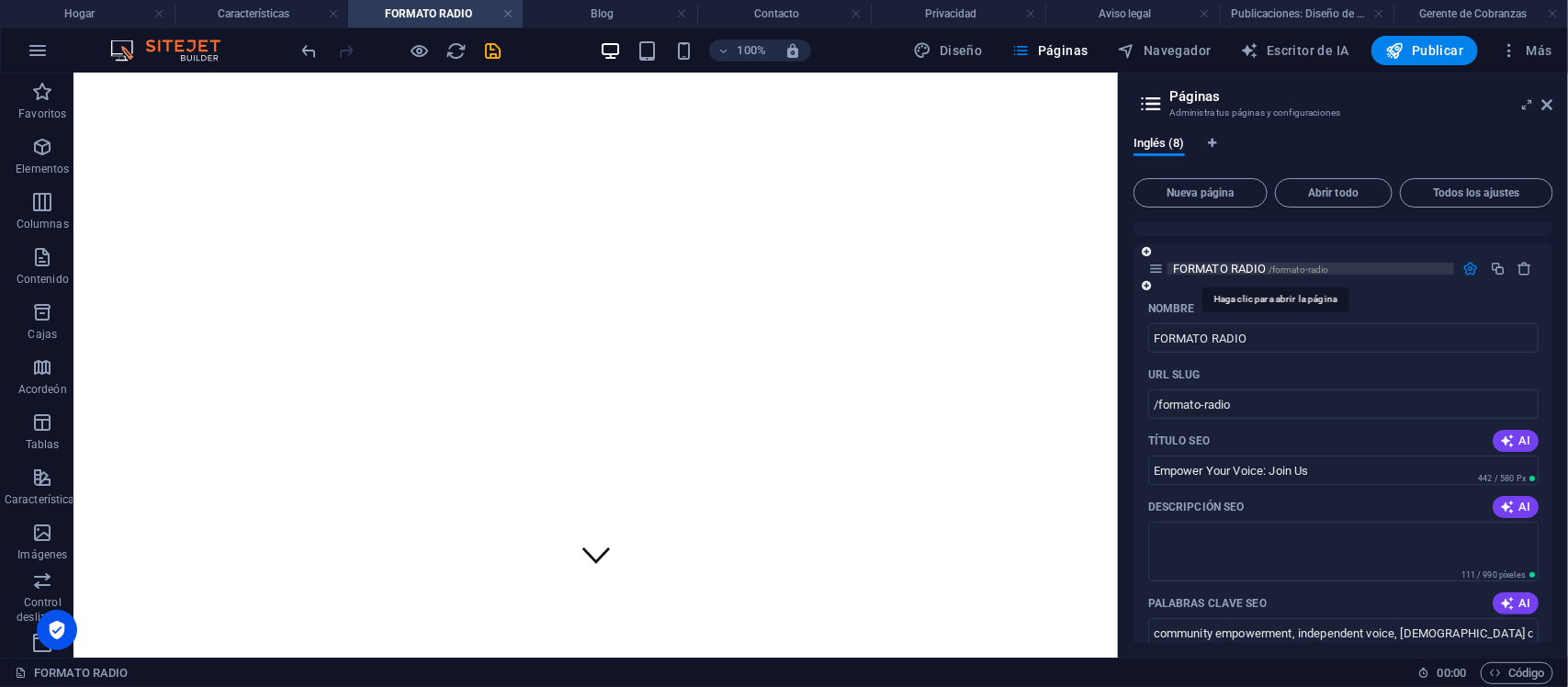click on "/formato-radio" at bounding box center (1299, 269) 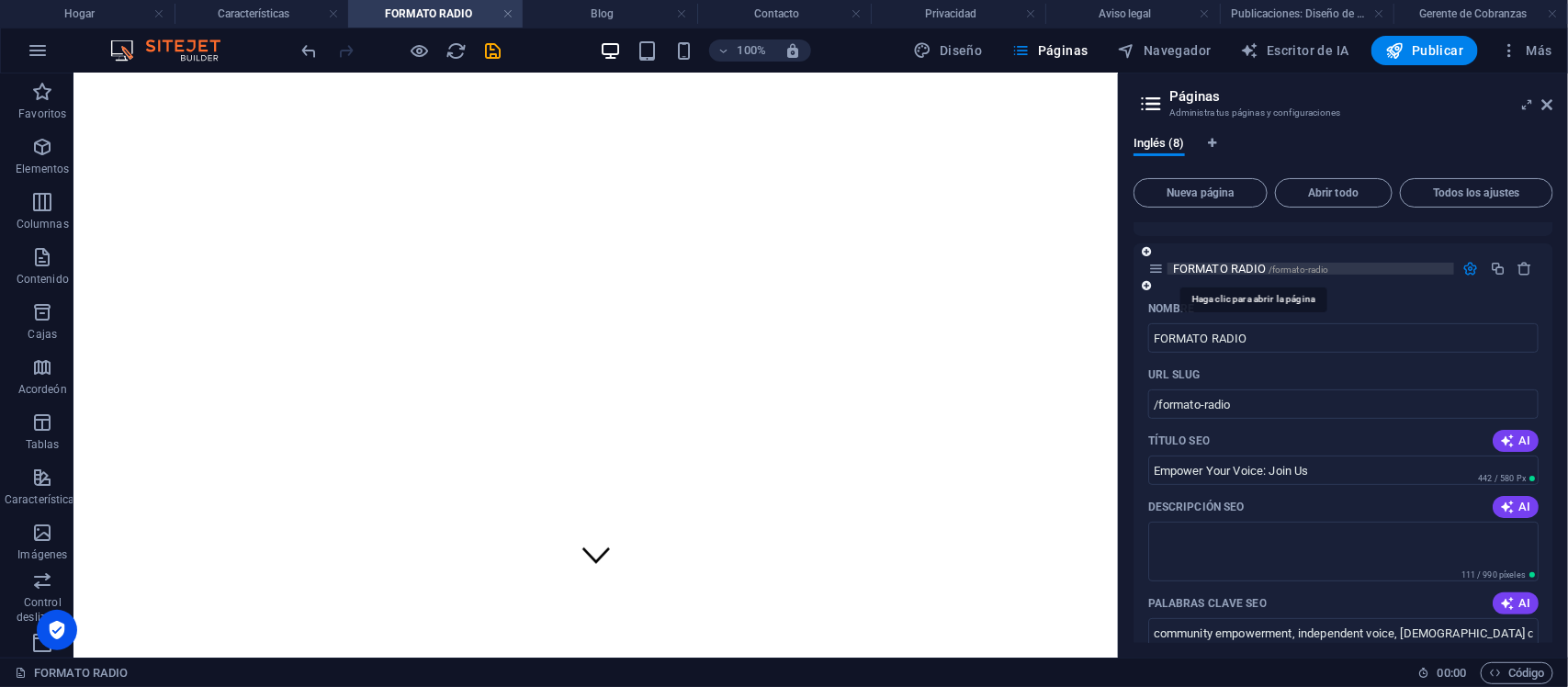 click on "/formato-radio" at bounding box center [1299, 269] 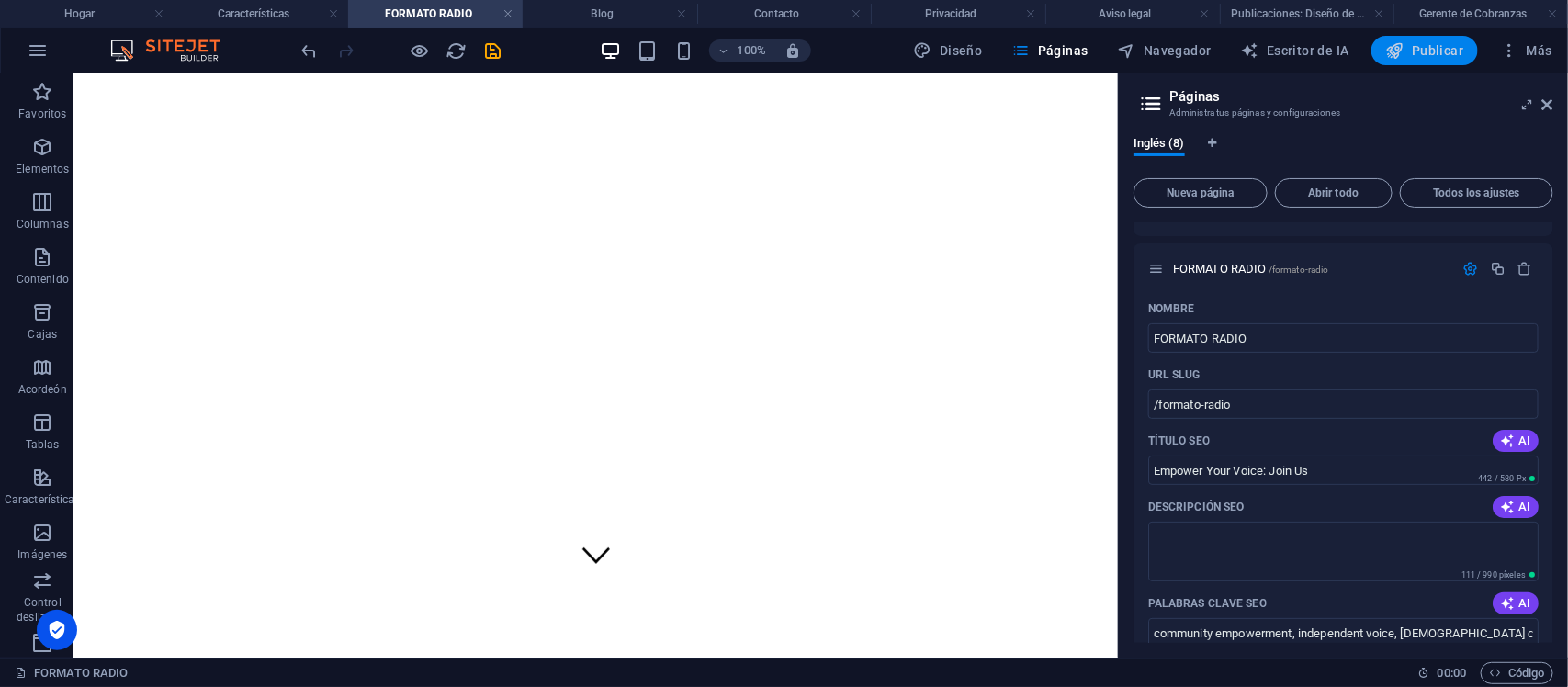click on "Publicar" at bounding box center (1438, 51) 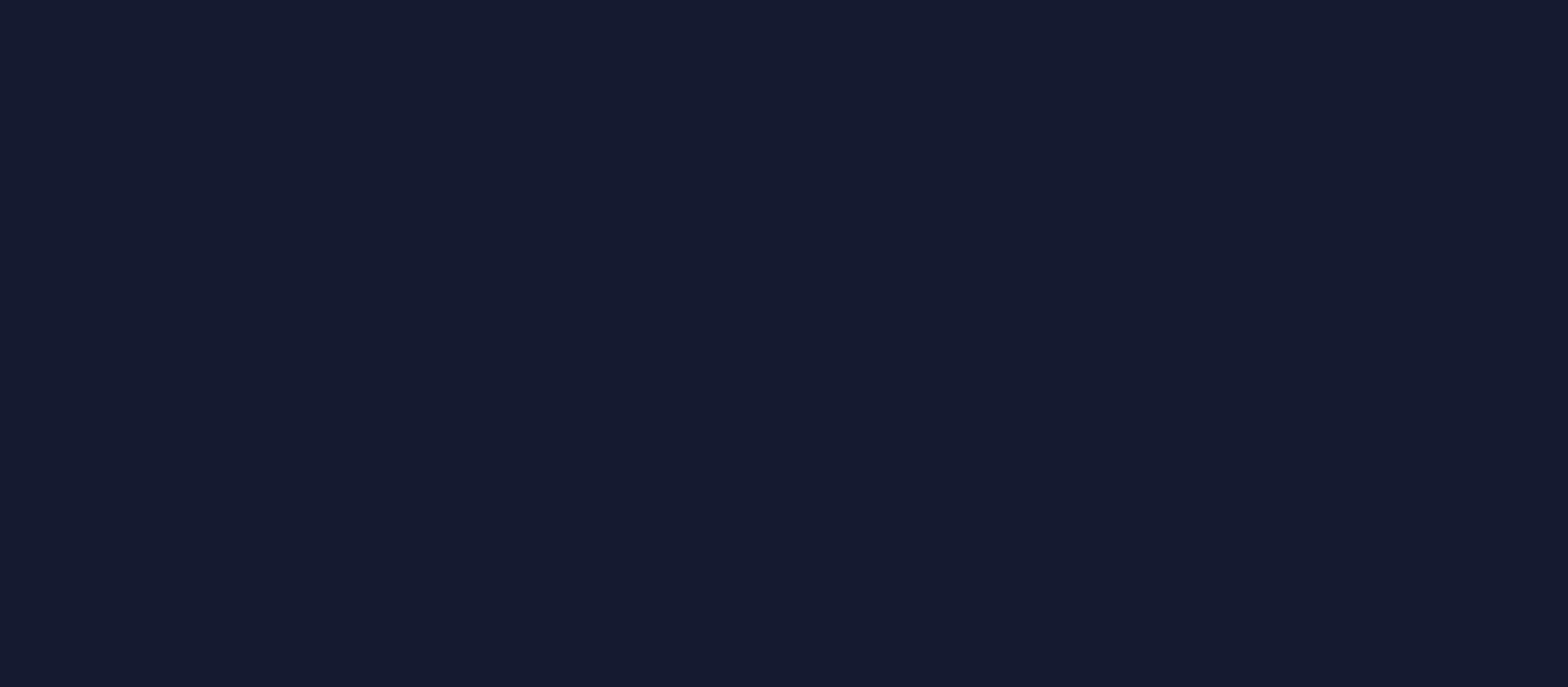 scroll, scrollTop: 0, scrollLeft: 0, axis: both 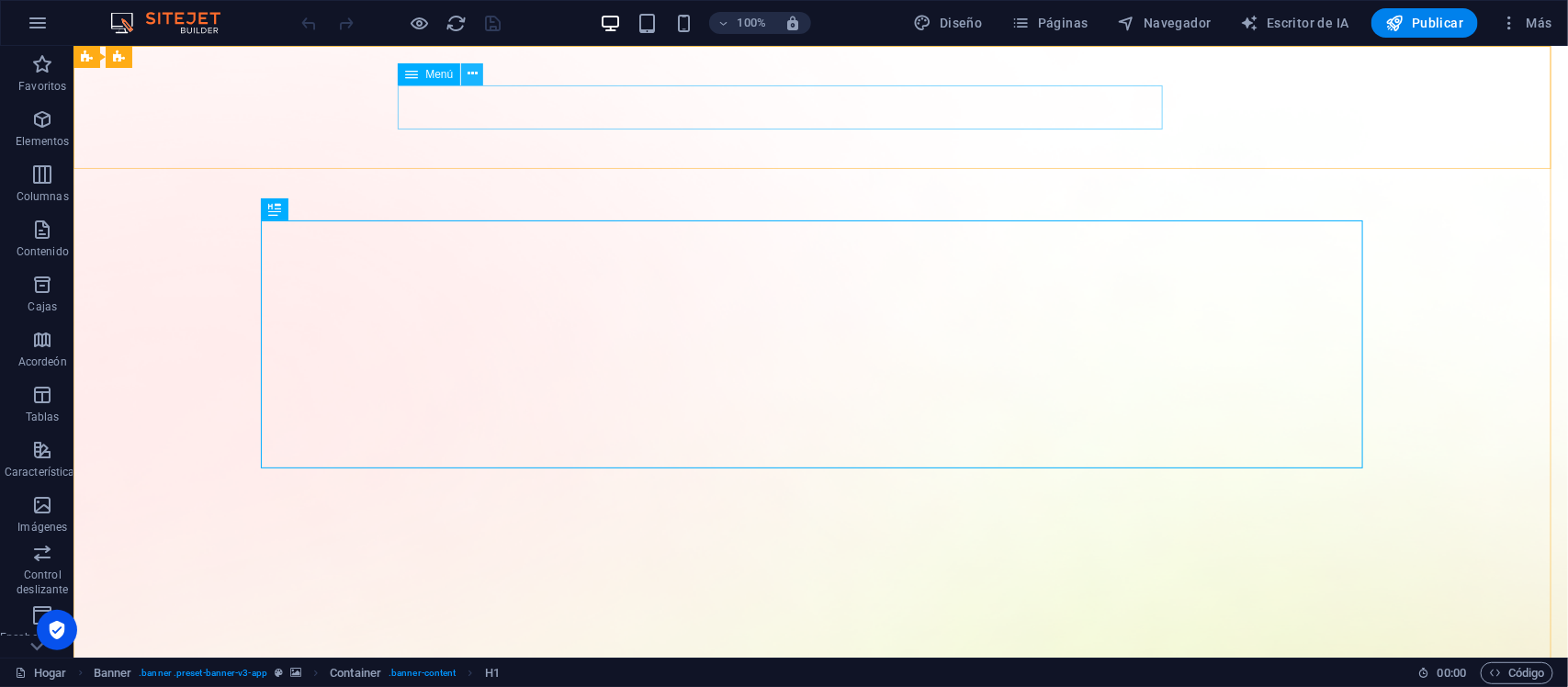 click at bounding box center [472, 73] 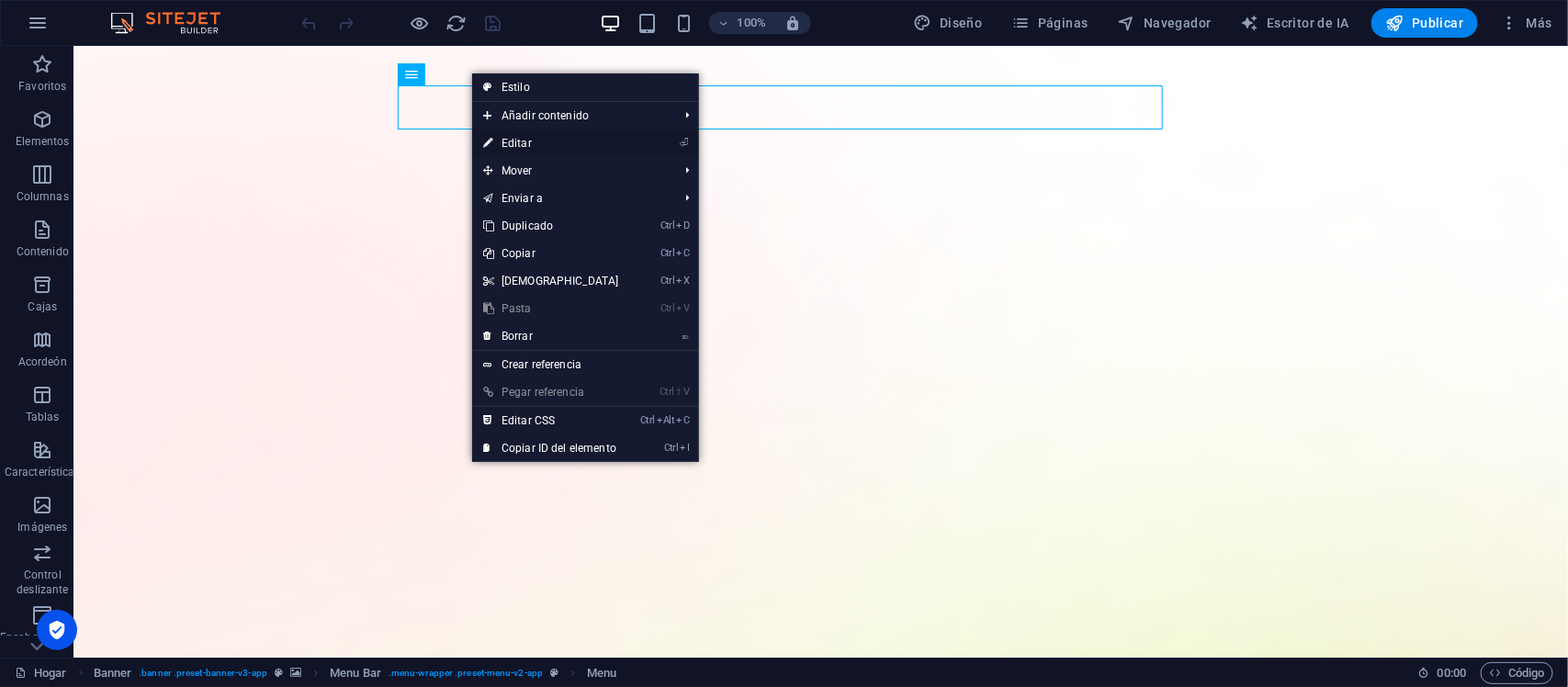 click on "Editar" at bounding box center [516, 143] 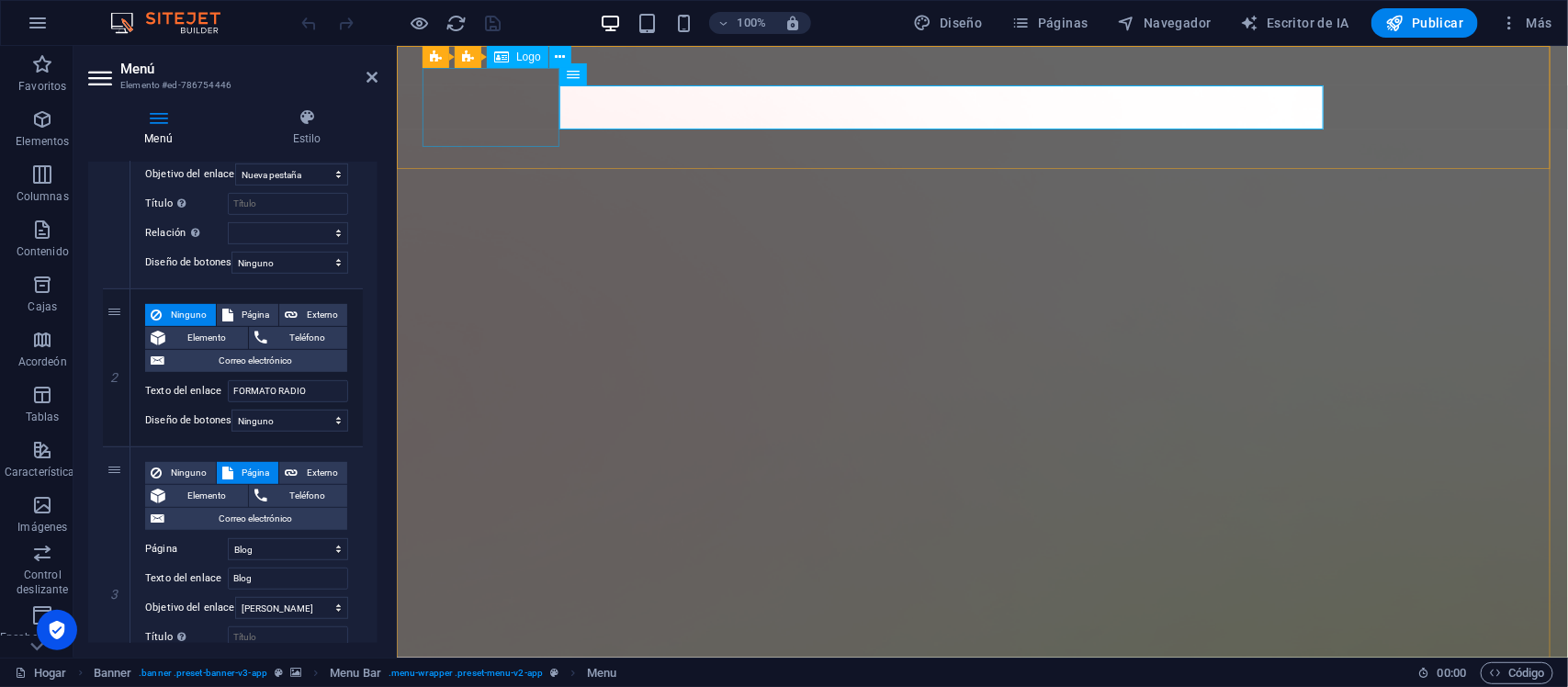 scroll, scrollTop: 355, scrollLeft: 0, axis: vertical 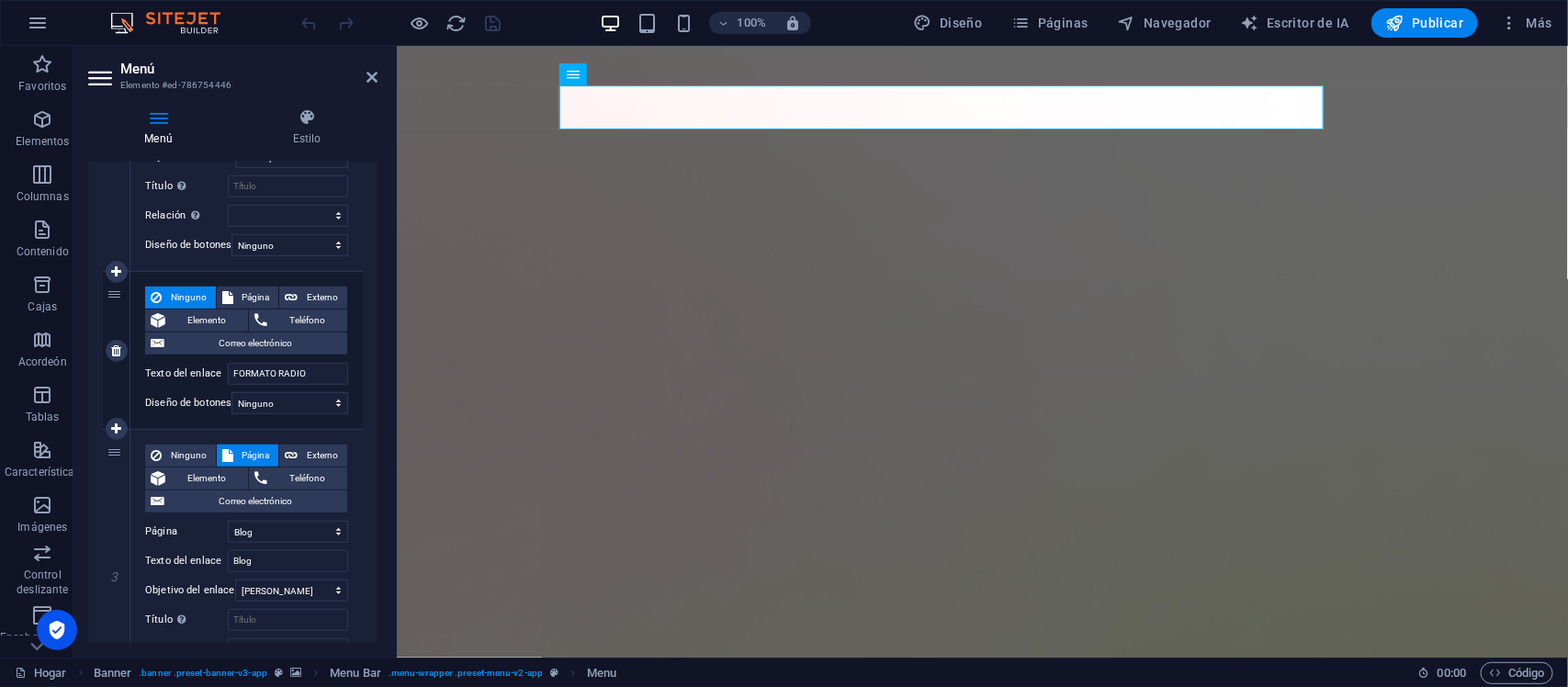 click on "Ninguno Página Externo Elemento Teléfono Correo electrónico Página Hogar Características FORMATO RADIO Blog Contacto Privacidad Aviso legal Elemento
URL Teléfono Correo electrónico Texto del enlace FORMATO RADIO Objetivo del enlace Nueva pestaña Misma pestaña Cubrir Título La descripción adicional del enlace no debe coincidir con el texto del enlace. El título suele mostrarse como información sobre herramientas al pasar el ratón sobre el elemento. Déjelo en blanco si no está seguro. Relación Establece la  relación de este enlace con el destino del enlace  . Por ejemplo, el valor "nofollow" indica a los motores de búsqueda que no sigan el enlace. Puede dejarse vacío. alternar autor marcador externo ayuda licencia próximo no seguir sin referencia noopener anterior buscar etiqueta Diseño de botones Ninguno Por defecto Primario Secundario" at bounding box center (246, 350) 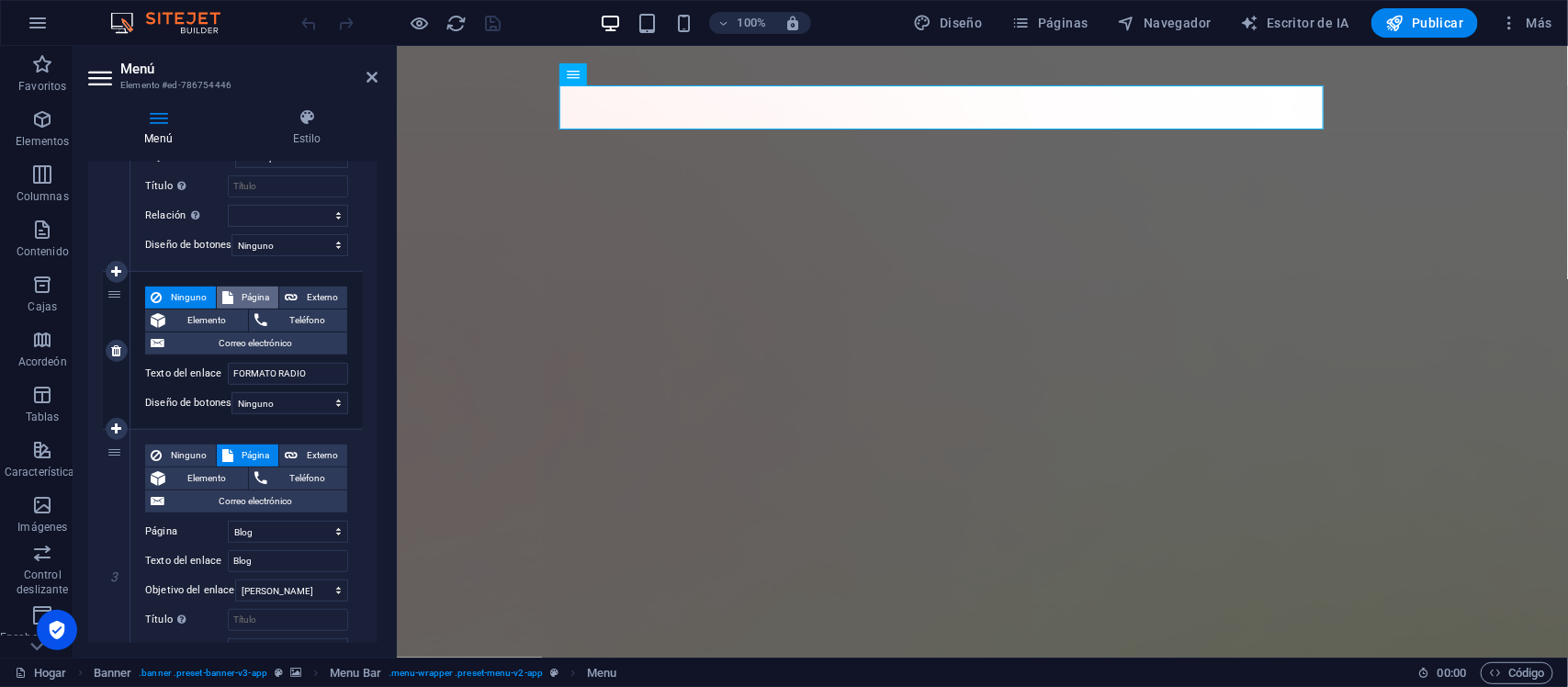click on "Página" at bounding box center (256, 297) 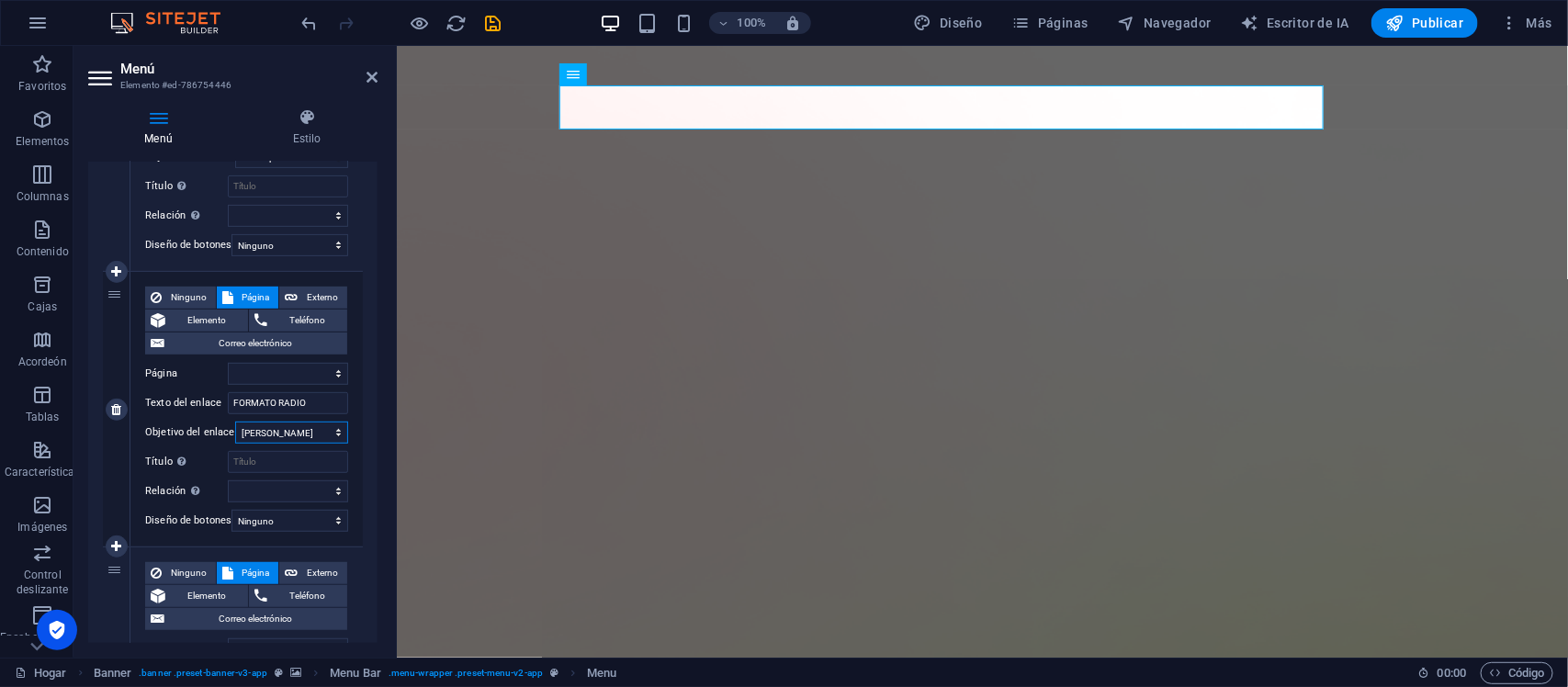 click on "Nueva pestaña Misma pestaña Cubrir" at bounding box center [291, 433] 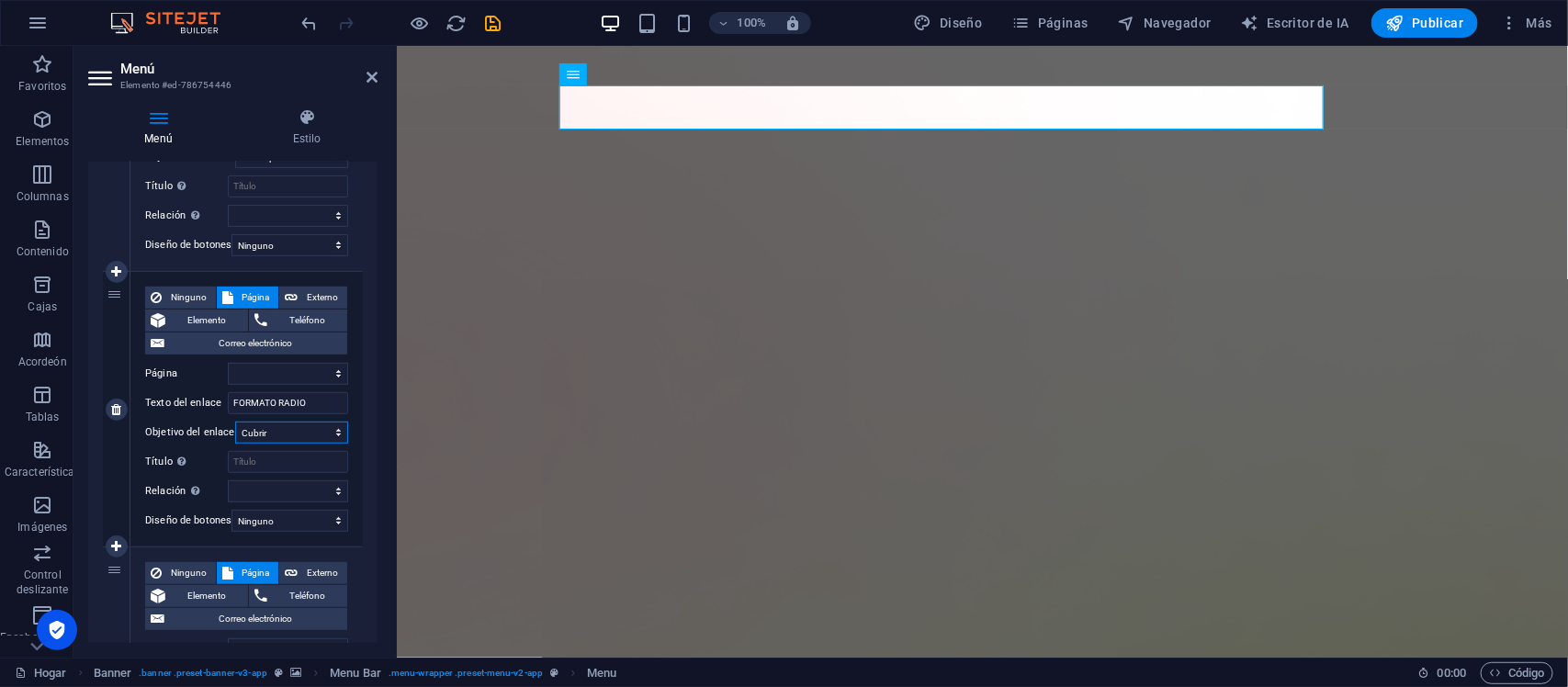 click on "Nueva pestaña Misma pestaña Cubrir" at bounding box center [291, 433] 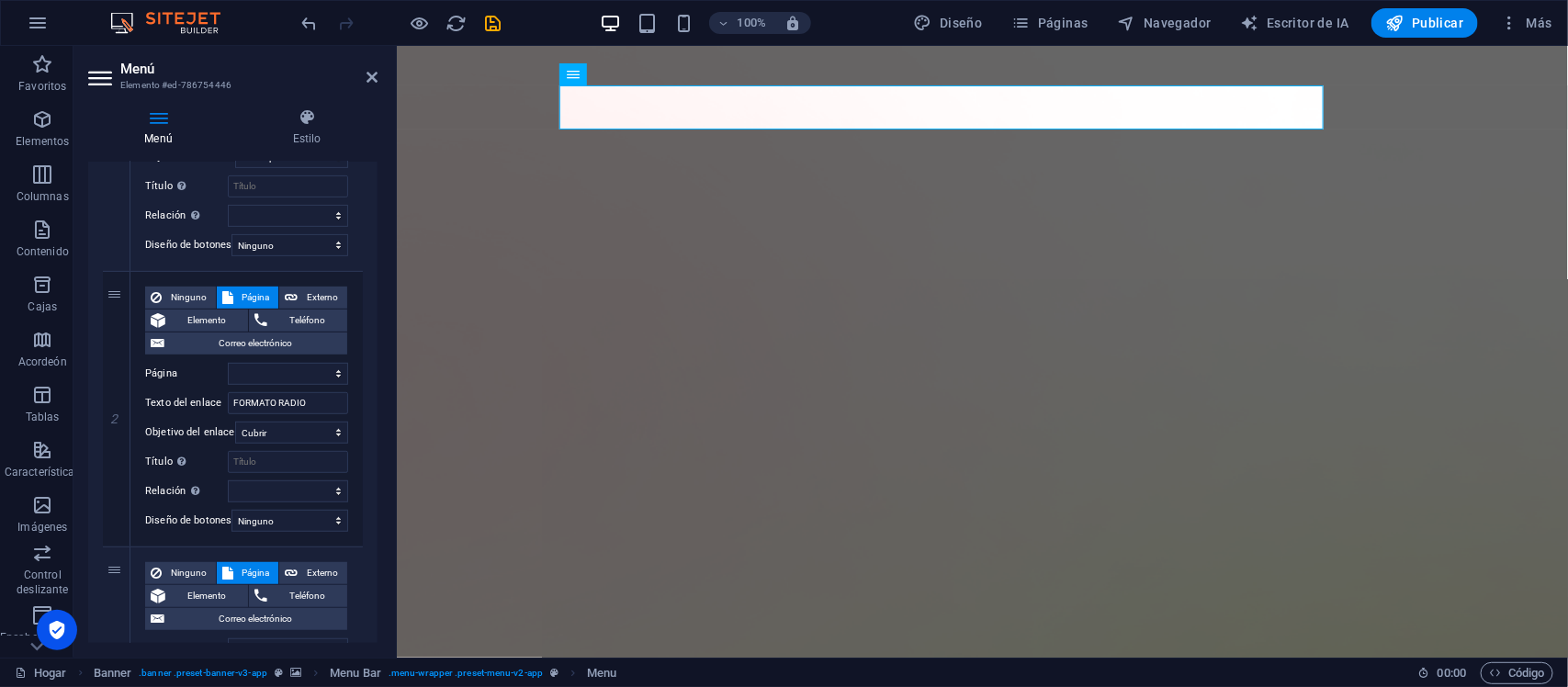 drag, startPoint x: 372, startPoint y: 333, endPoint x: 383, endPoint y: 475, distance: 142.42542 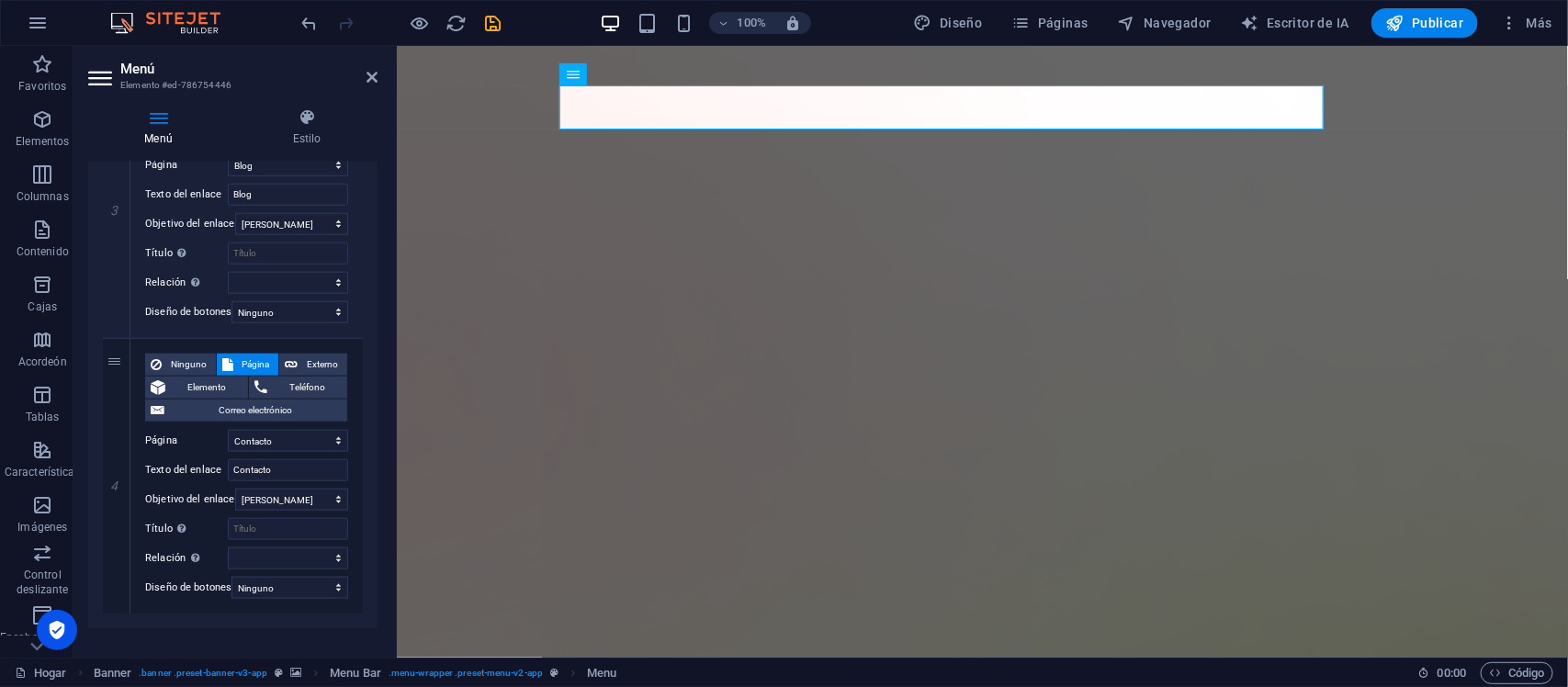 scroll, scrollTop: 873, scrollLeft: 0, axis: vertical 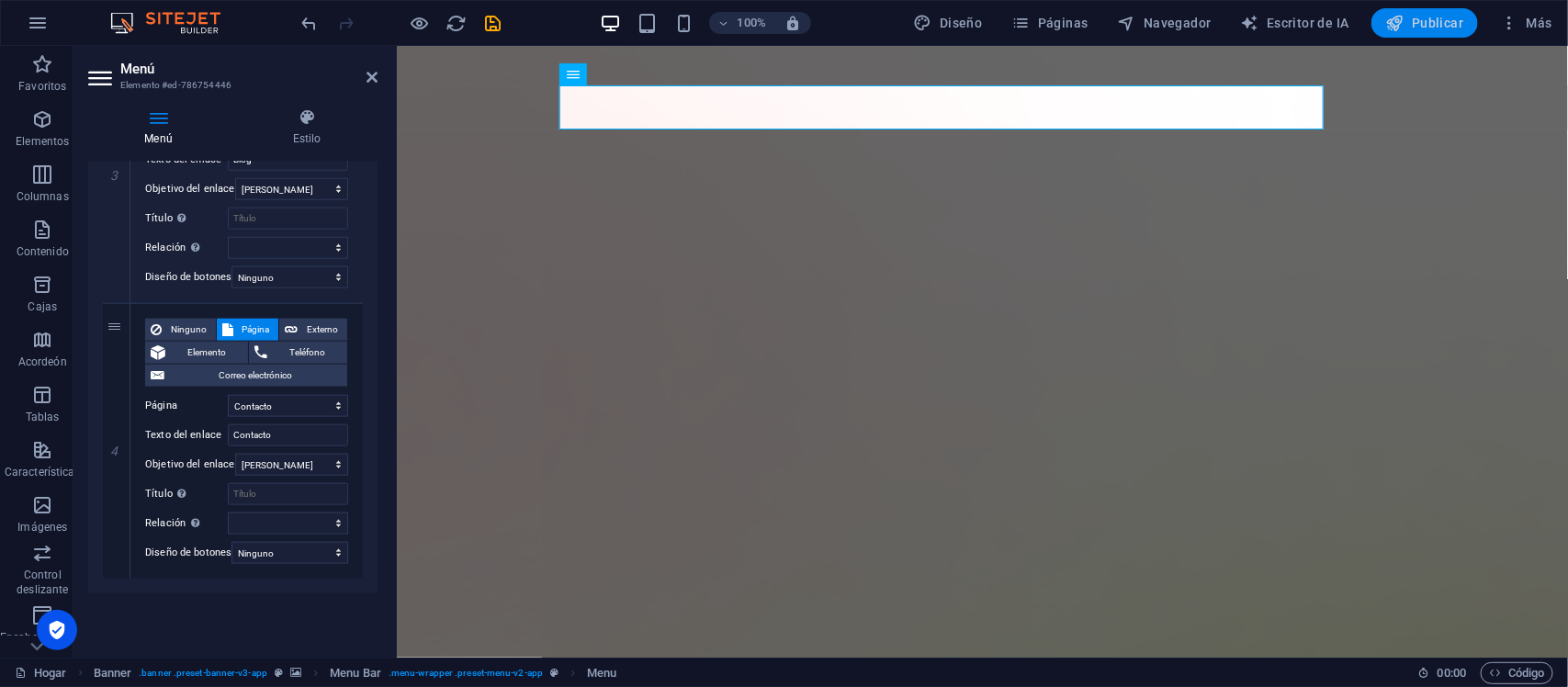 click on "Publicar" at bounding box center (1438, 23) 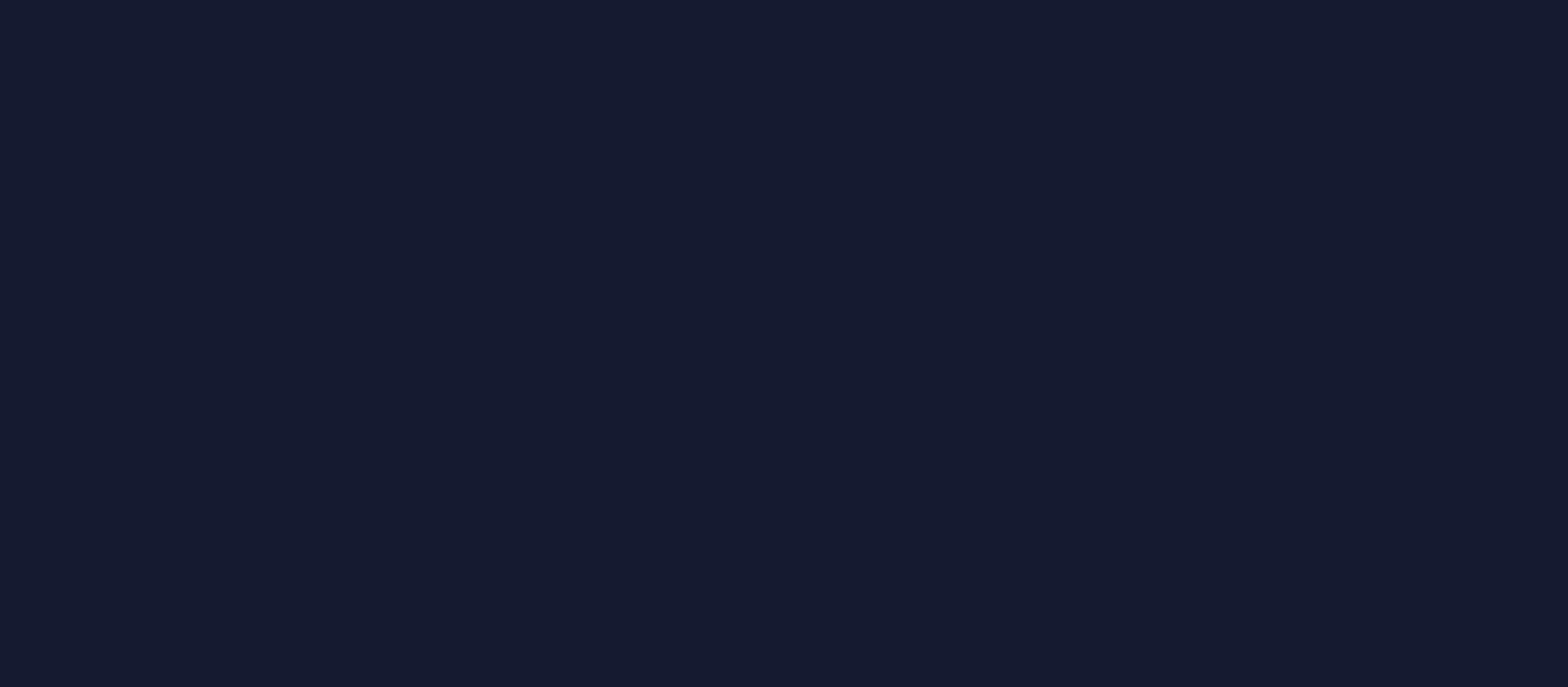 scroll, scrollTop: 0, scrollLeft: 0, axis: both 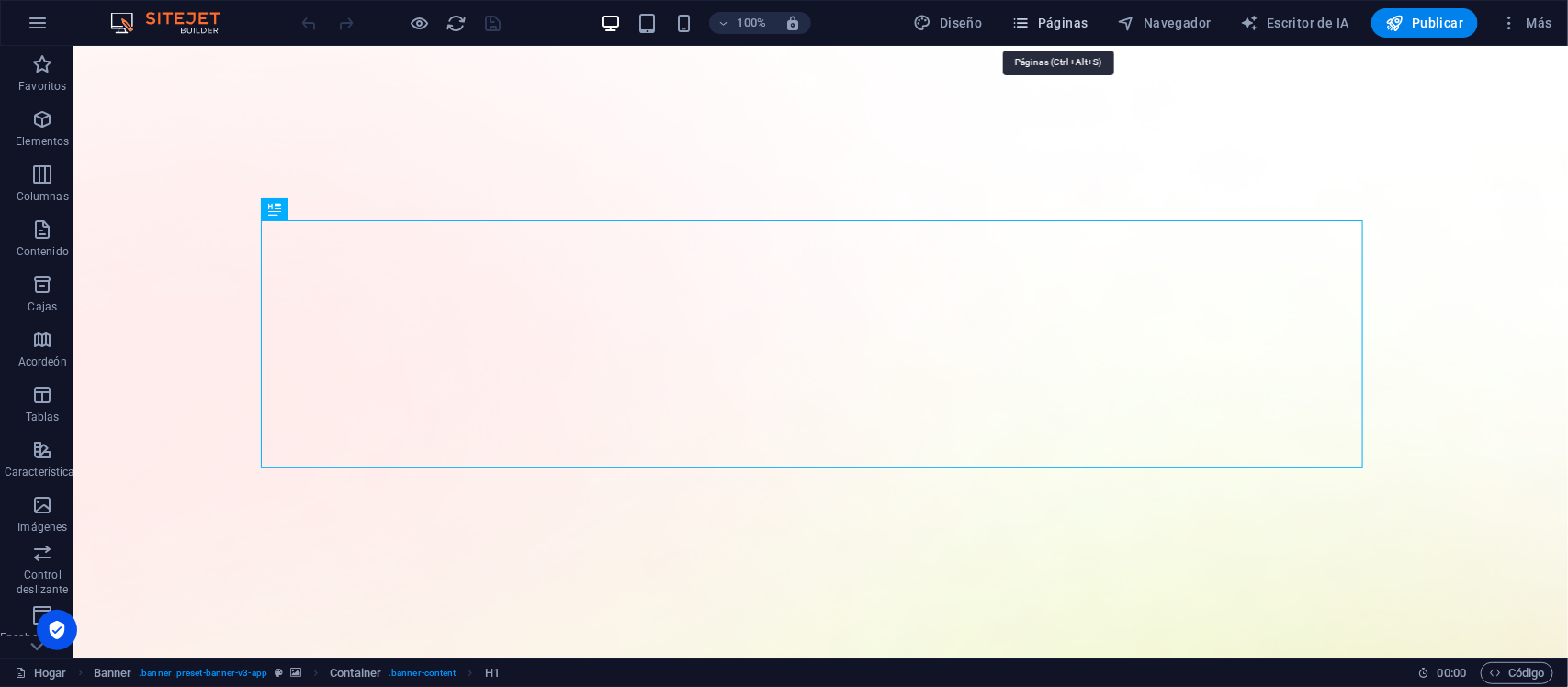 click on "Páginas" at bounding box center (1050, 23) 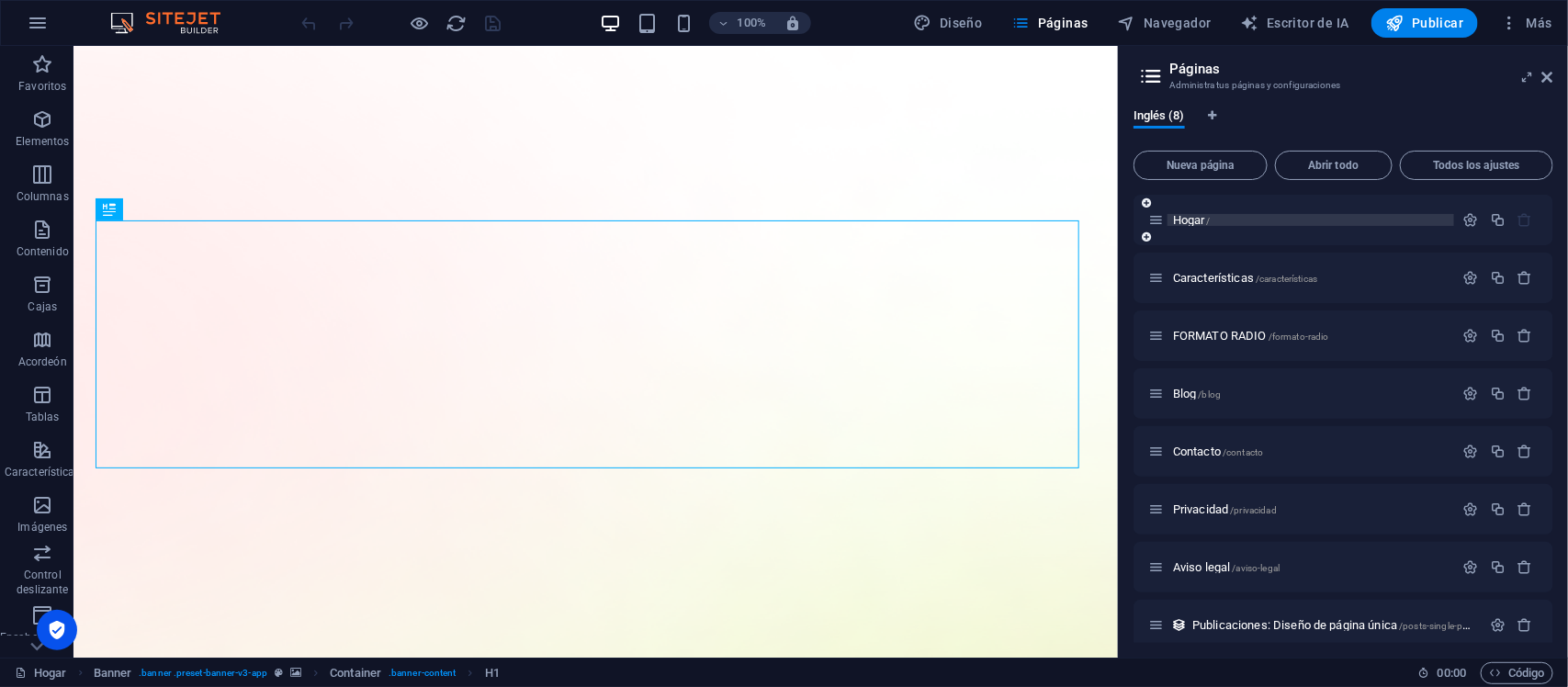 scroll, scrollTop: 14, scrollLeft: 0, axis: vertical 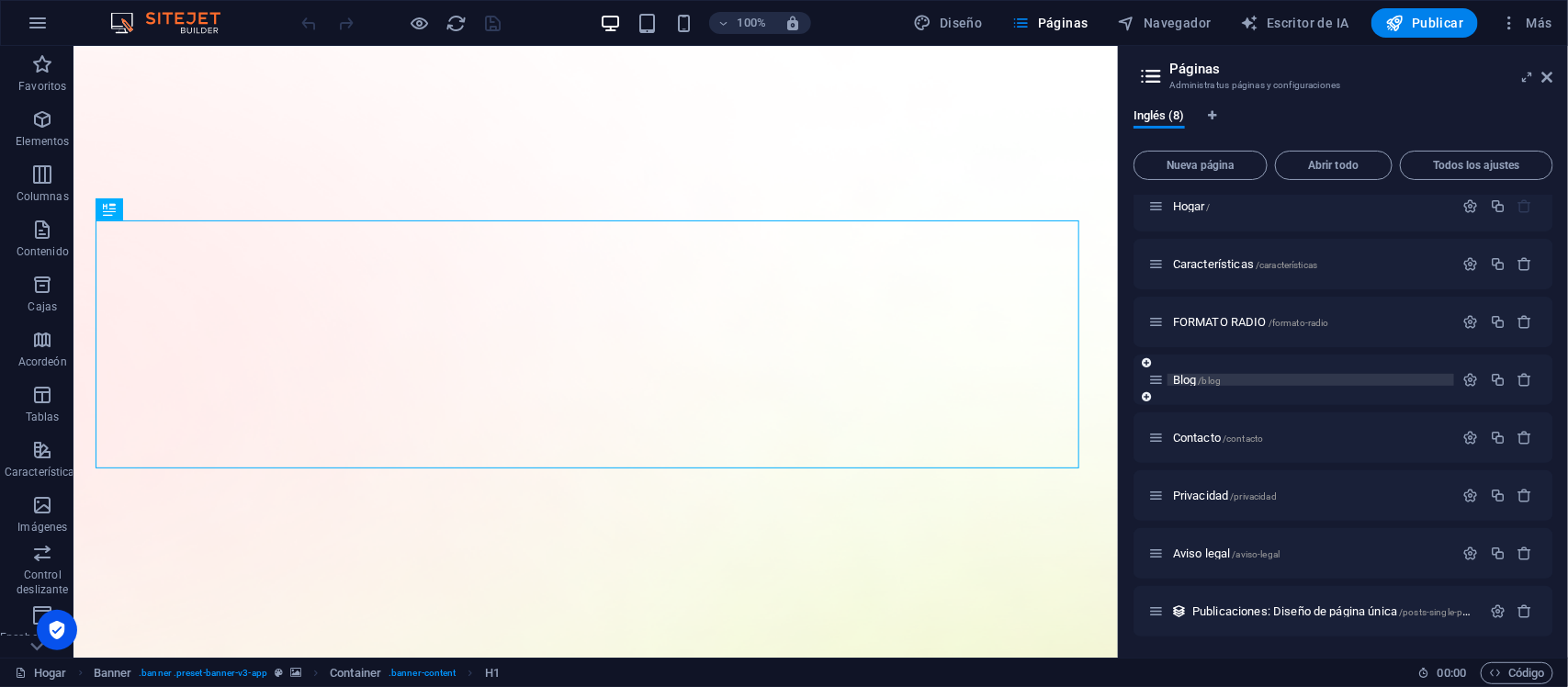click on "Blog" at bounding box center (1185, 379) 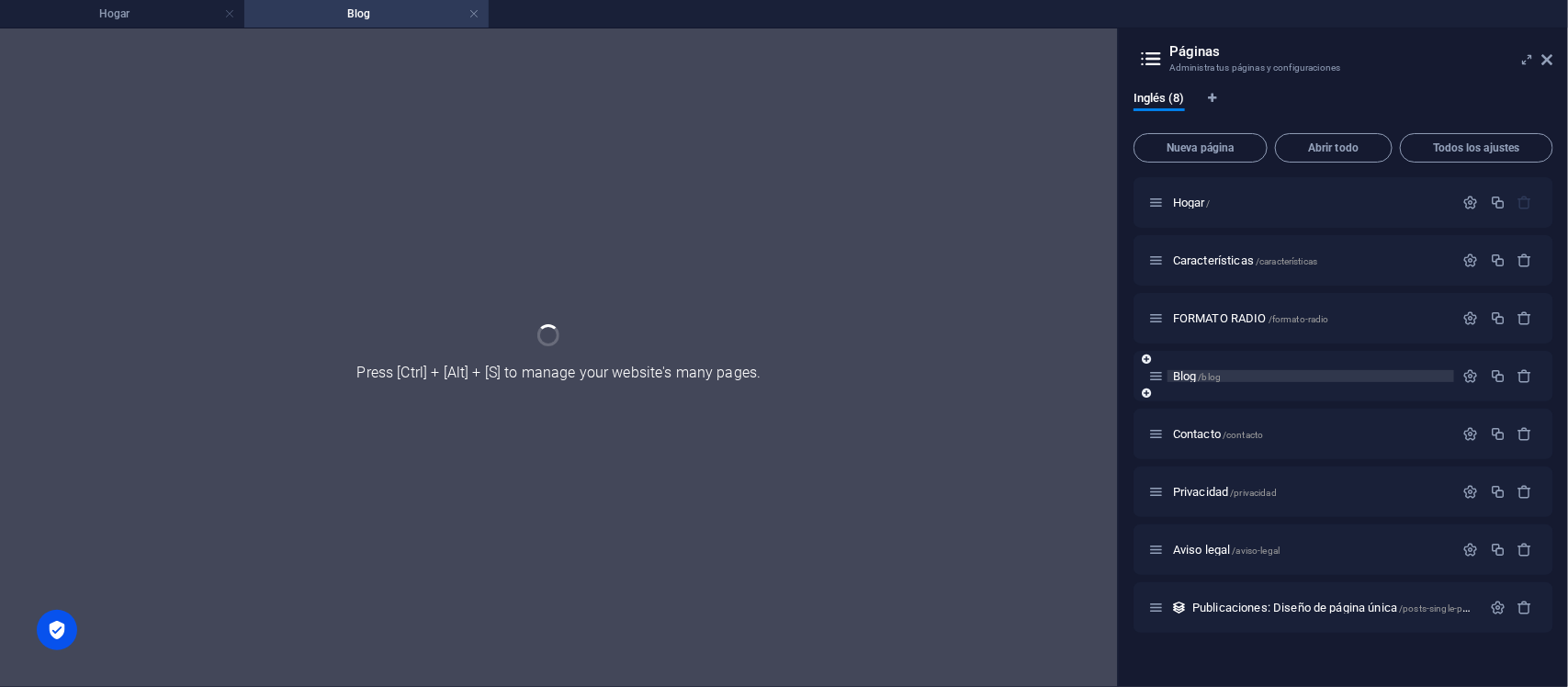 scroll, scrollTop: 0, scrollLeft: 0, axis: both 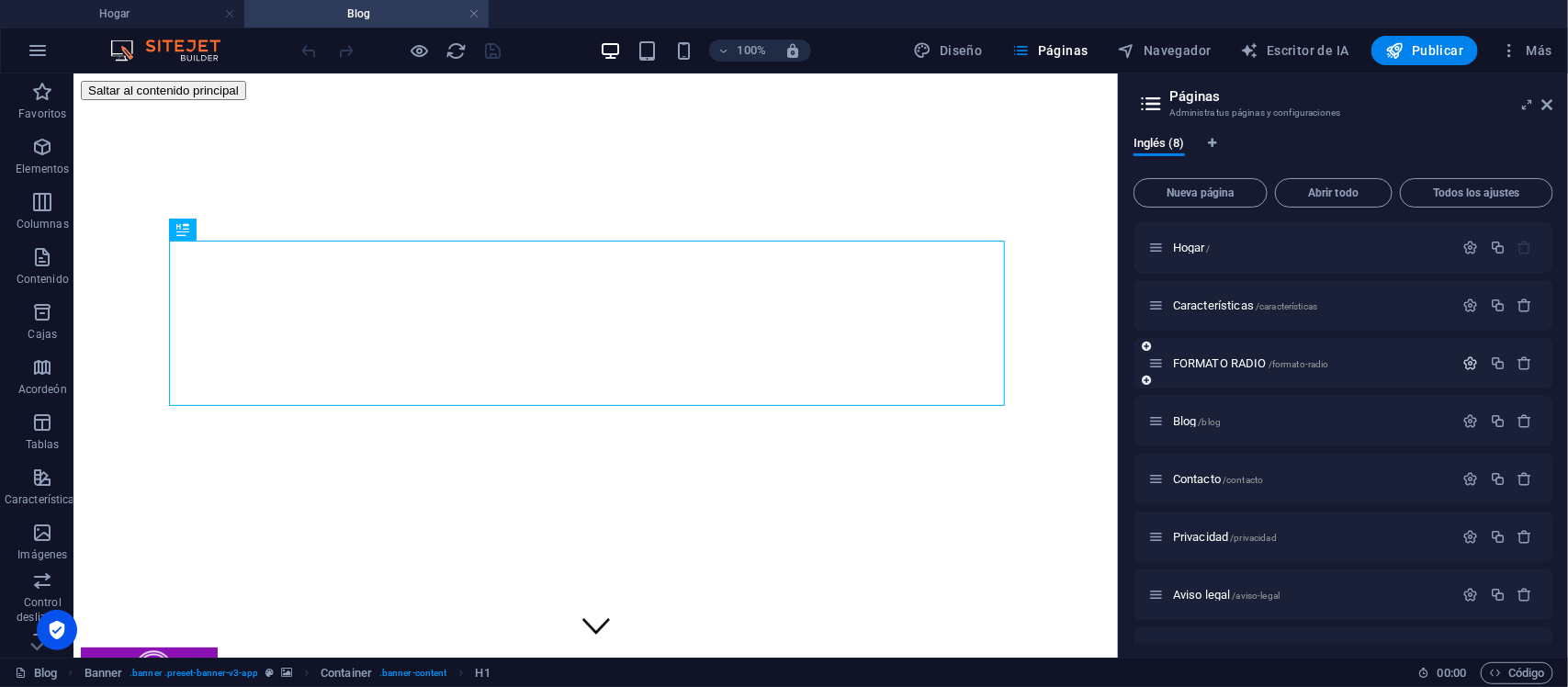 click at bounding box center (1471, 363) 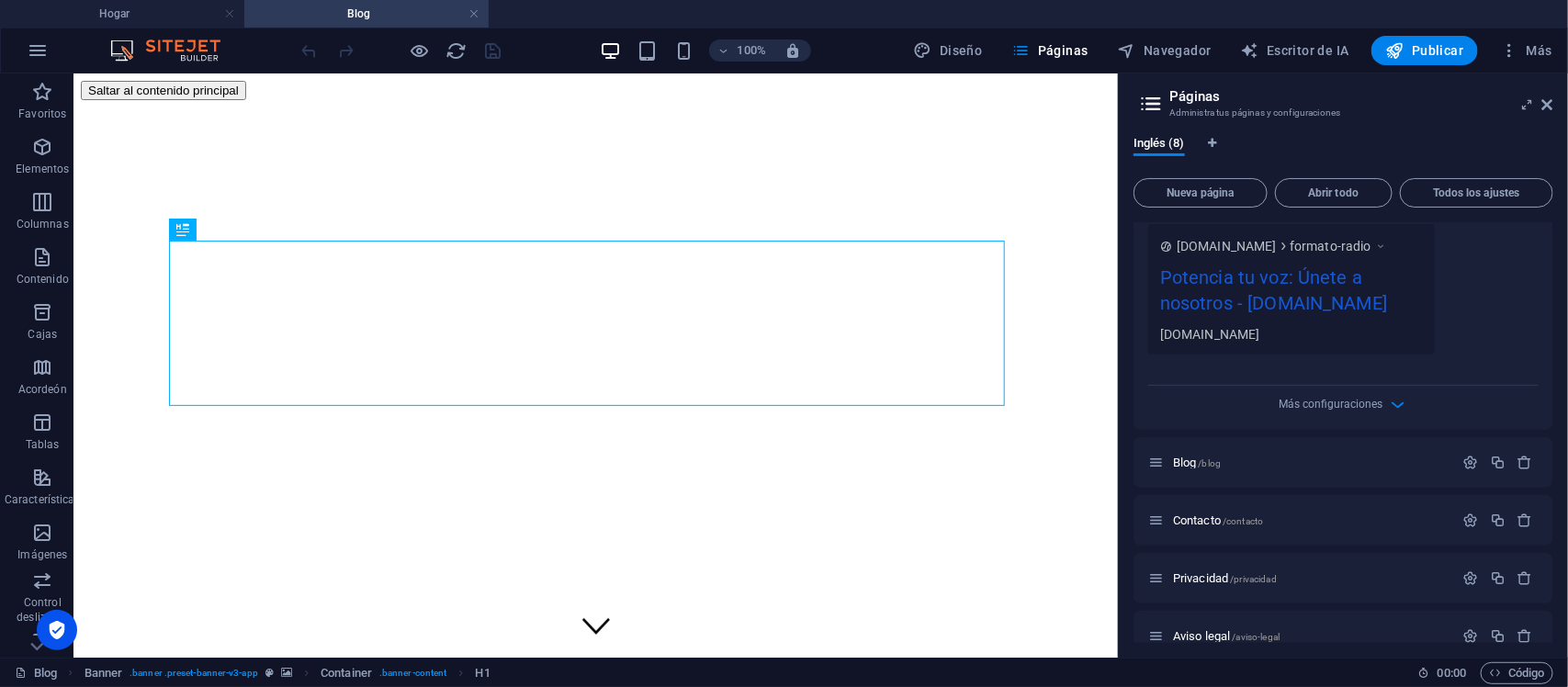 scroll, scrollTop: 682, scrollLeft: 0, axis: vertical 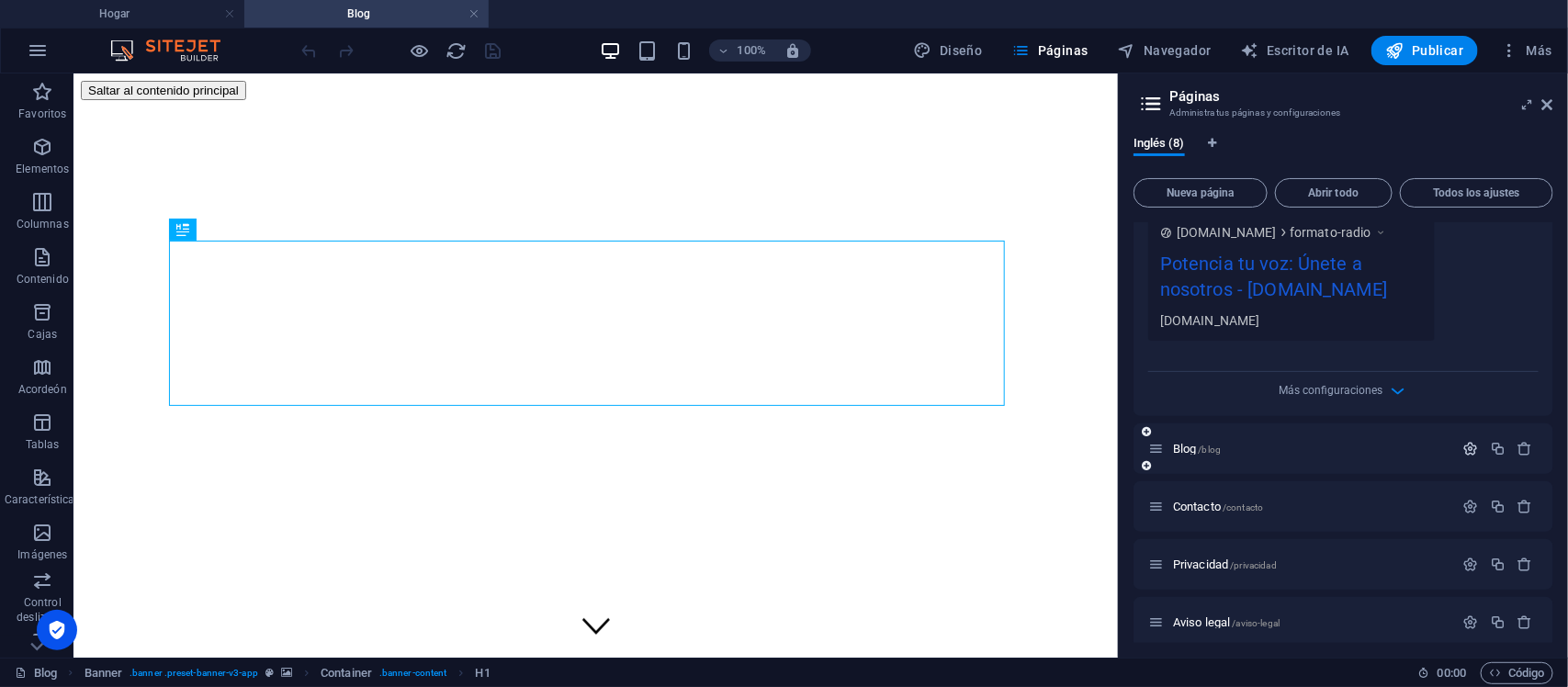 click at bounding box center (1471, 448) 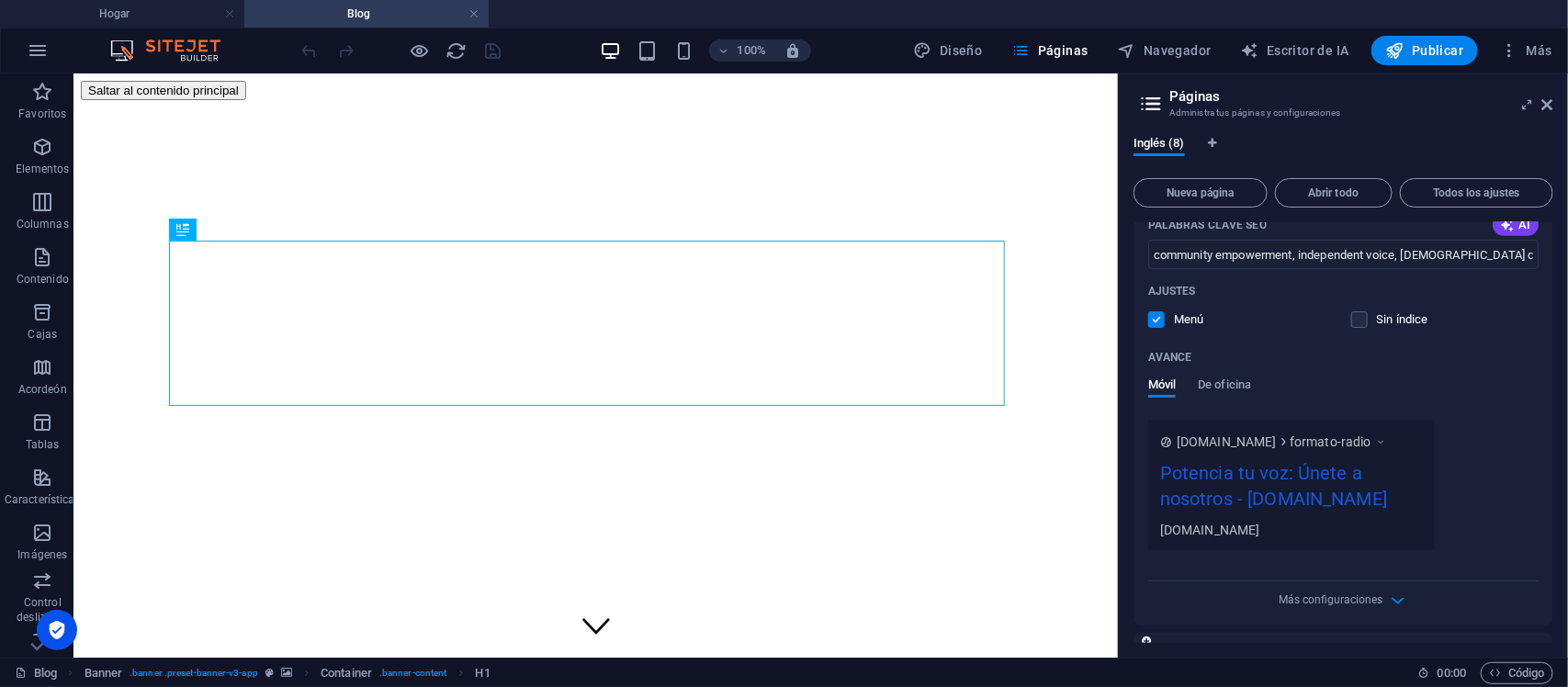 scroll, scrollTop: 465, scrollLeft: 0, axis: vertical 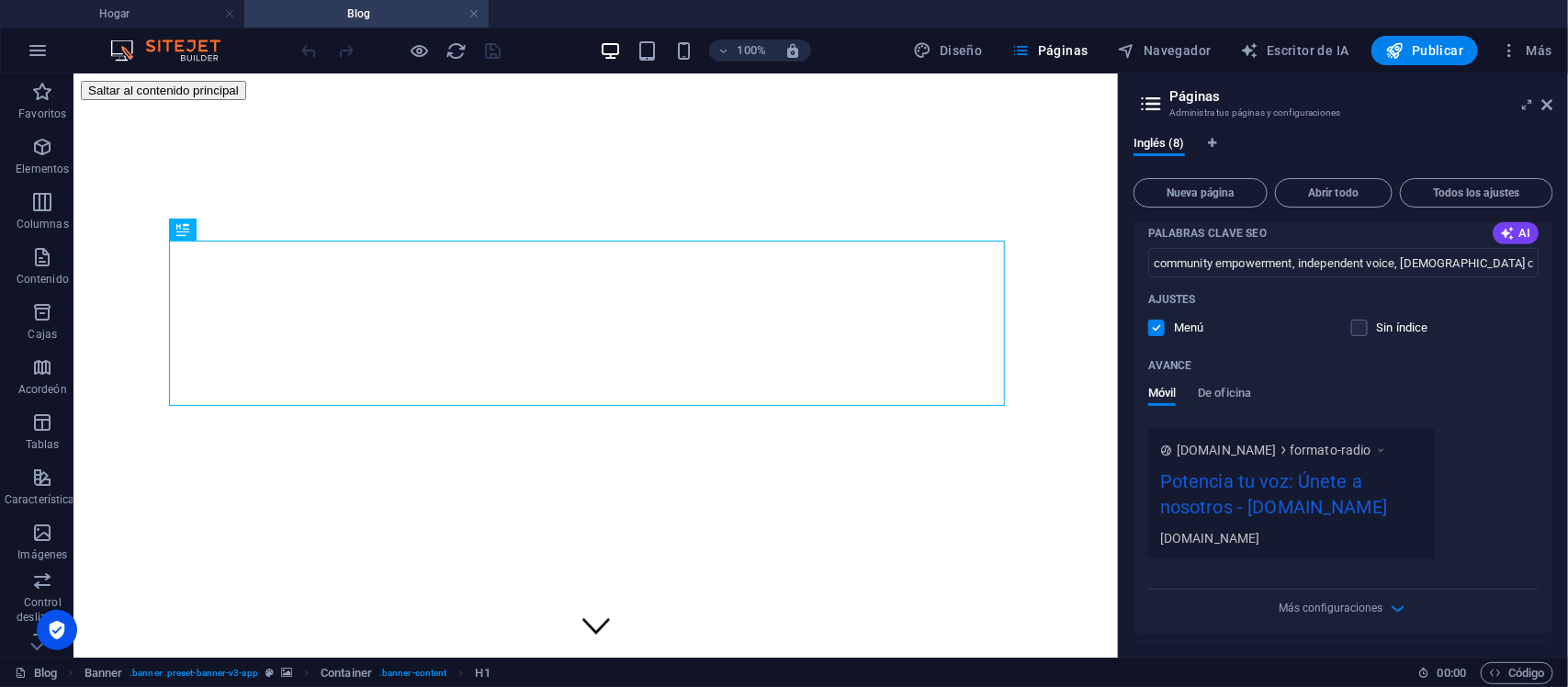 click on "[DOMAIN_NAME] formato-radio Potencia tu voz: Únete a nosotros - [DOMAIN_NAME] [DOMAIN_NAME]" at bounding box center [1292, 493] 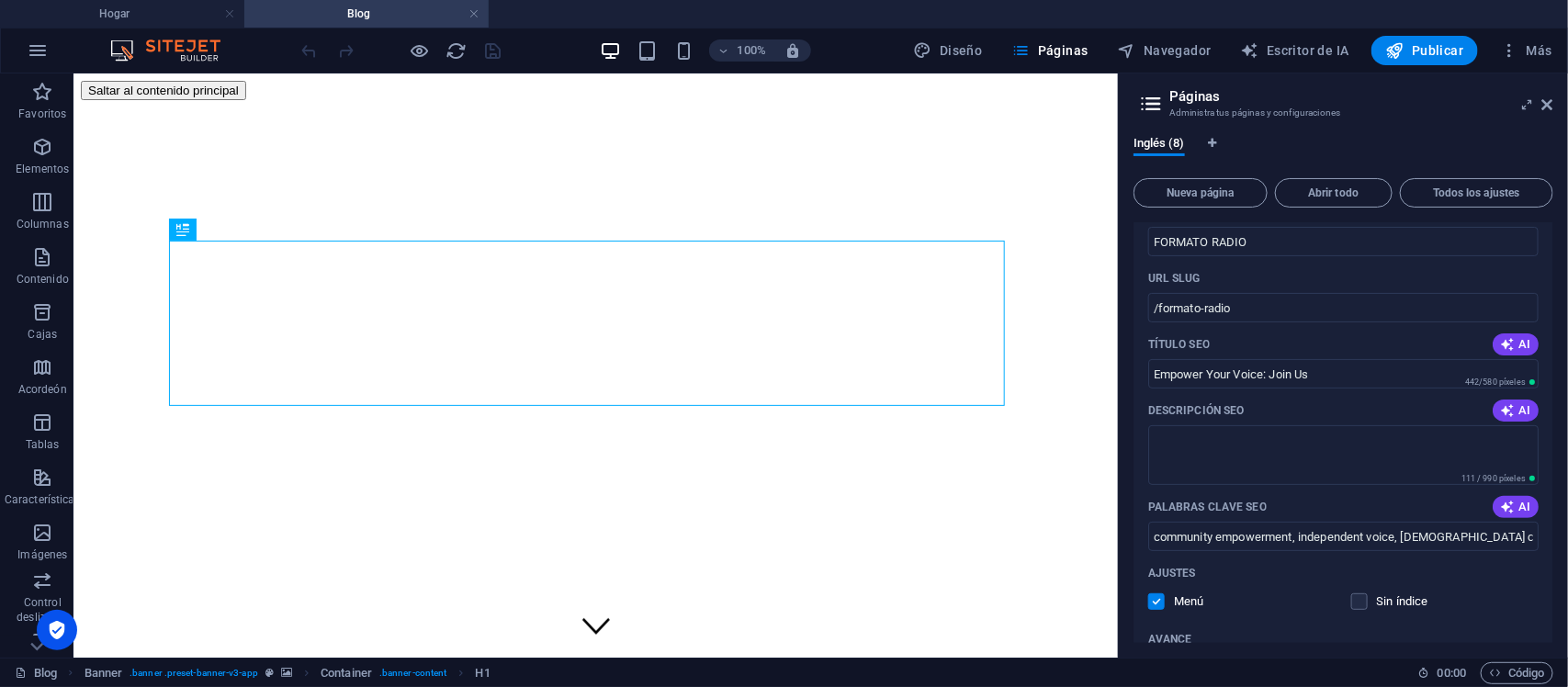 scroll, scrollTop: 203, scrollLeft: 0, axis: vertical 